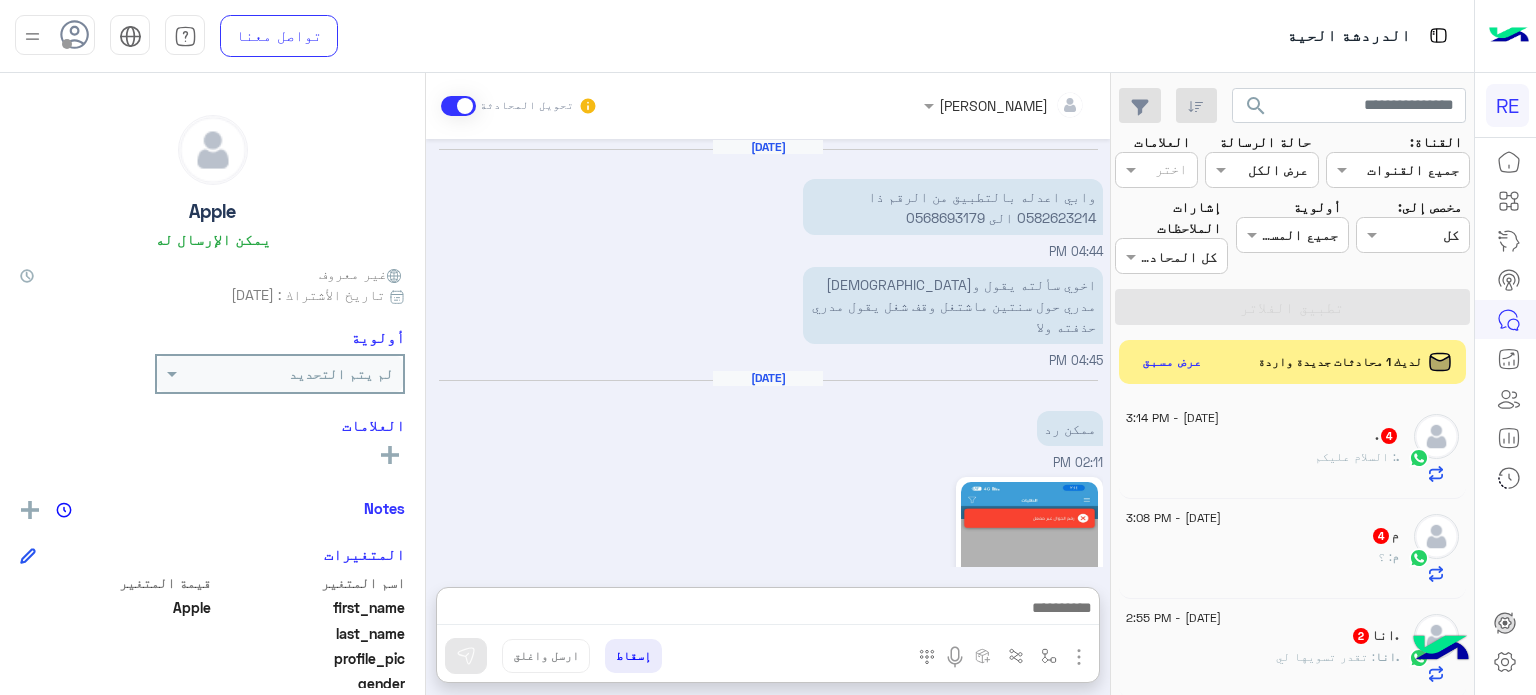 scroll, scrollTop: 0, scrollLeft: 0, axis: both 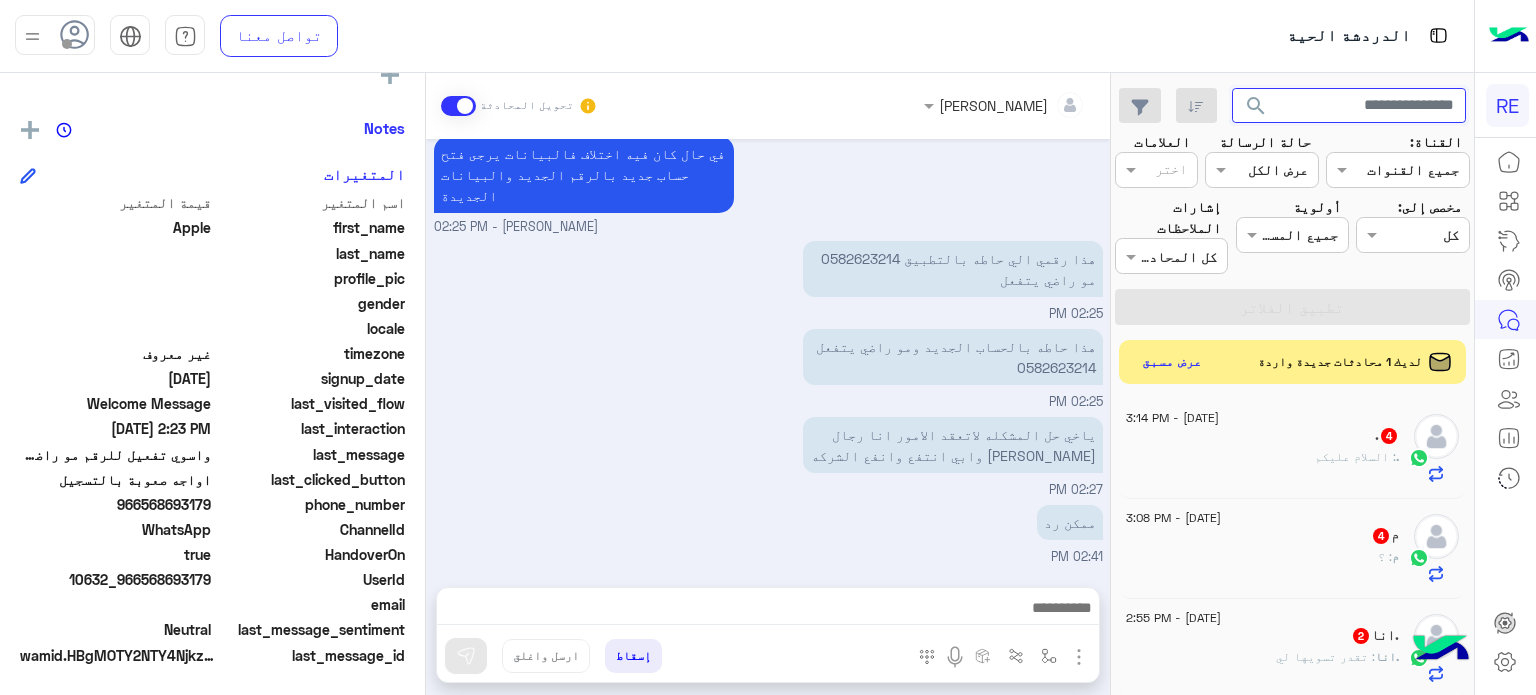 click at bounding box center (1349, 106) 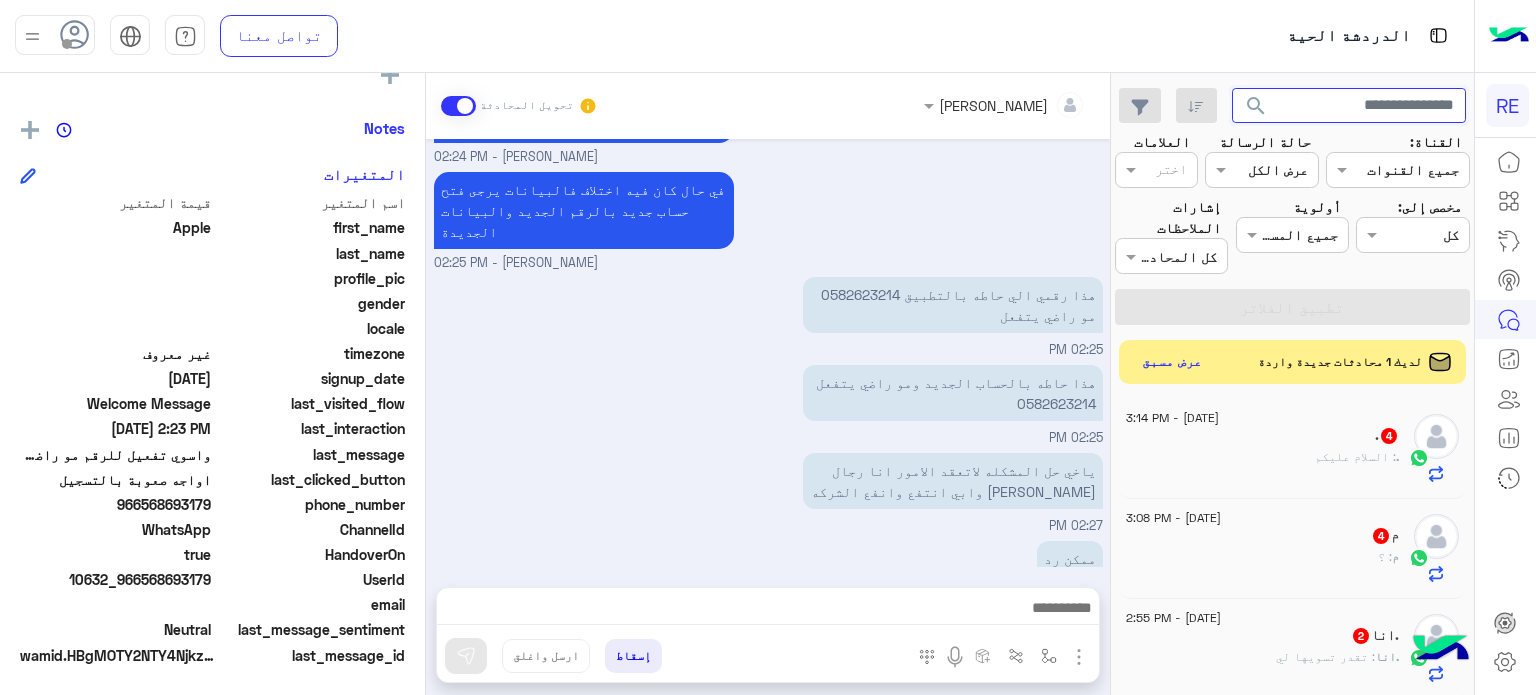 scroll, scrollTop: 1248, scrollLeft: 0, axis: vertical 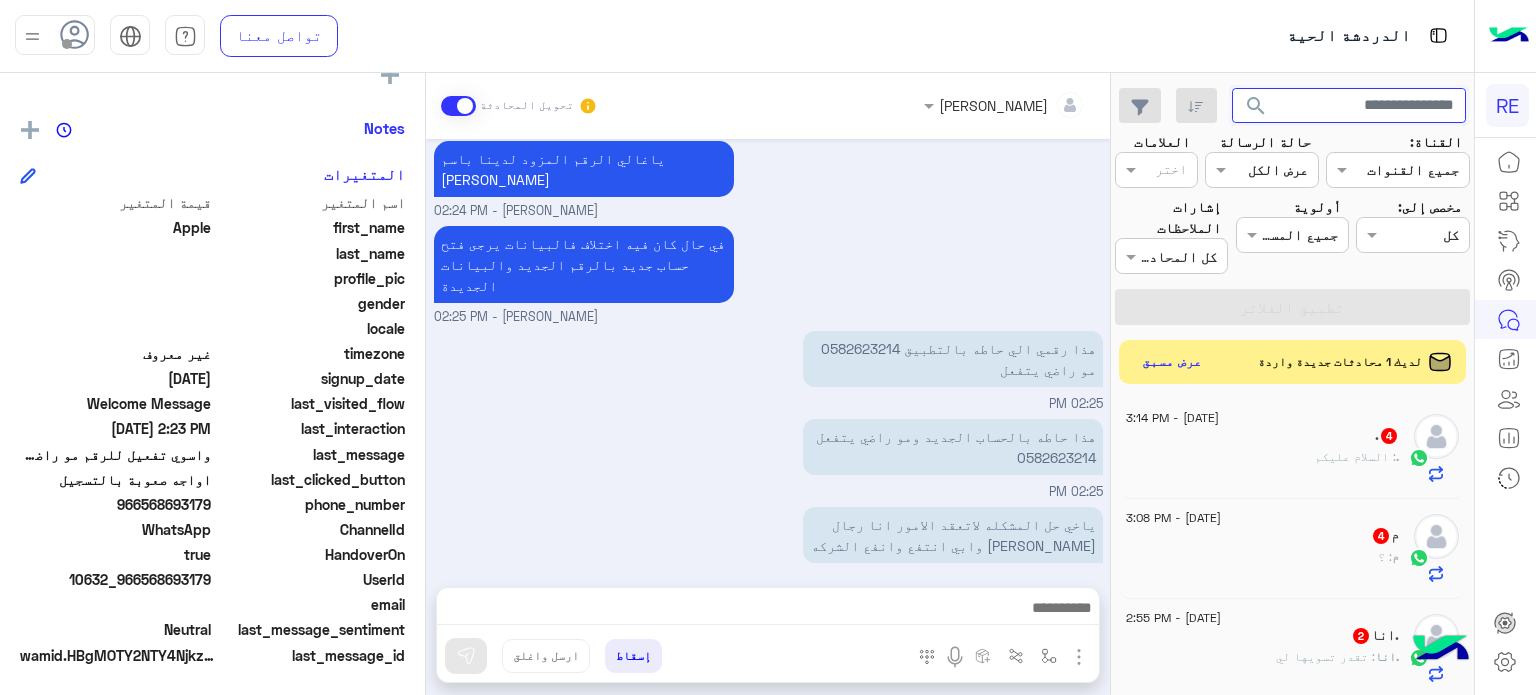 click on "search" 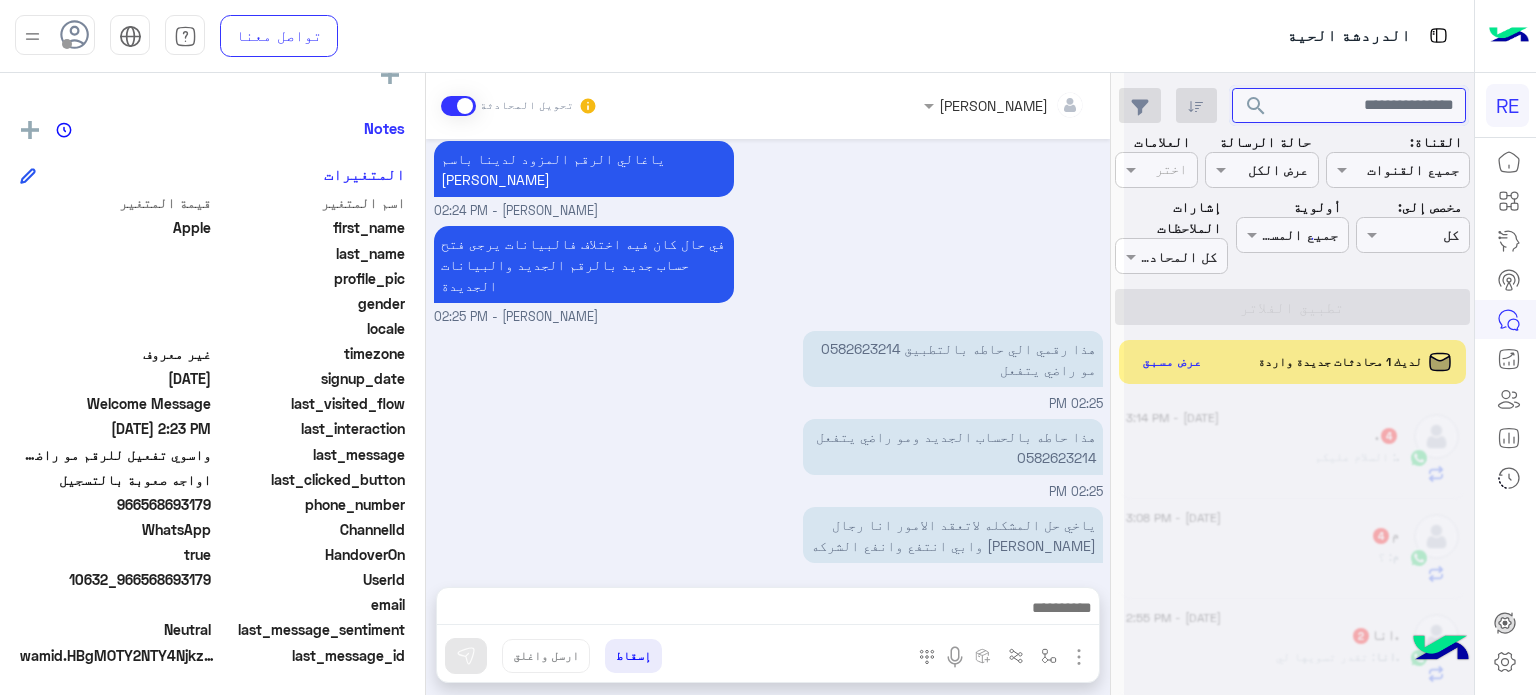 scroll, scrollTop: 0, scrollLeft: 0, axis: both 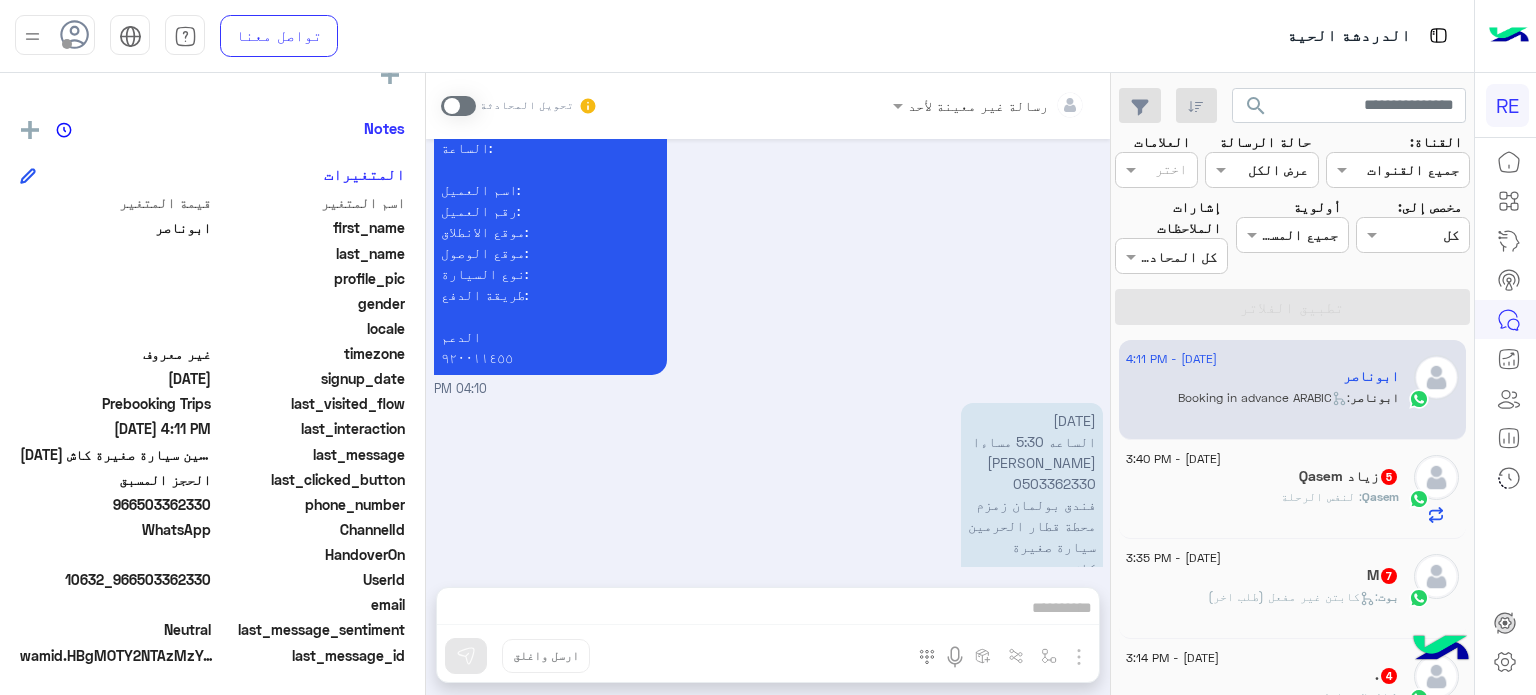 click on "رسالة غير معينة لأحد تحويل المحادثة     [DATE]  هل أنت ؟   كابتن 👨🏻‍✈️   عميل 🧳   رحال (مرشد مرخص) 🏖️     04:09 PM   عميل �    04:09 PM  هل لديك حساب مسجل على التطبيق   لا   نعم     04:09 PM   لا    04:09 PM  يمكنك تحميل التطبيق والتسجيل عبر الرابط 📲
[URL][DOMAIN_NAME]
ونسعد بزيارتك حسابات التواصل الاجتماعي :
[URL][DOMAIN_NAME]    لمساعدتك بشكل افضل
الرجاء اختيار [DATE] الخدمات التالية     04:09 PM  لو سمحت كم توصلني من وقف [PERSON_NAME] الى محطة قطار الحرمين   04:09 PM  [PERSON_NAME] بتواصلك، نأمل منك توضيح استفسارك أكثر    04:09 PM   الحجز المسبق    04:10 PM  تمتع بمزايا تنزيل تطبيق رحلة بجوالك : - سهولة الوصول للدعم" at bounding box center (768, 388) 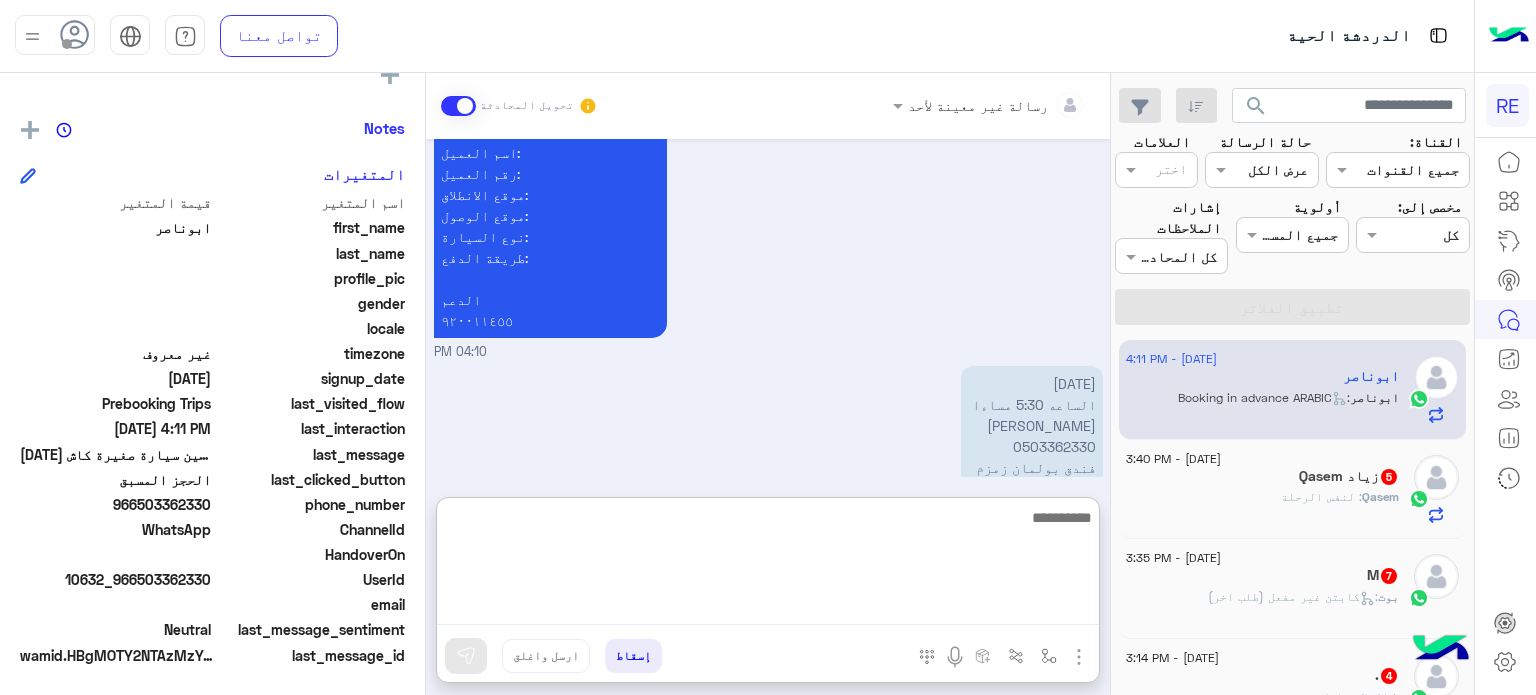 click at bounding box center (768, 565) 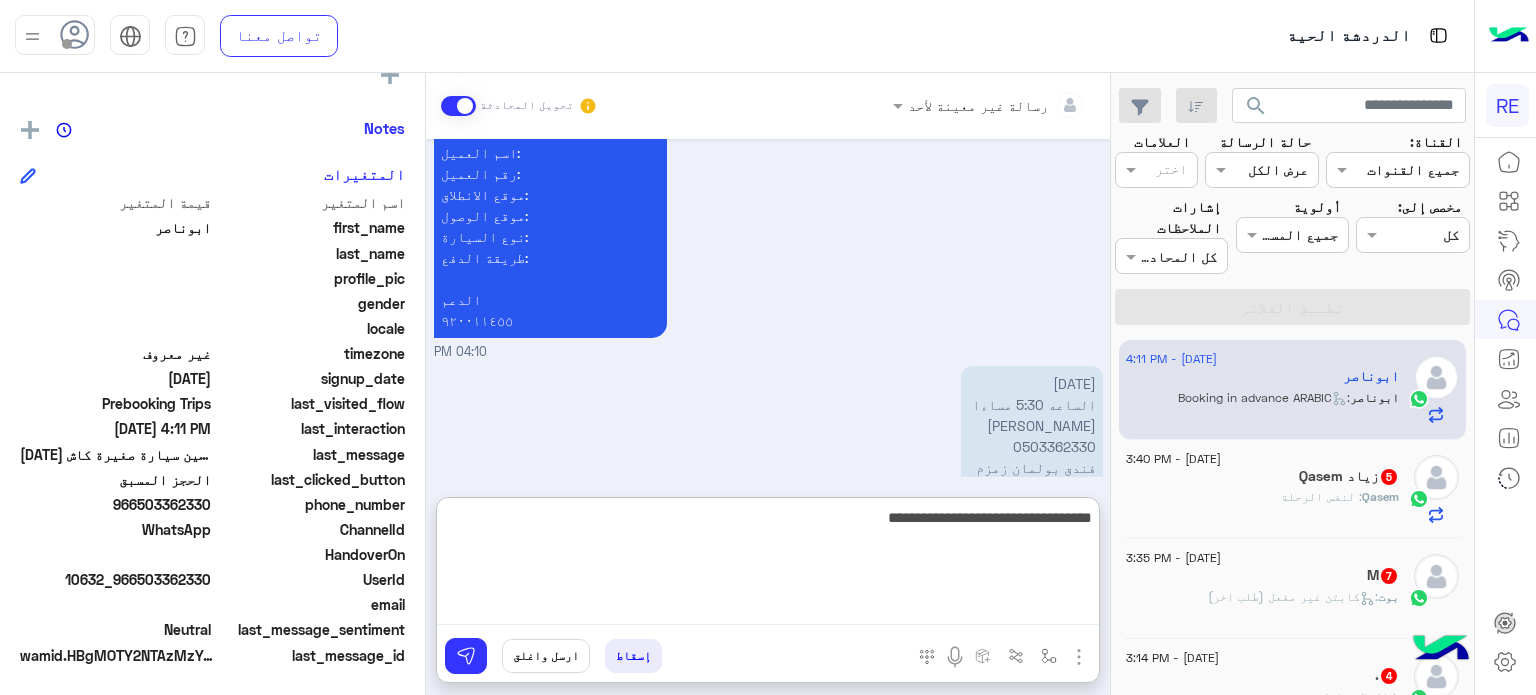 type on "**********" 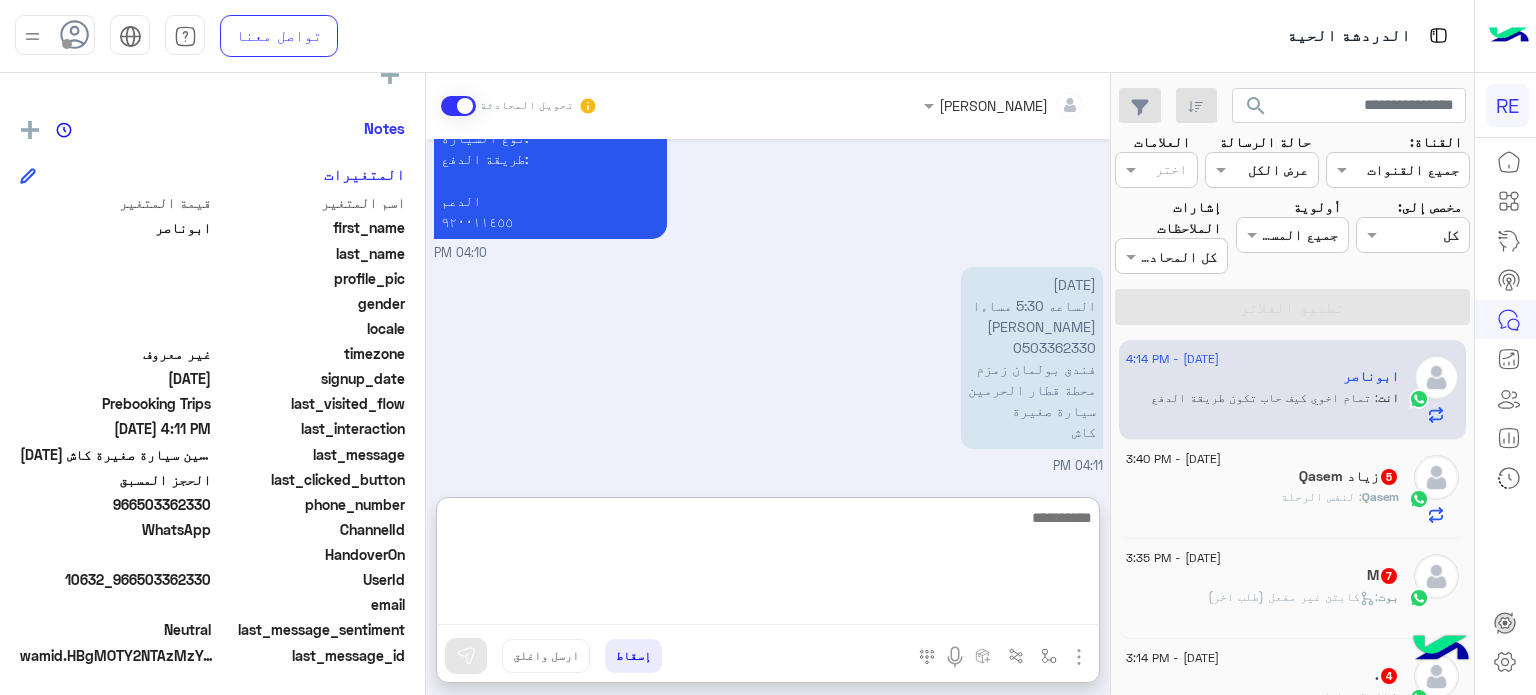 scroll, scrollTop: 1717, scrollLeft: 0, axis: vertical 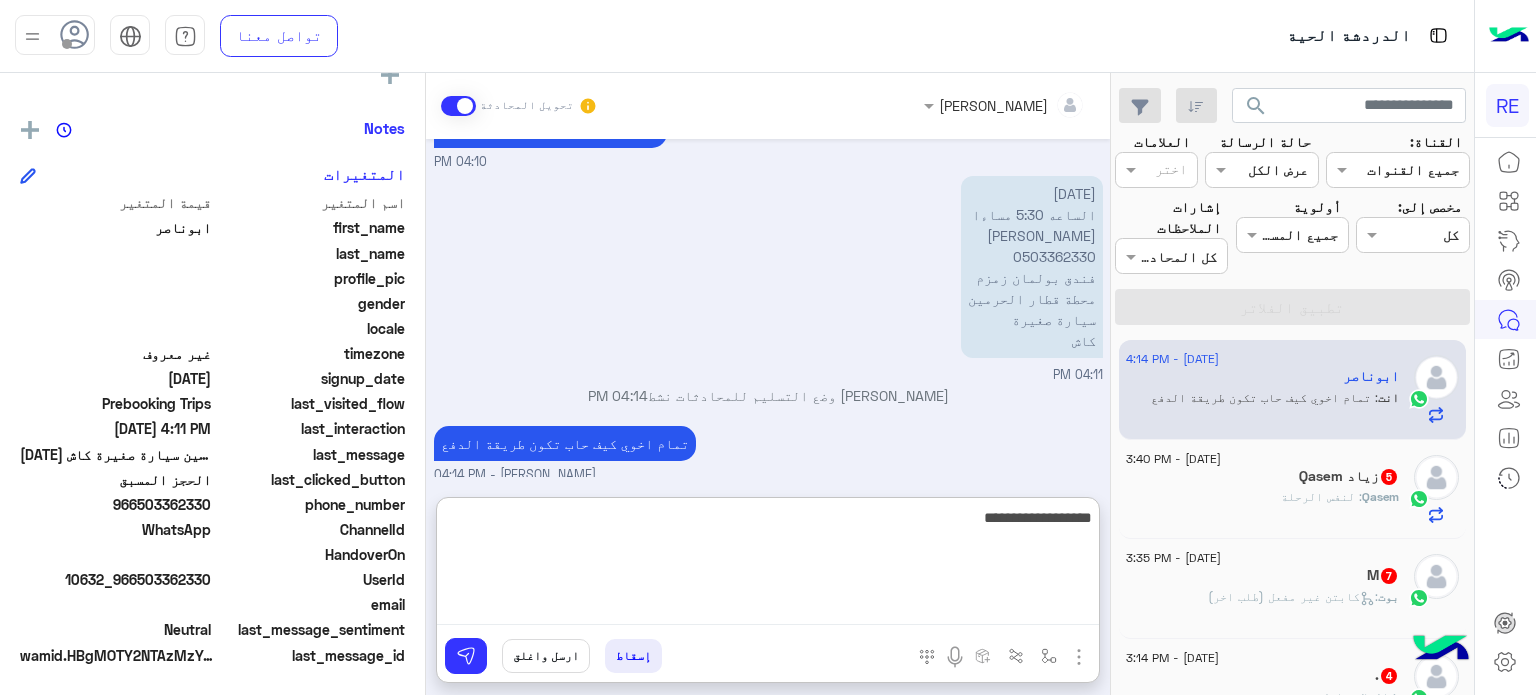 type on "**********" 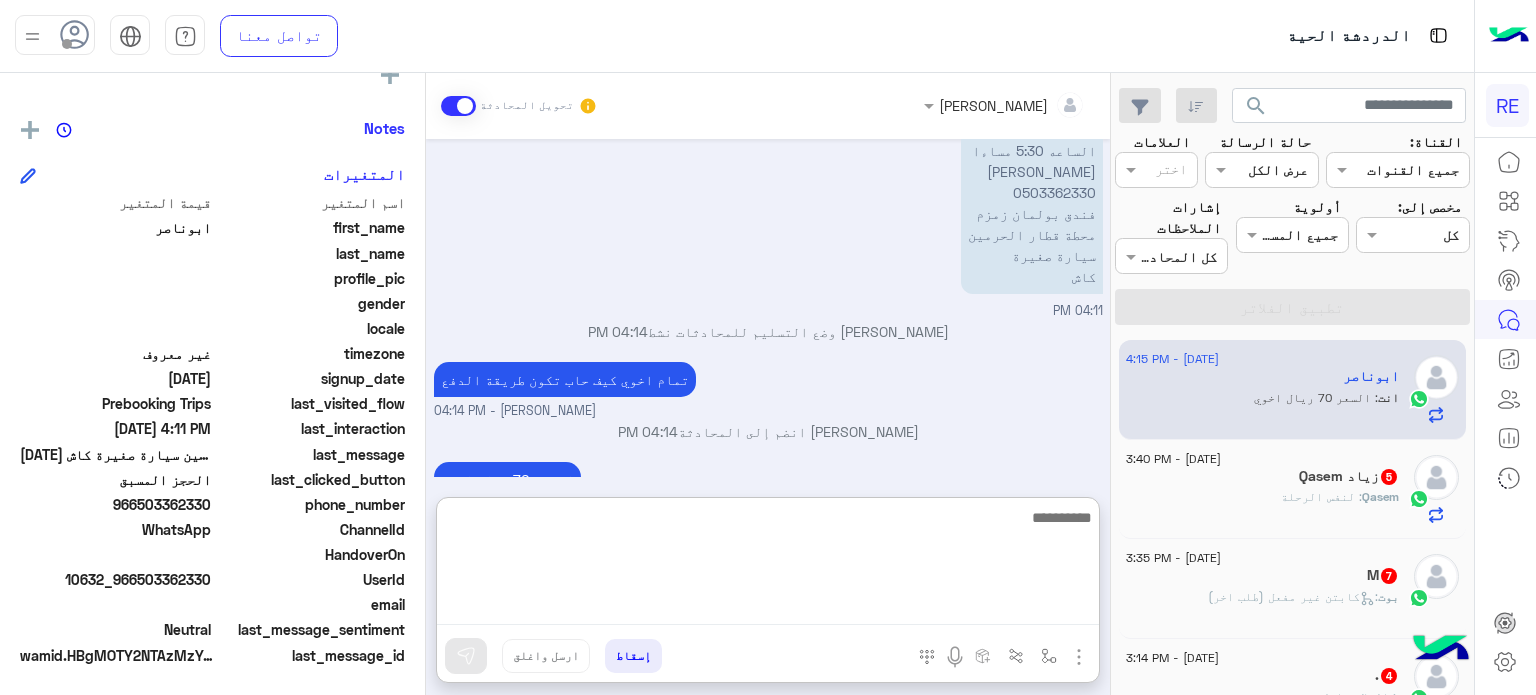 scroll, scrollTop: 1847, scrollLeft: 0, axis: vertical 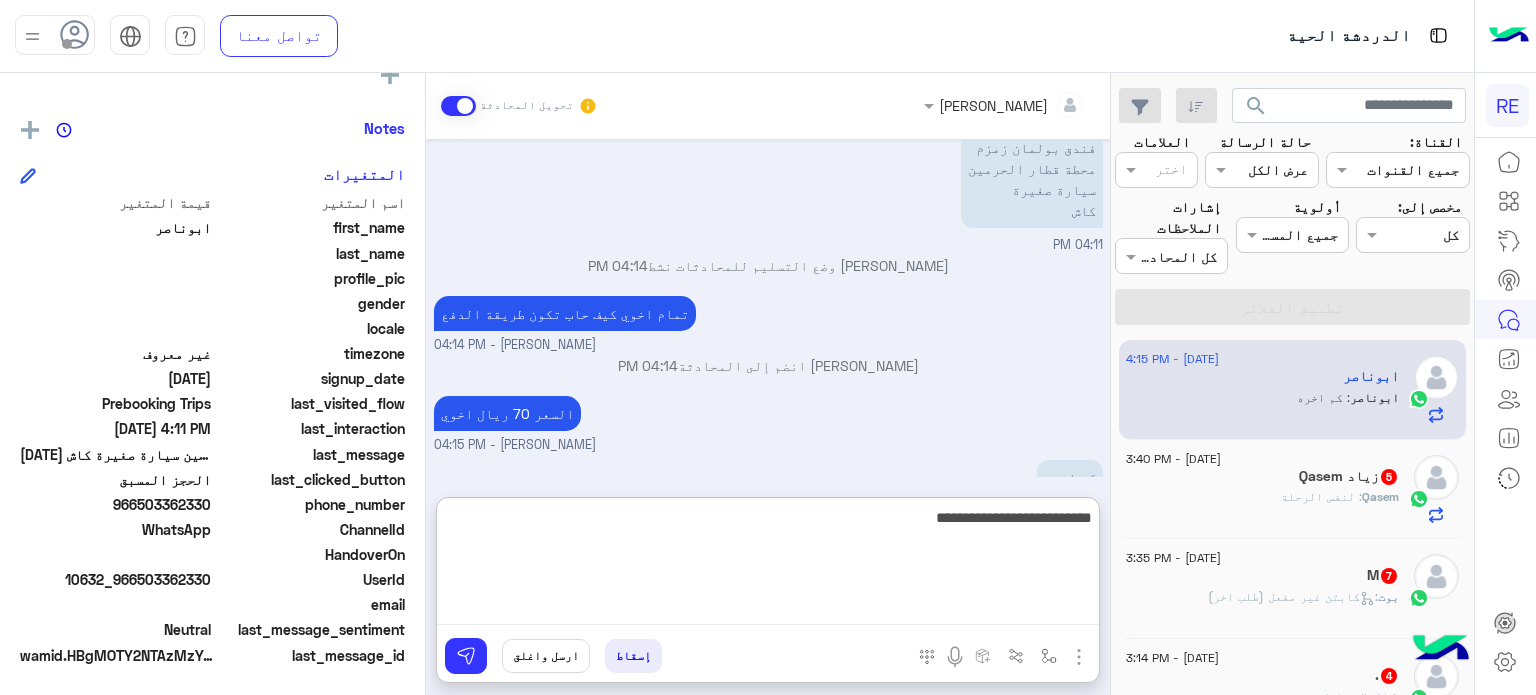 type on "**********" 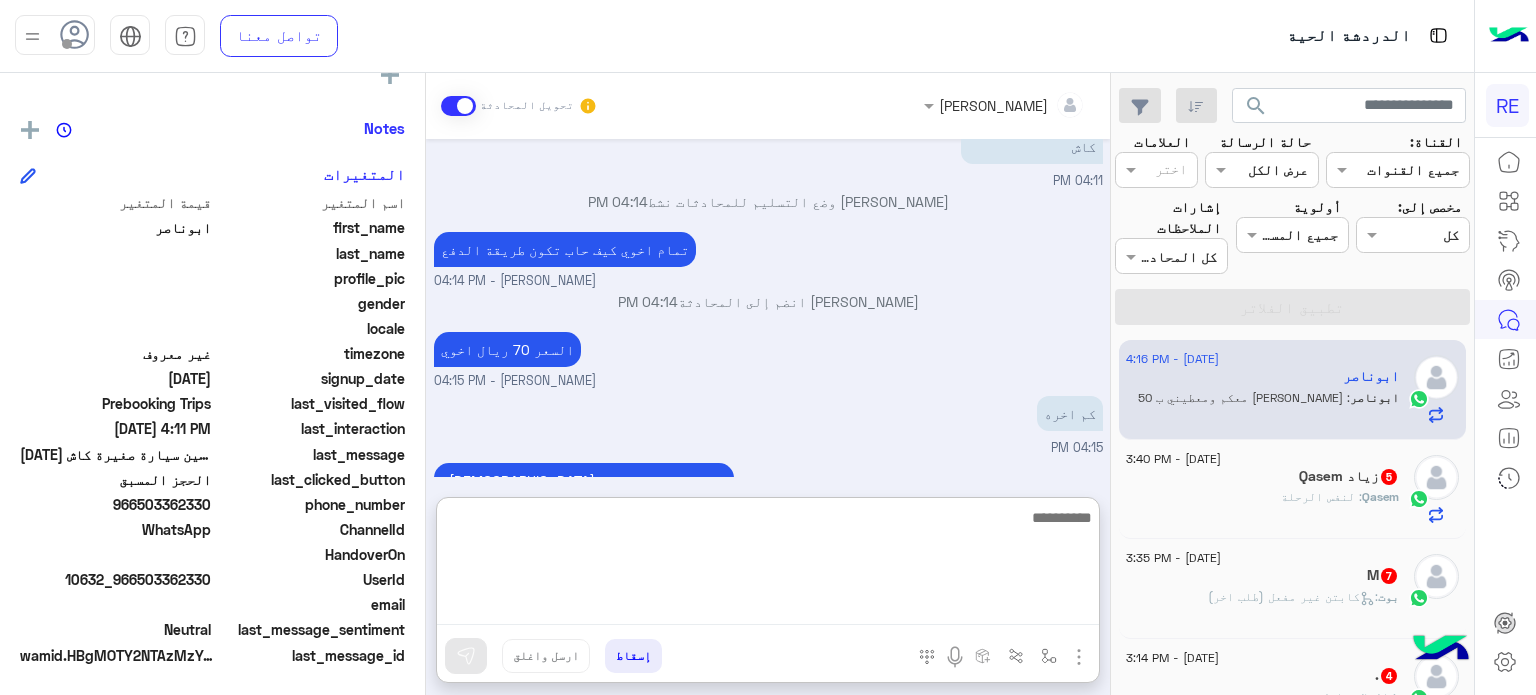 scroll, scrollTop: 1977, scrollLeft: 0, axis: vertical 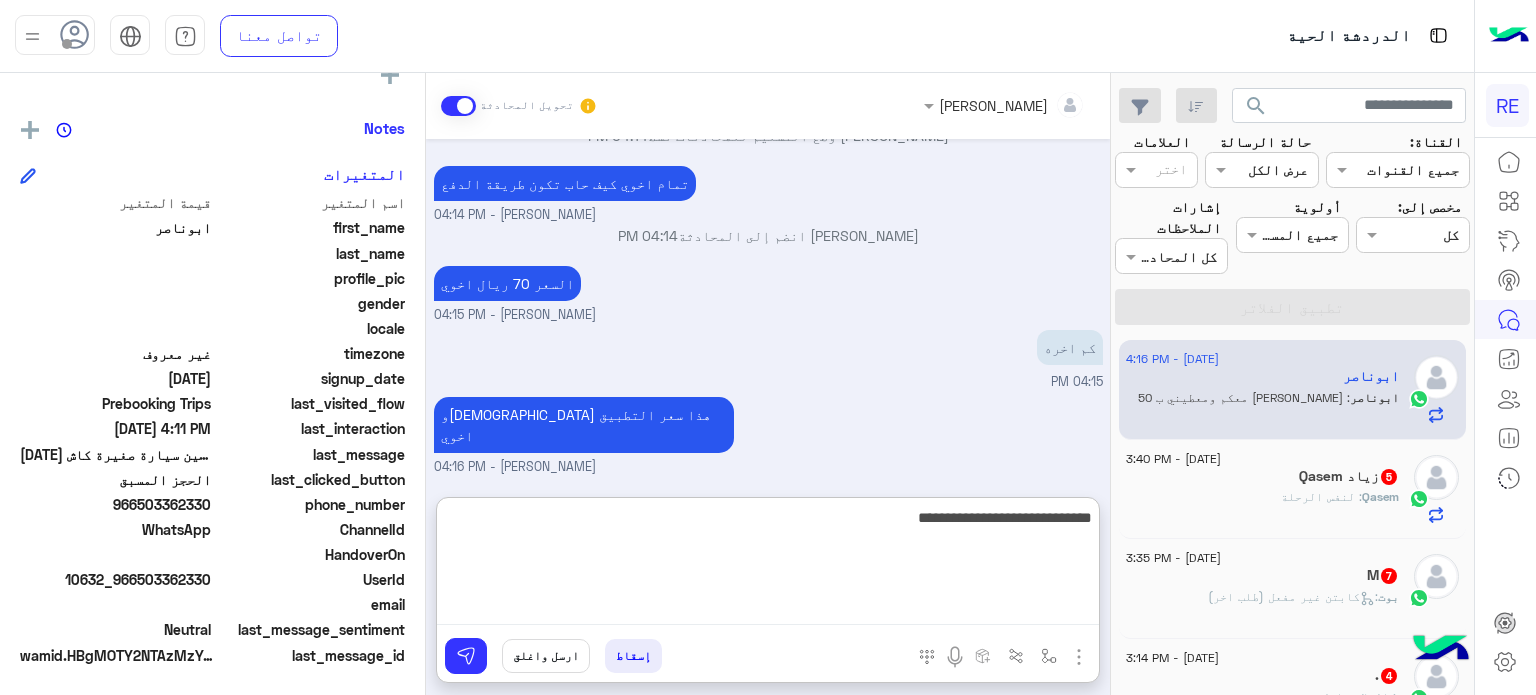 type on "**********" 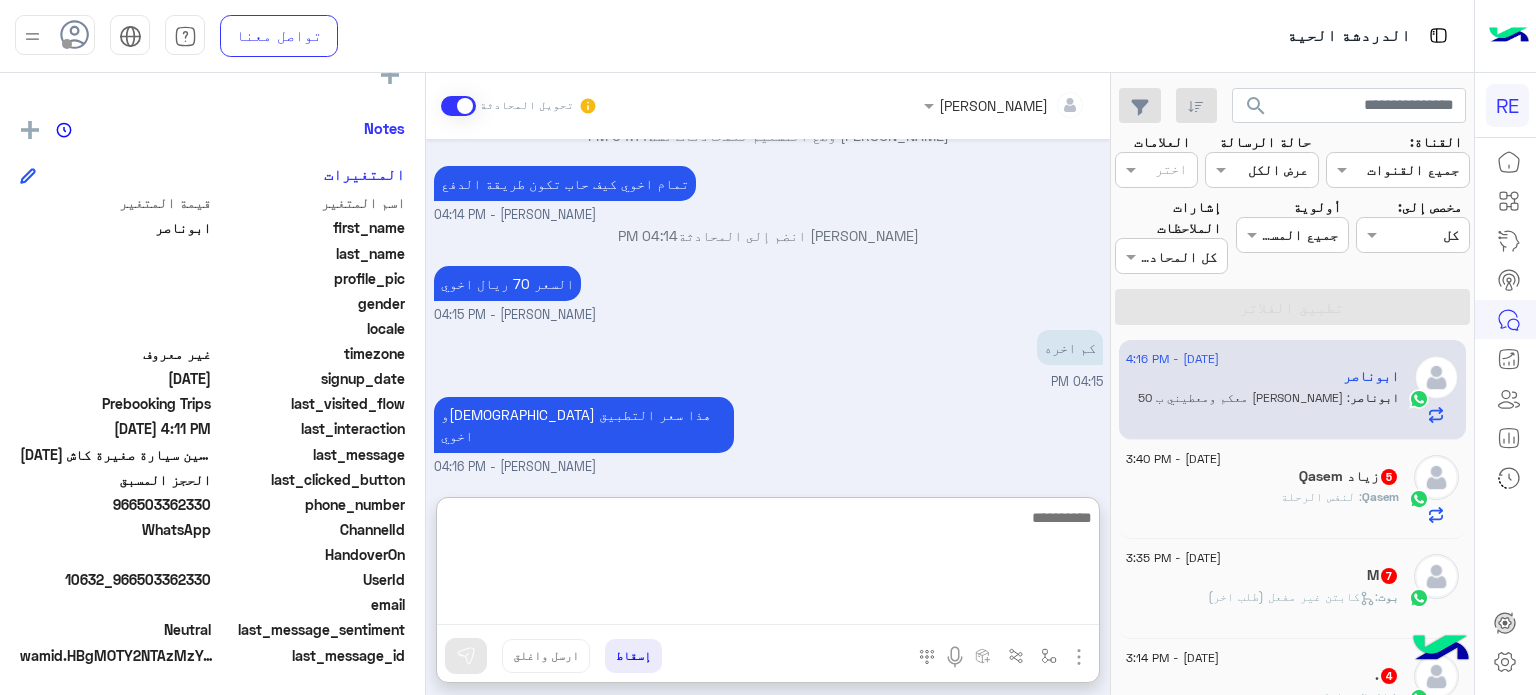 scroll, scrollTop: 2041, scrollLeft: 0, axis: vertical 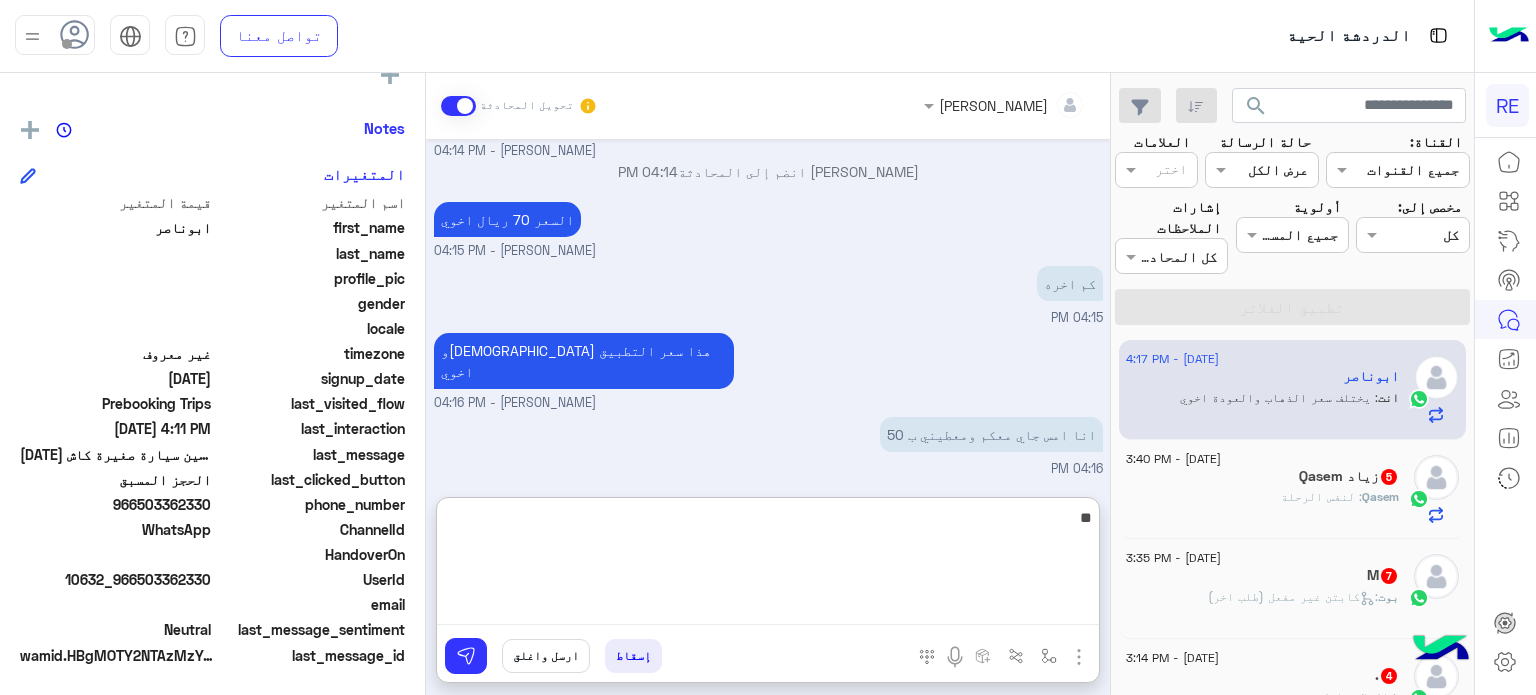 type on "*" 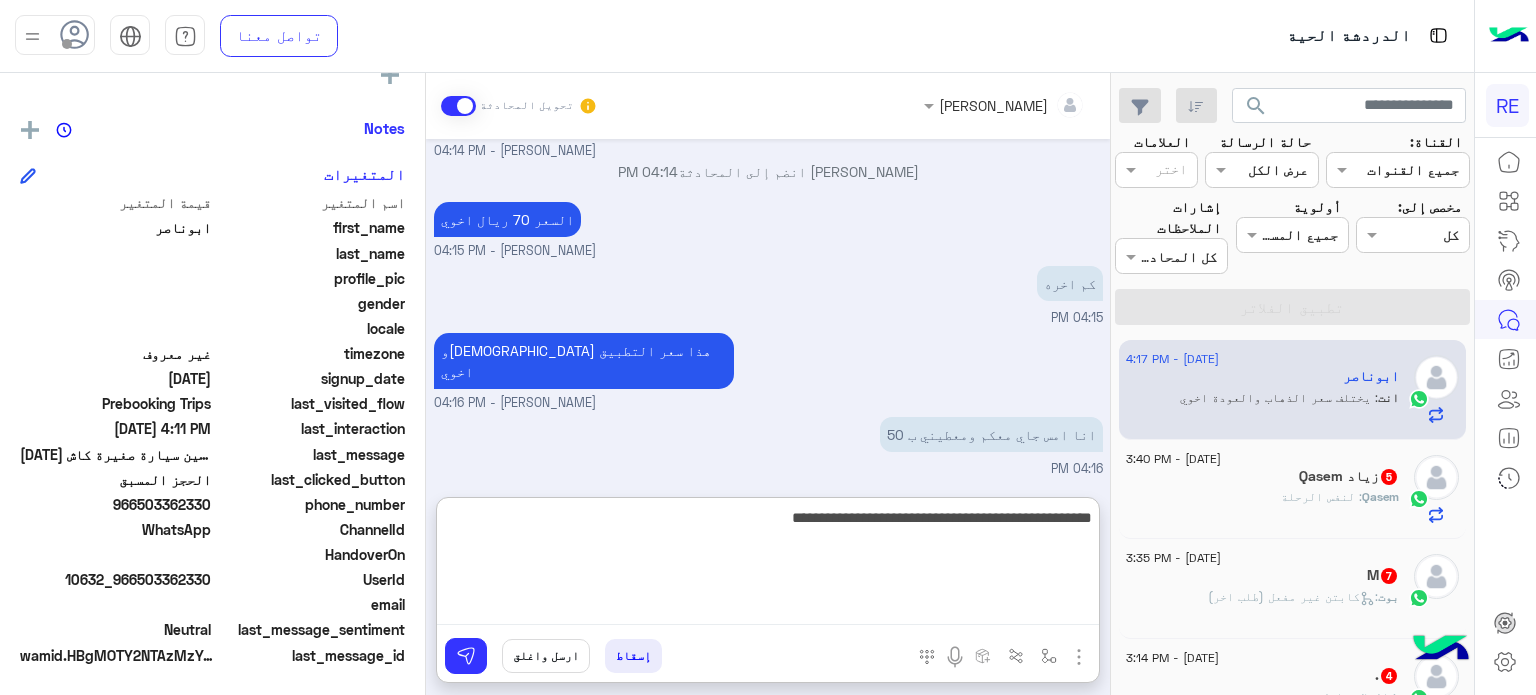 type on "**********" 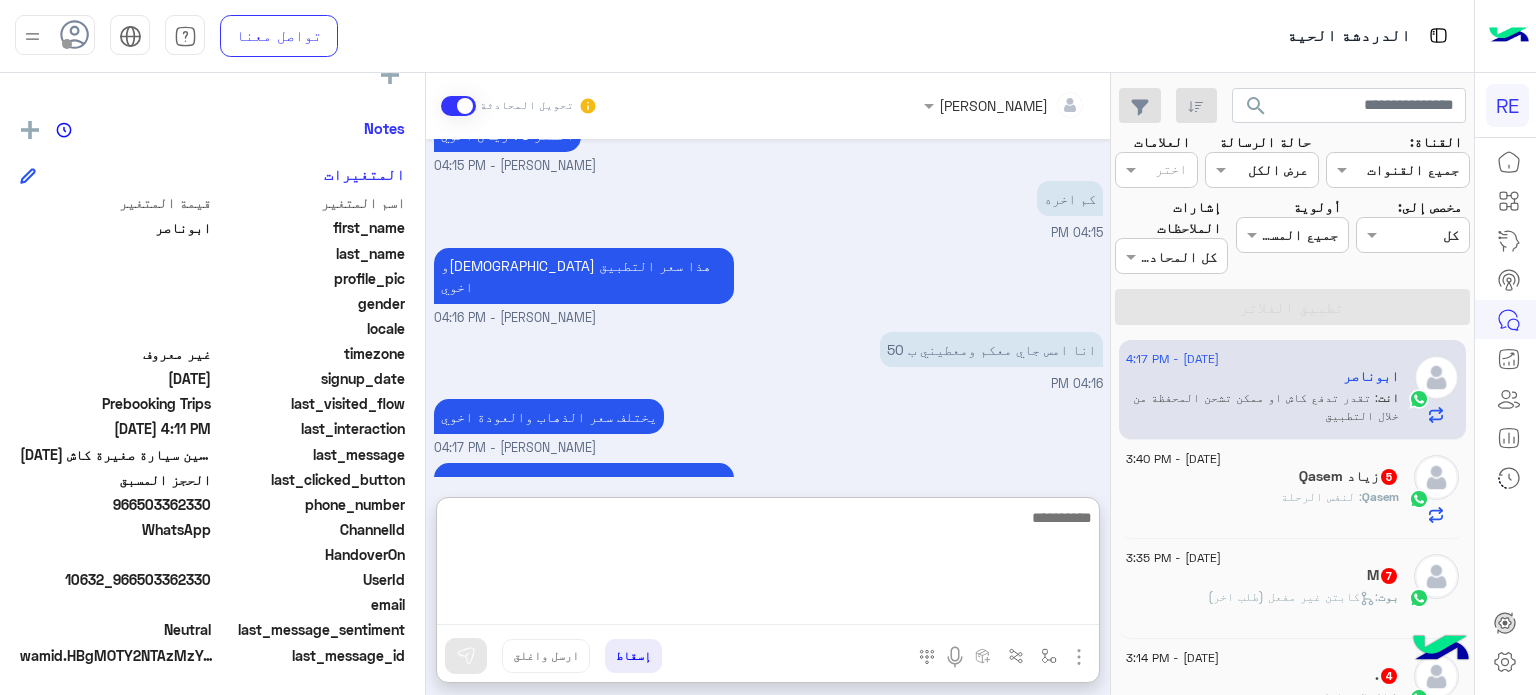scroll, scrollTop: 2126, scrollLeft: 0, axis: vertical 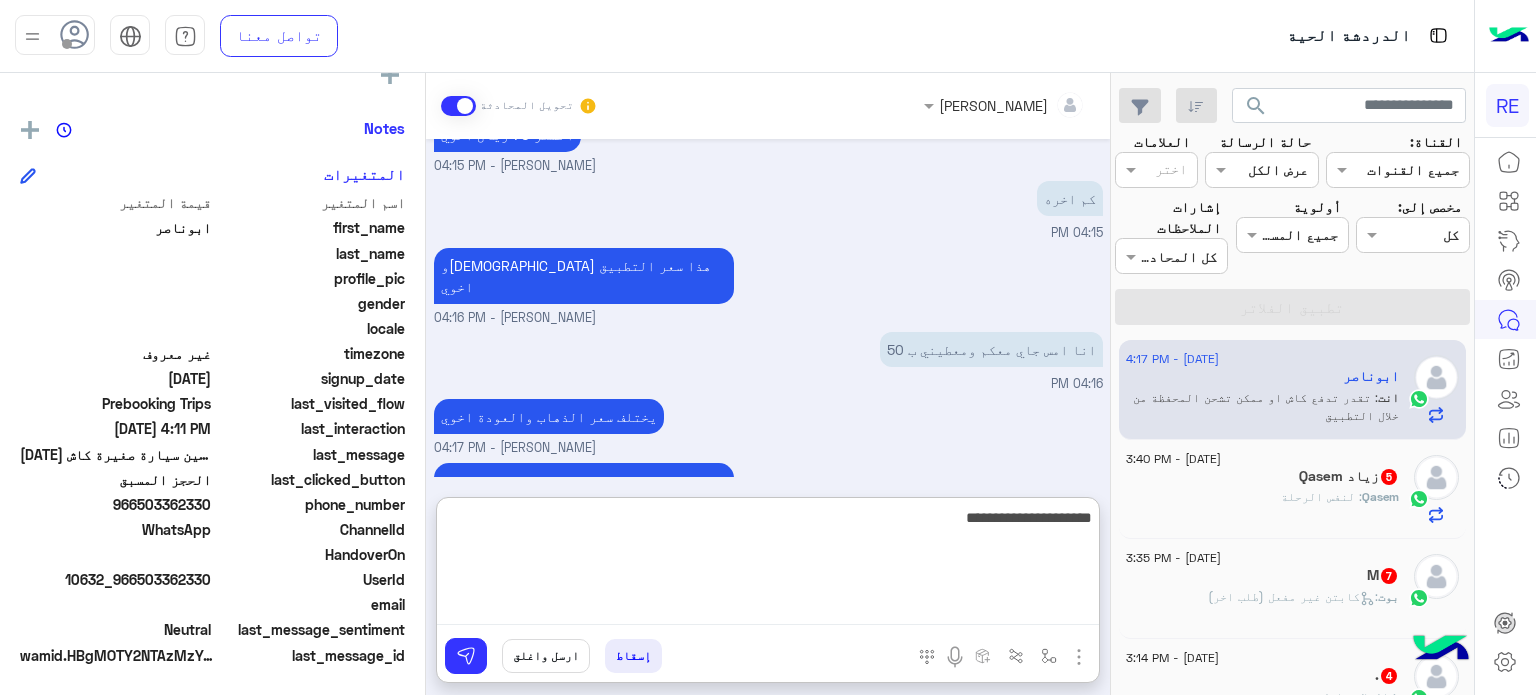 type on "**********" 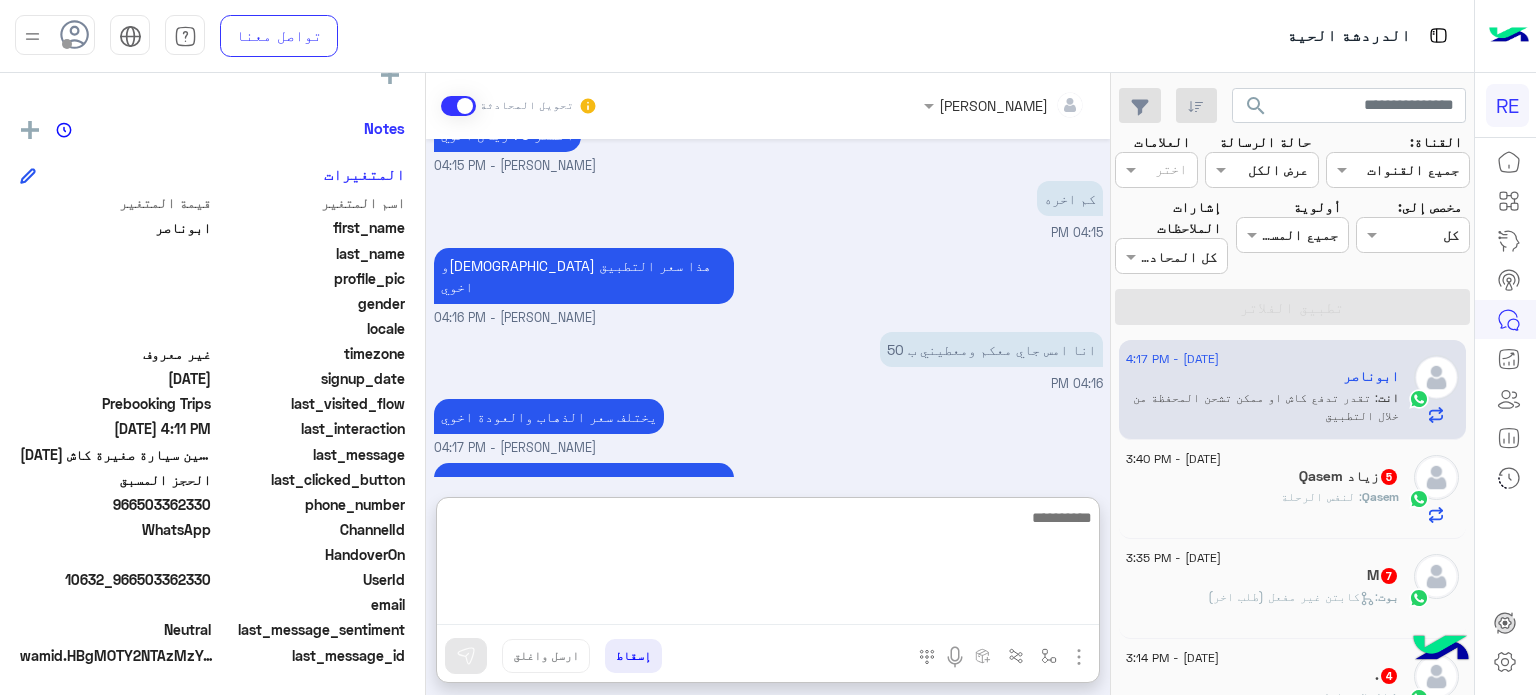 scroll, scrollTop: 2189, scrollLeft: 0, axis: vertical 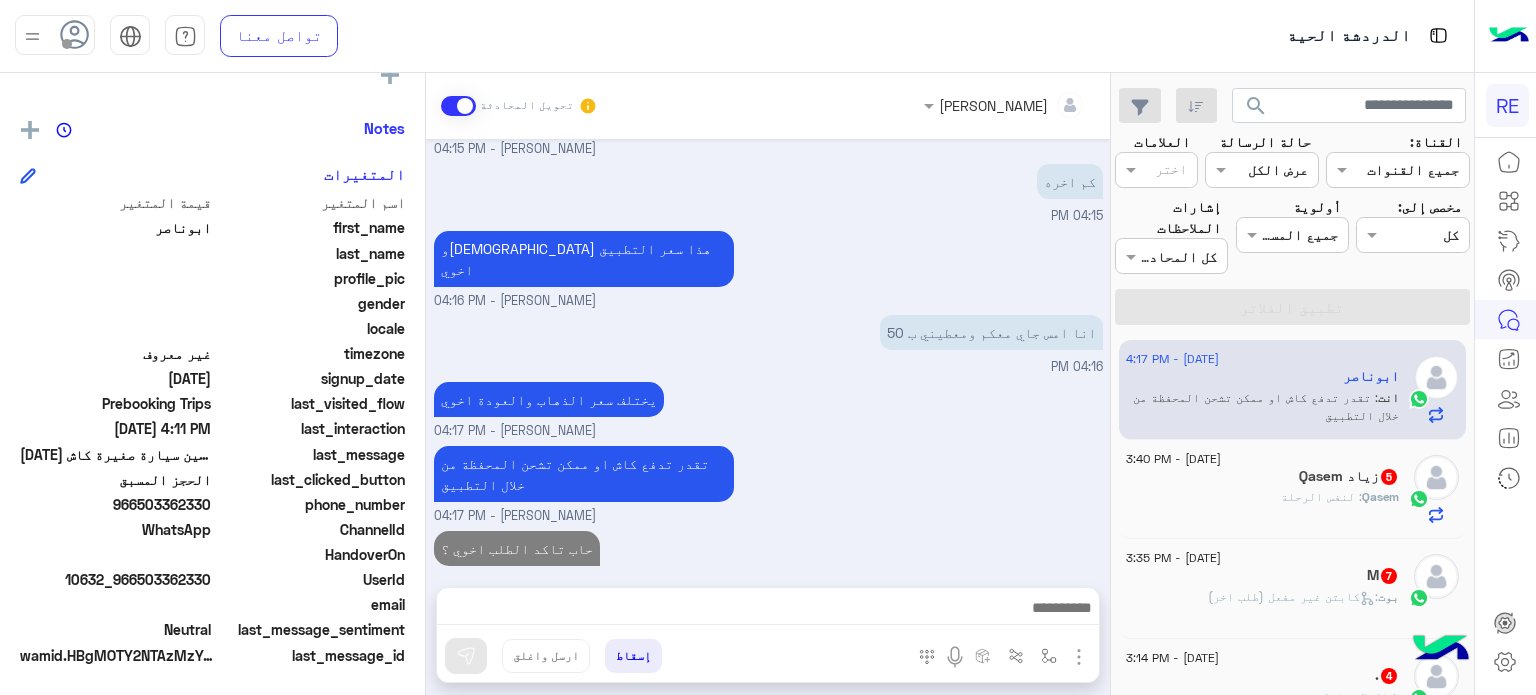 click on "Qasem زياد  5" 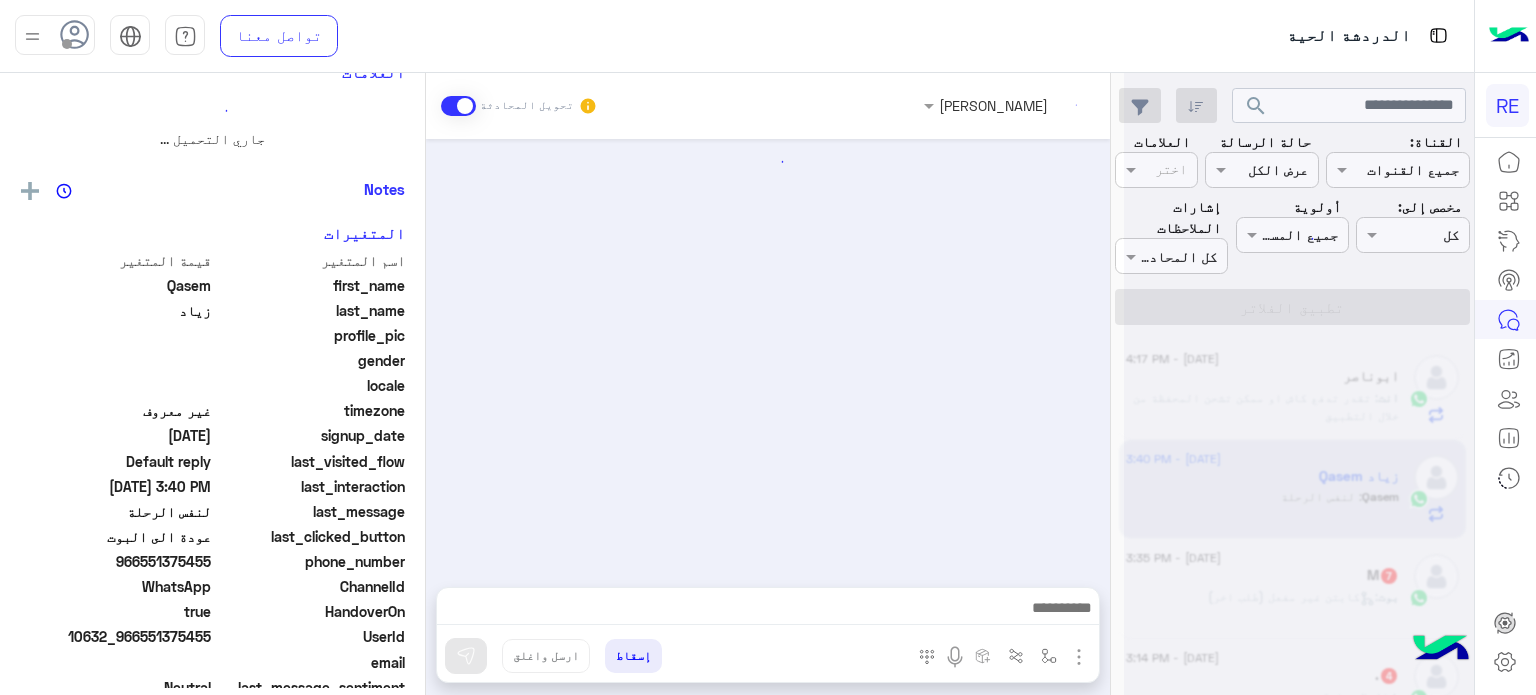 scroll, scrollTop: 0, scrollLeft: 0, axis: both 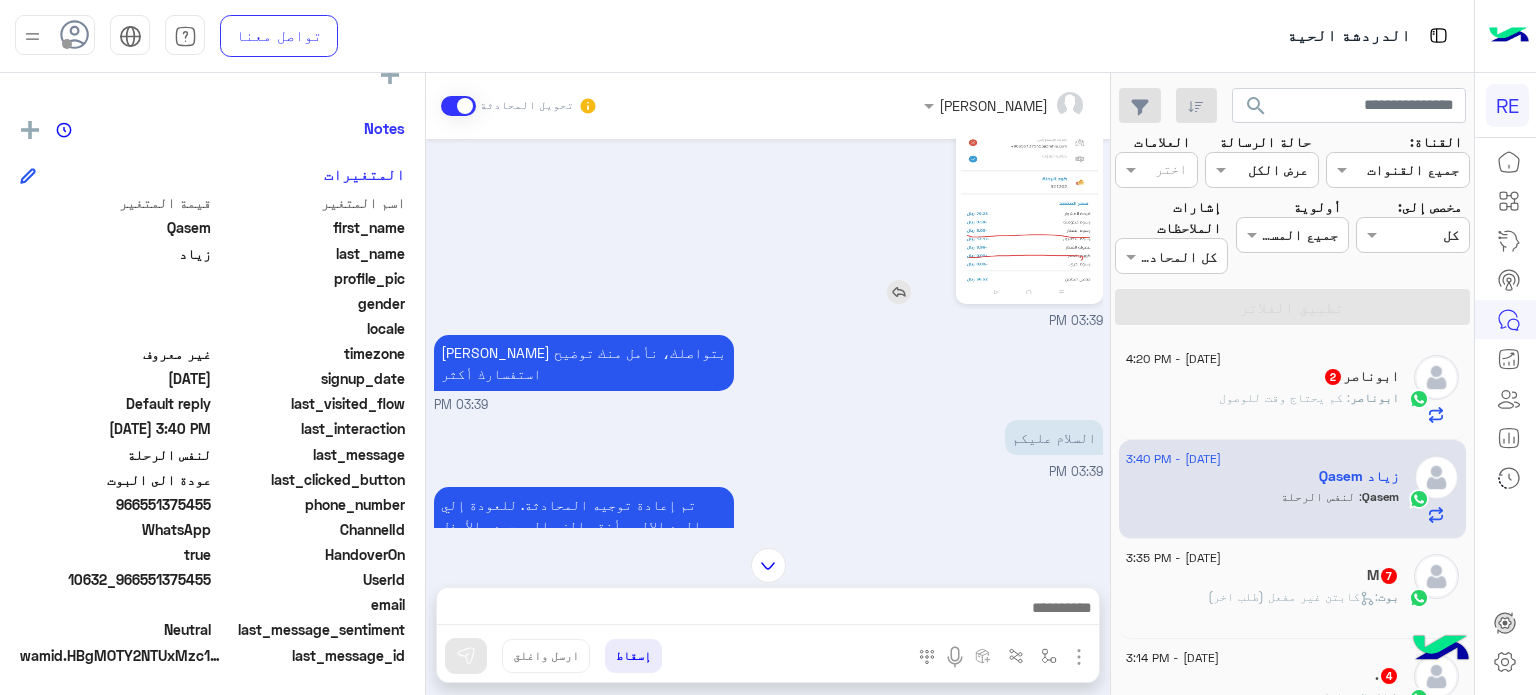 click 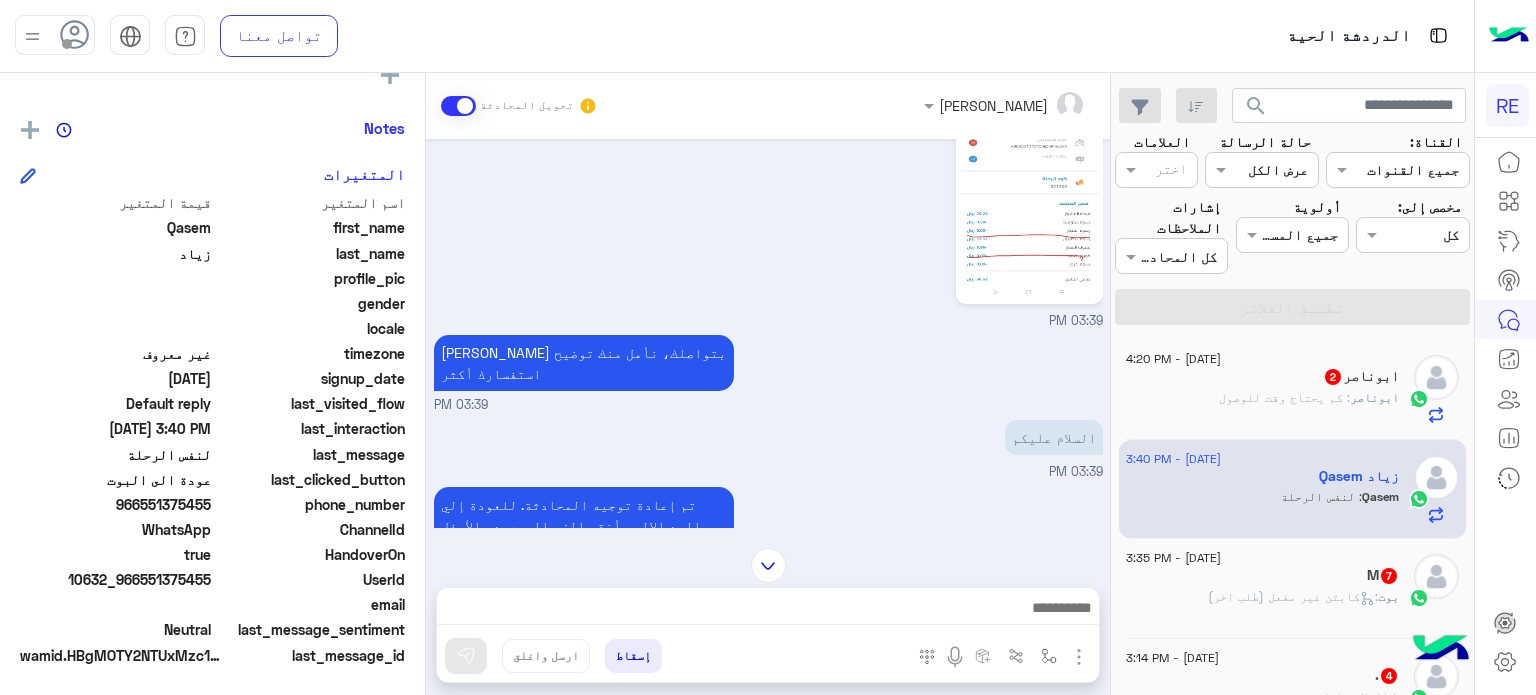 scroll, scrollTop: 120, scrollLeft: 0, axis: vertical 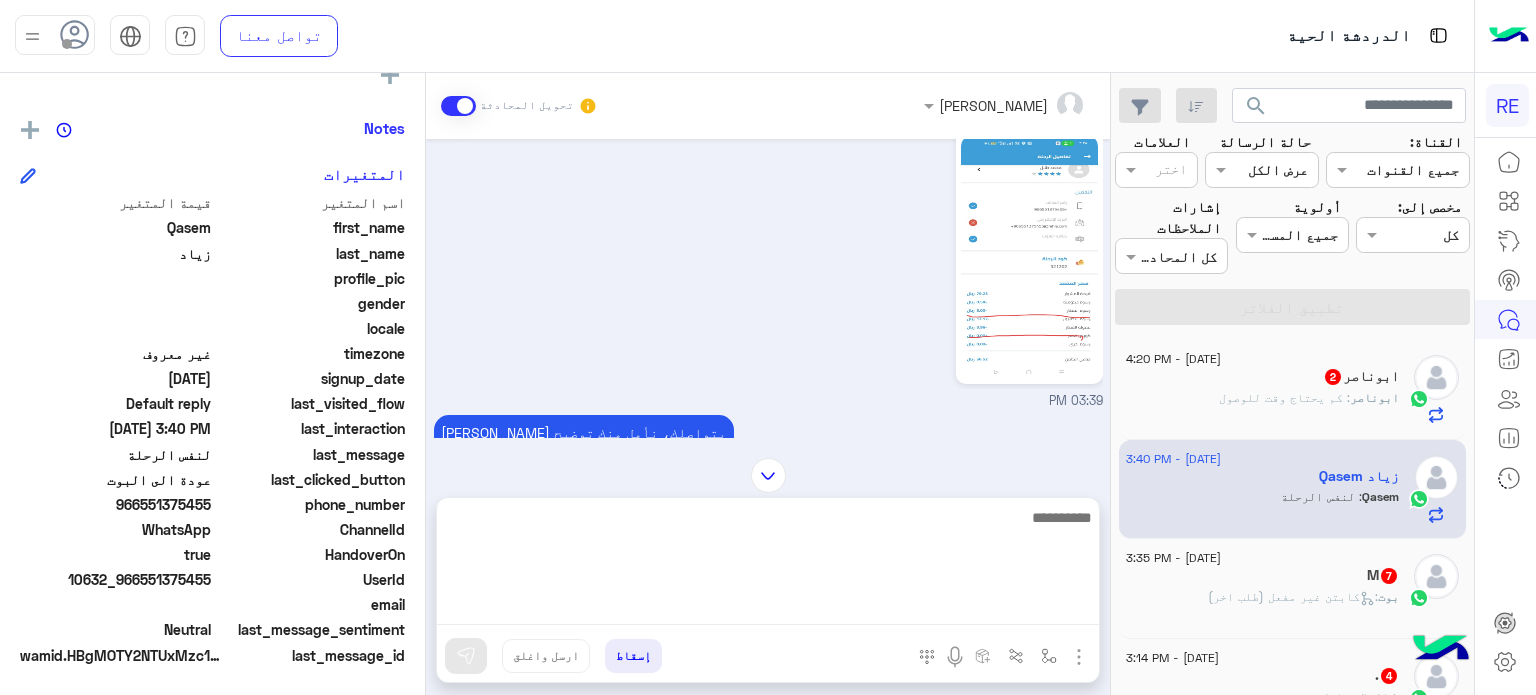 click at bounding box center [768, 565] 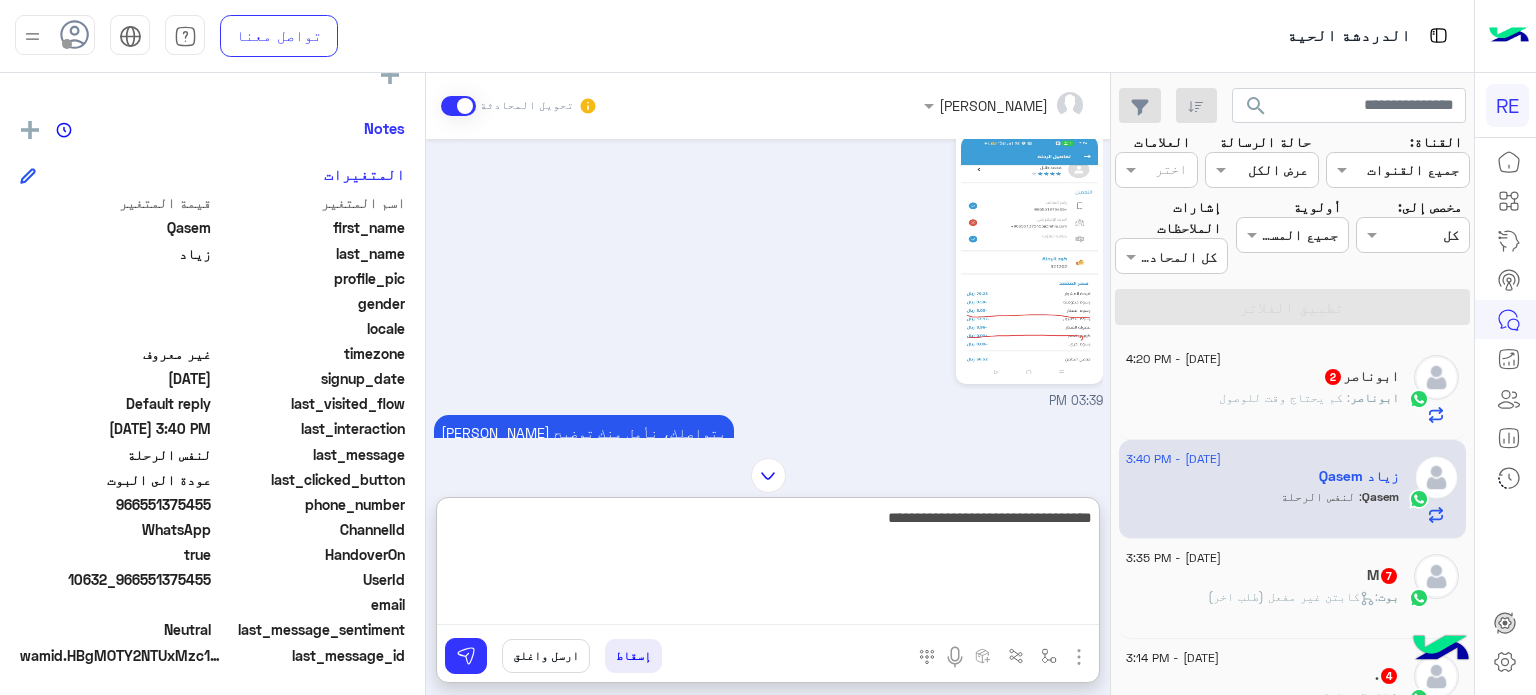 type on "**********" 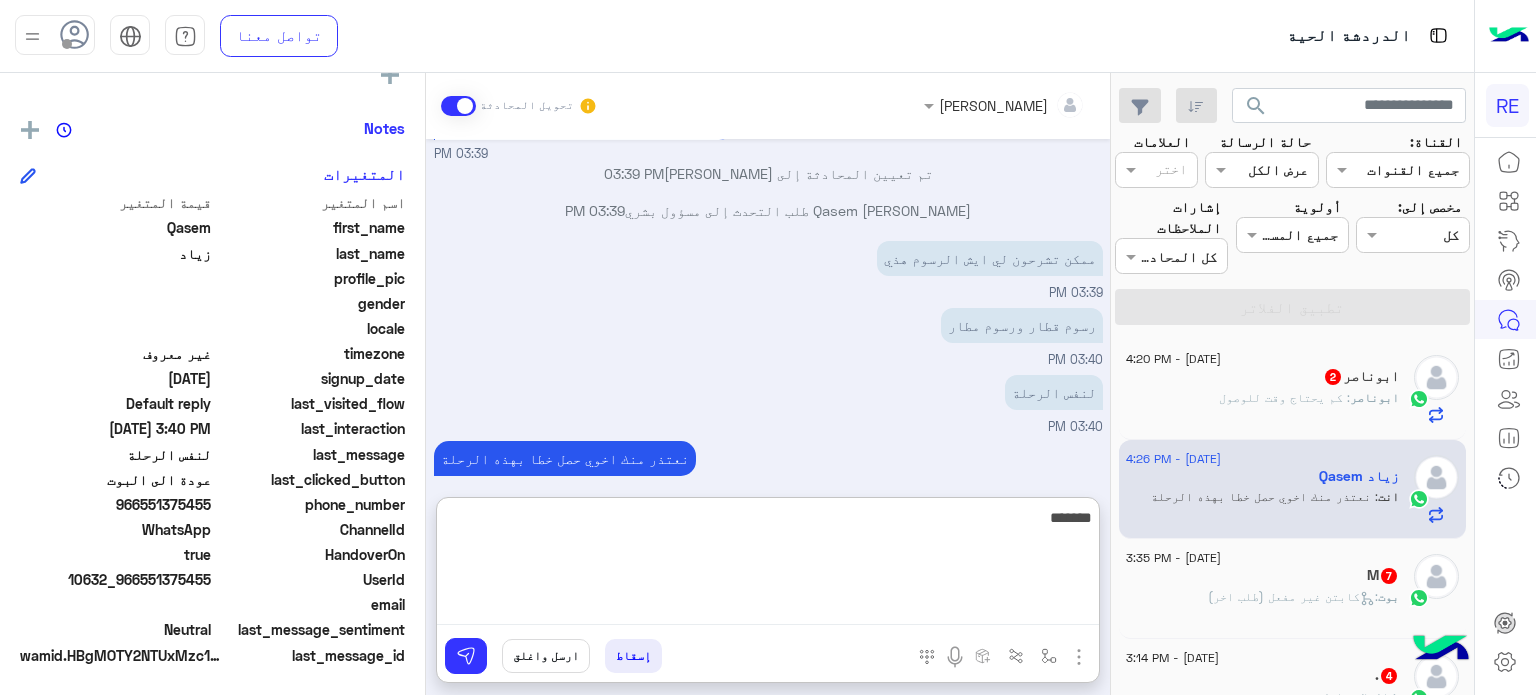 scroll, scrollTop: 675, scrollLeft: 0, axis: vertical 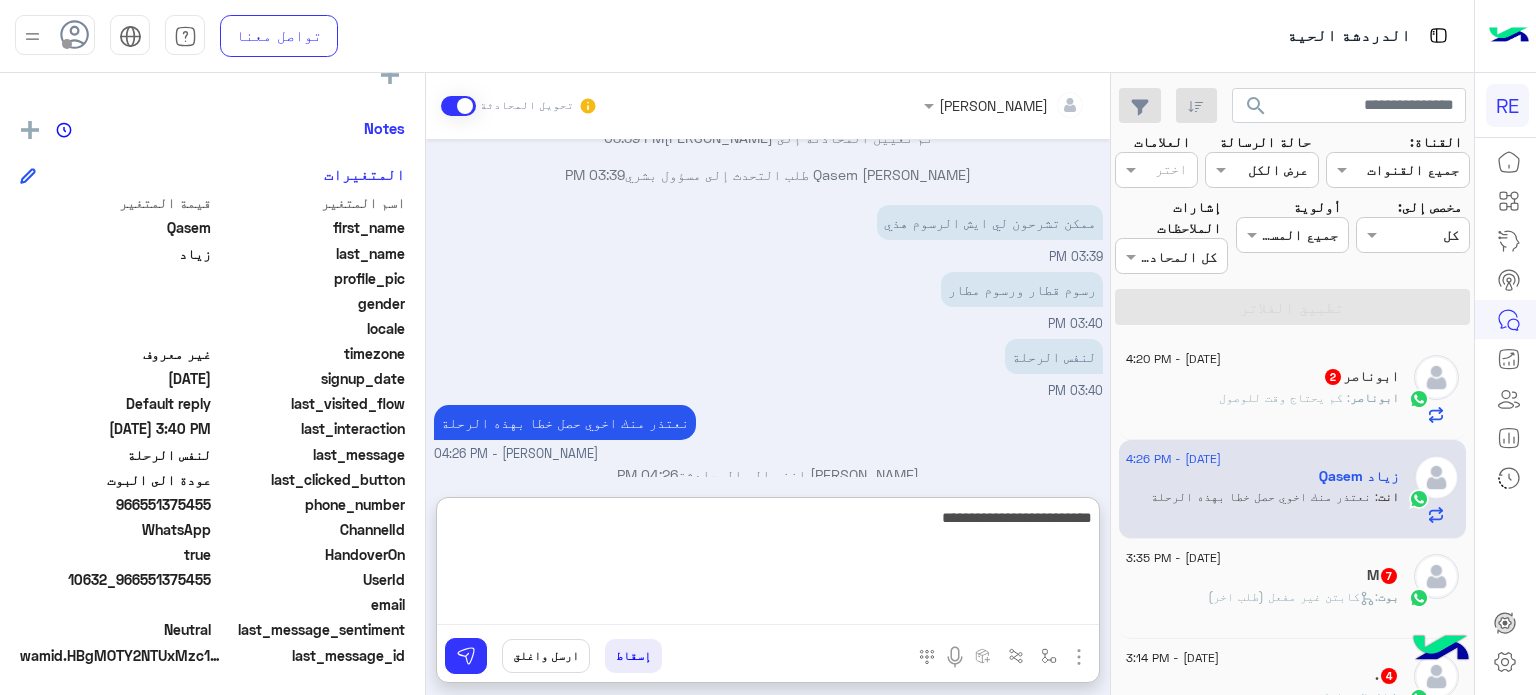 type on "**********" 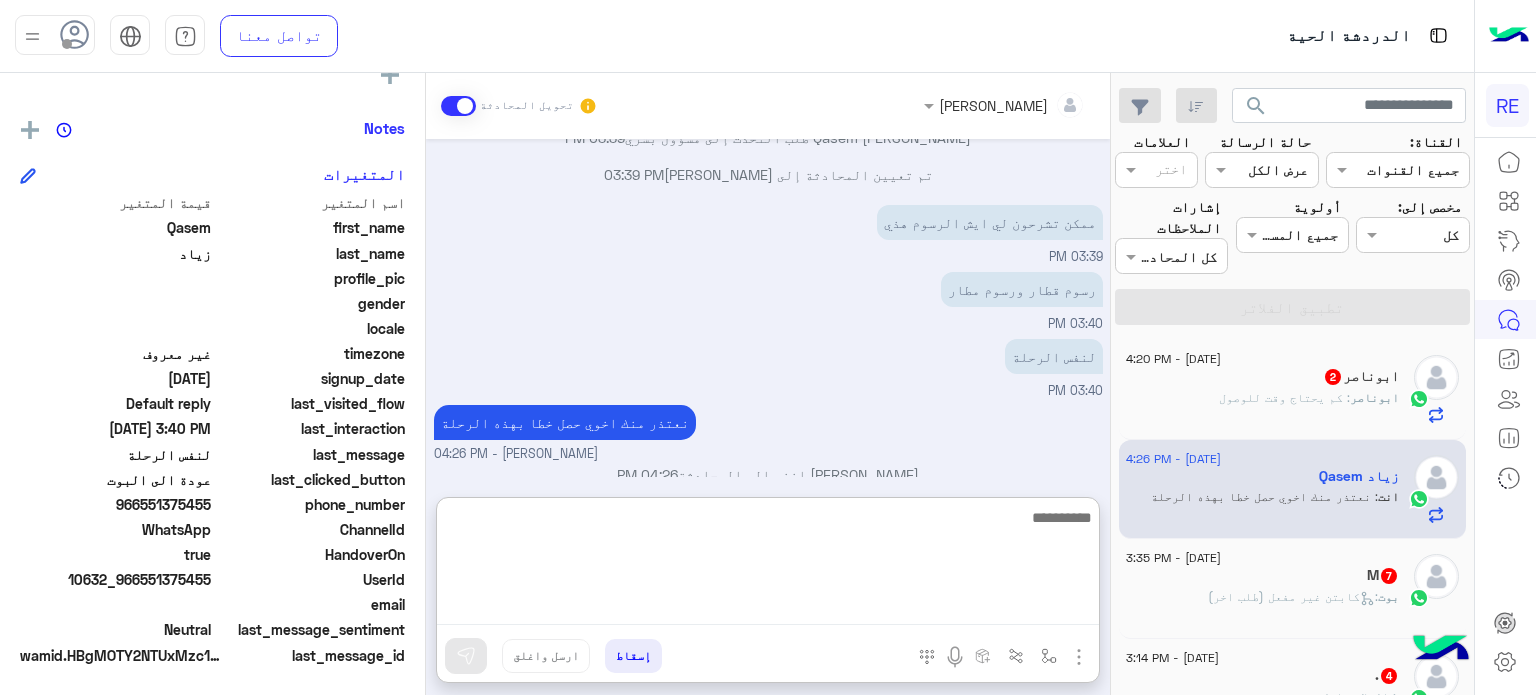 scroll, scrollTop: 739, scrollLeft: 0, axis: vertical 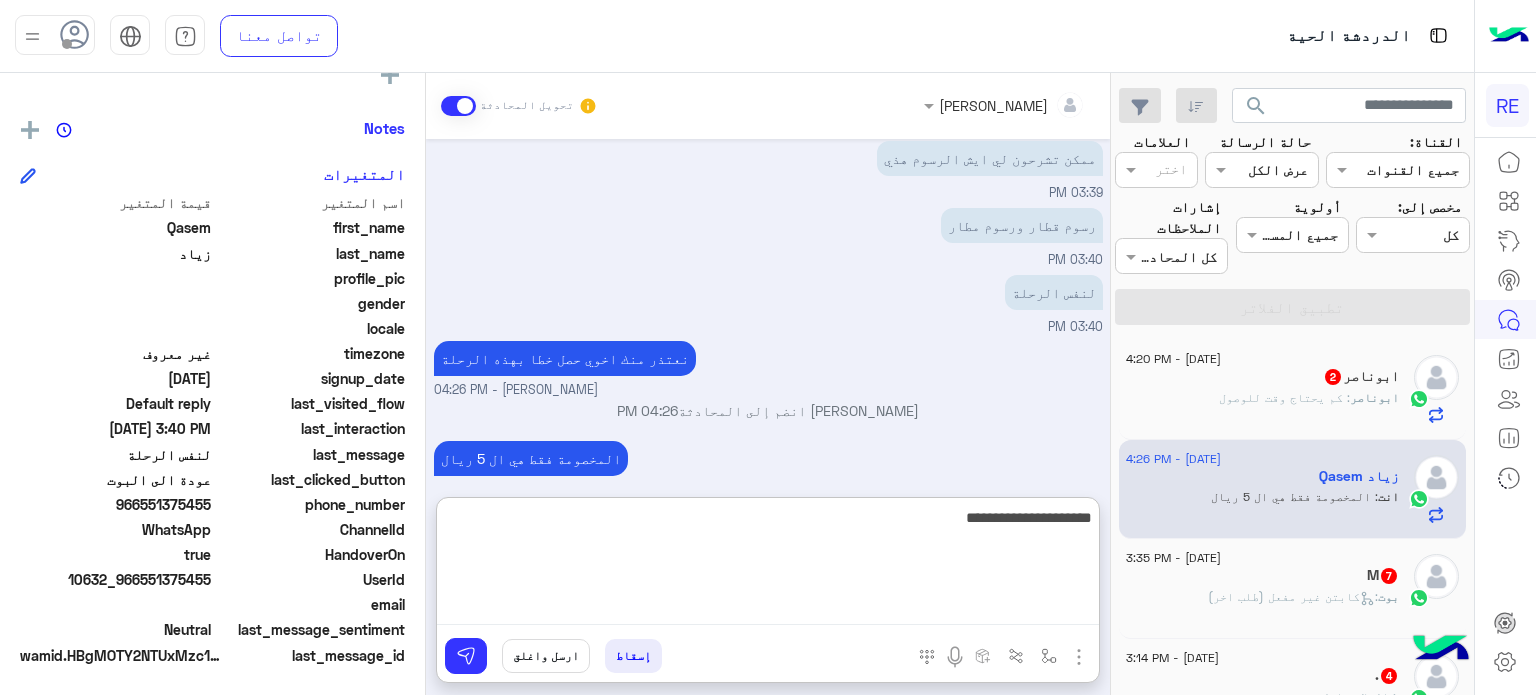 type on "**********" 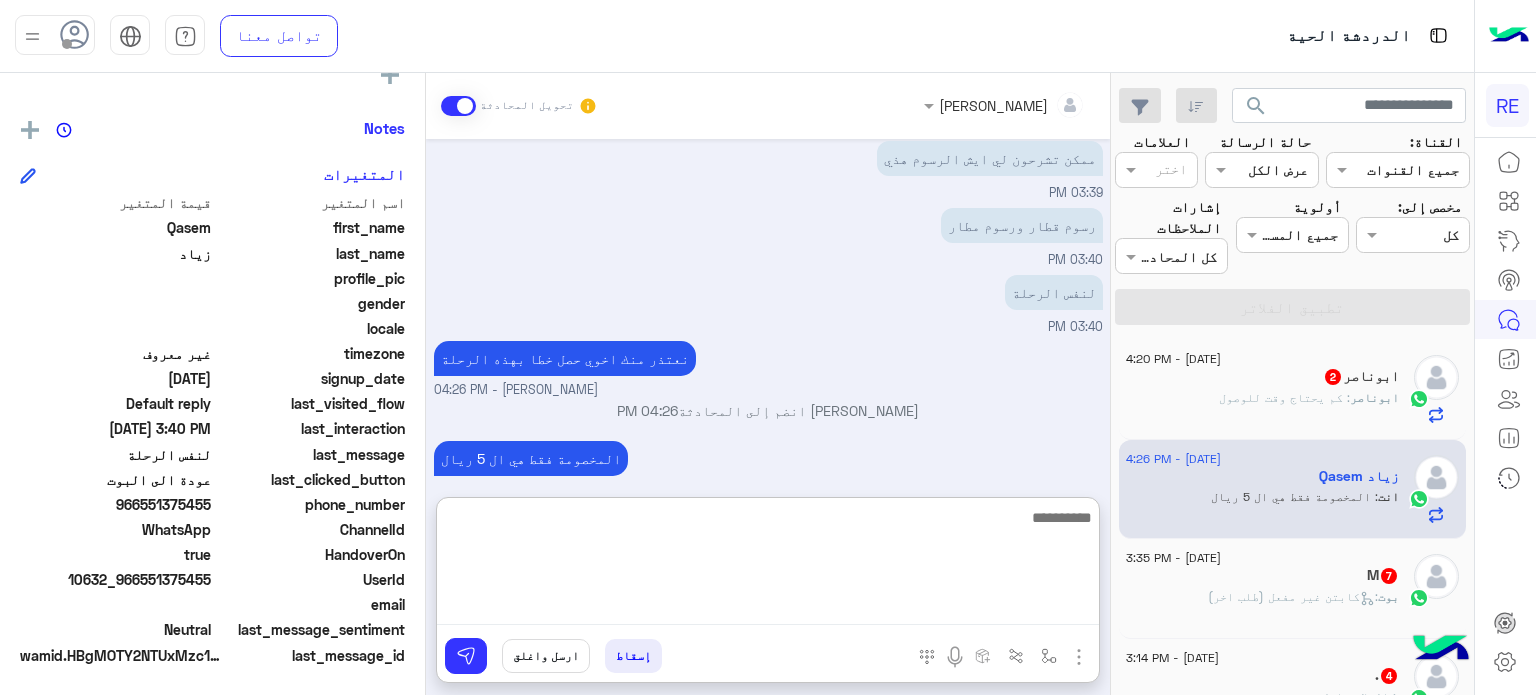 scroll, scrollTop: 803, scrollLeft: 0, axis: vertical 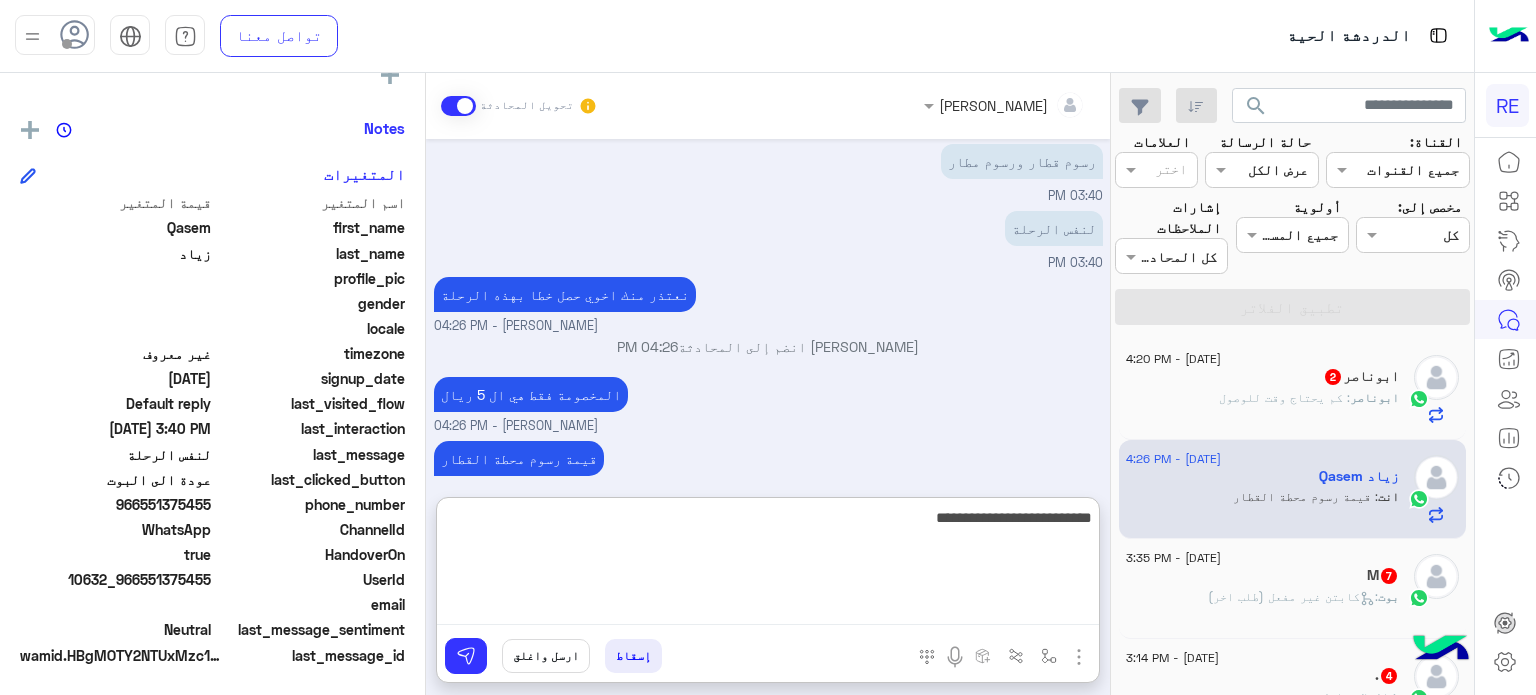 type on "**********" 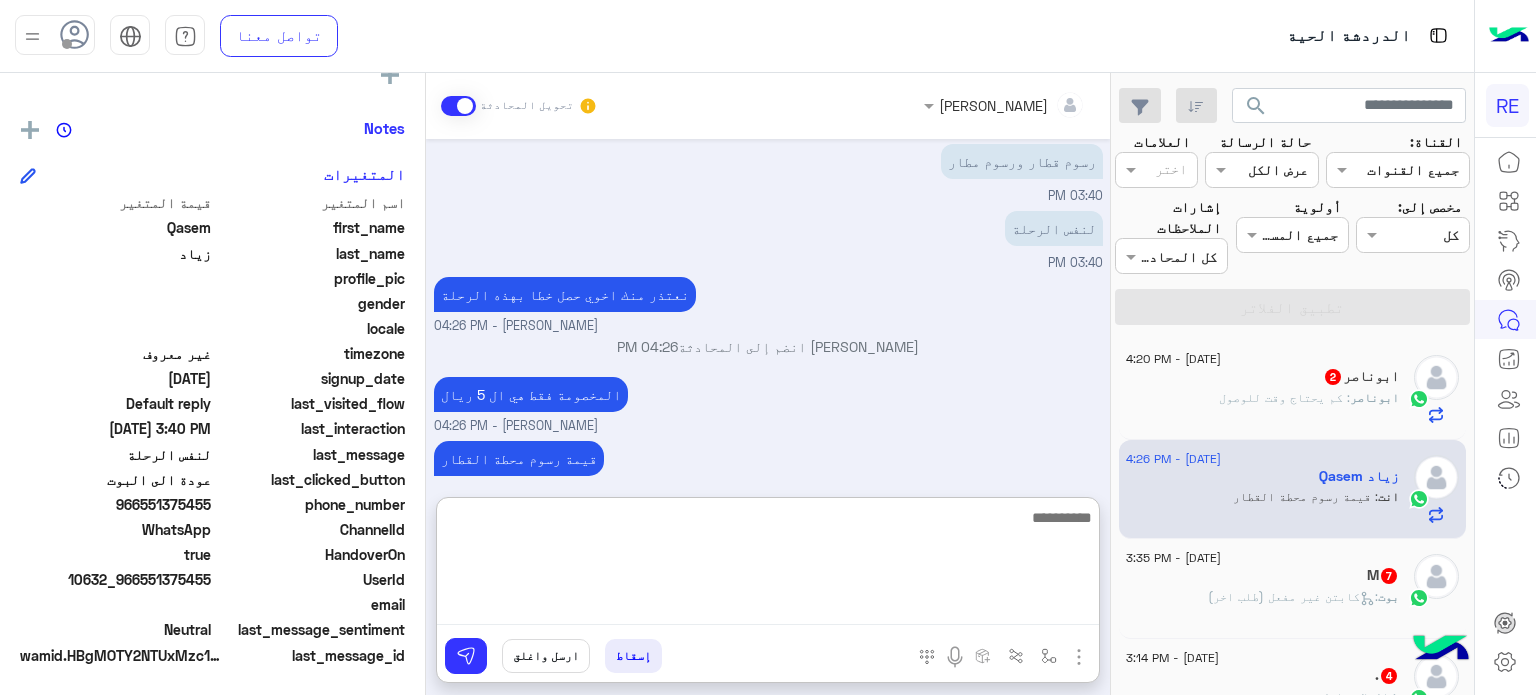 scroll, scrollTop: 866, scrollLeft: 0, axis: vertical 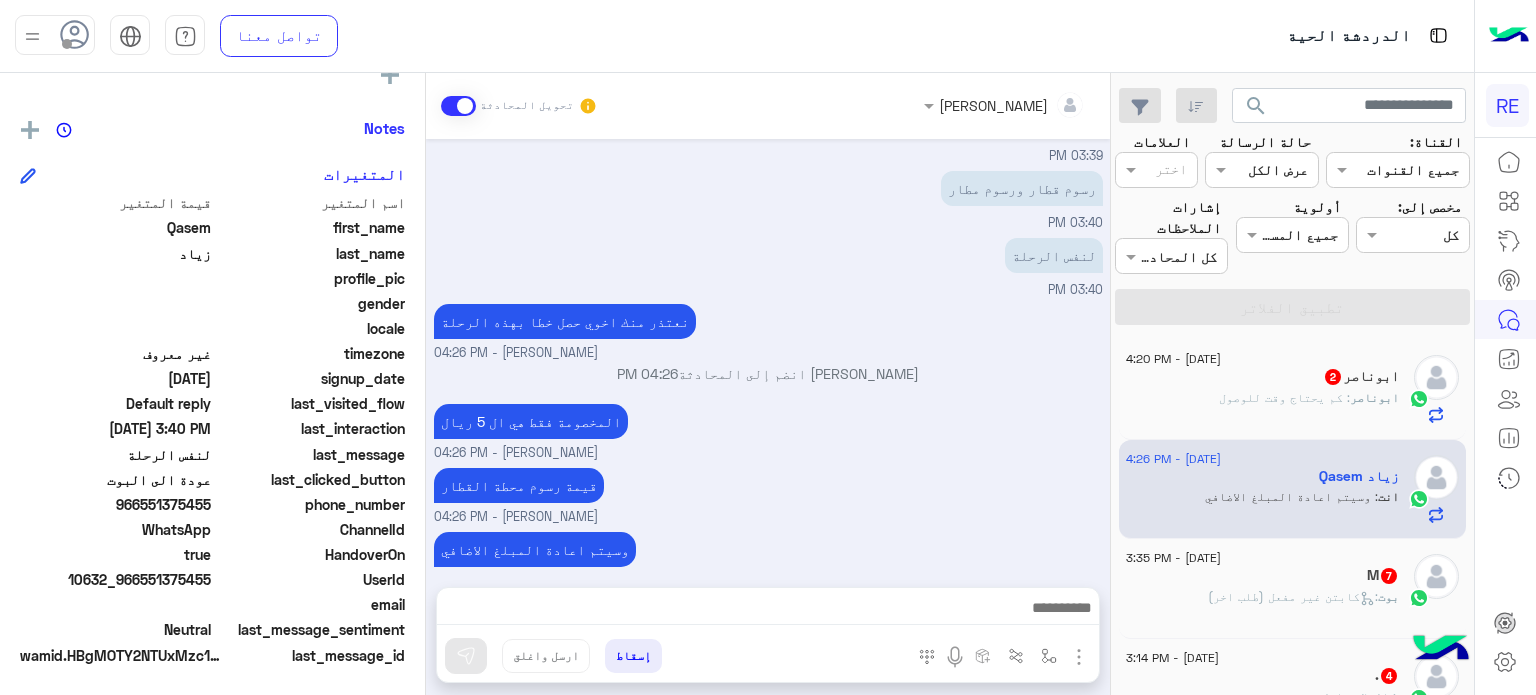 drag, startPoint x: 210, startPoint y: 582, endPoint x: 144, endPoint y: 586, distance: 66.1211 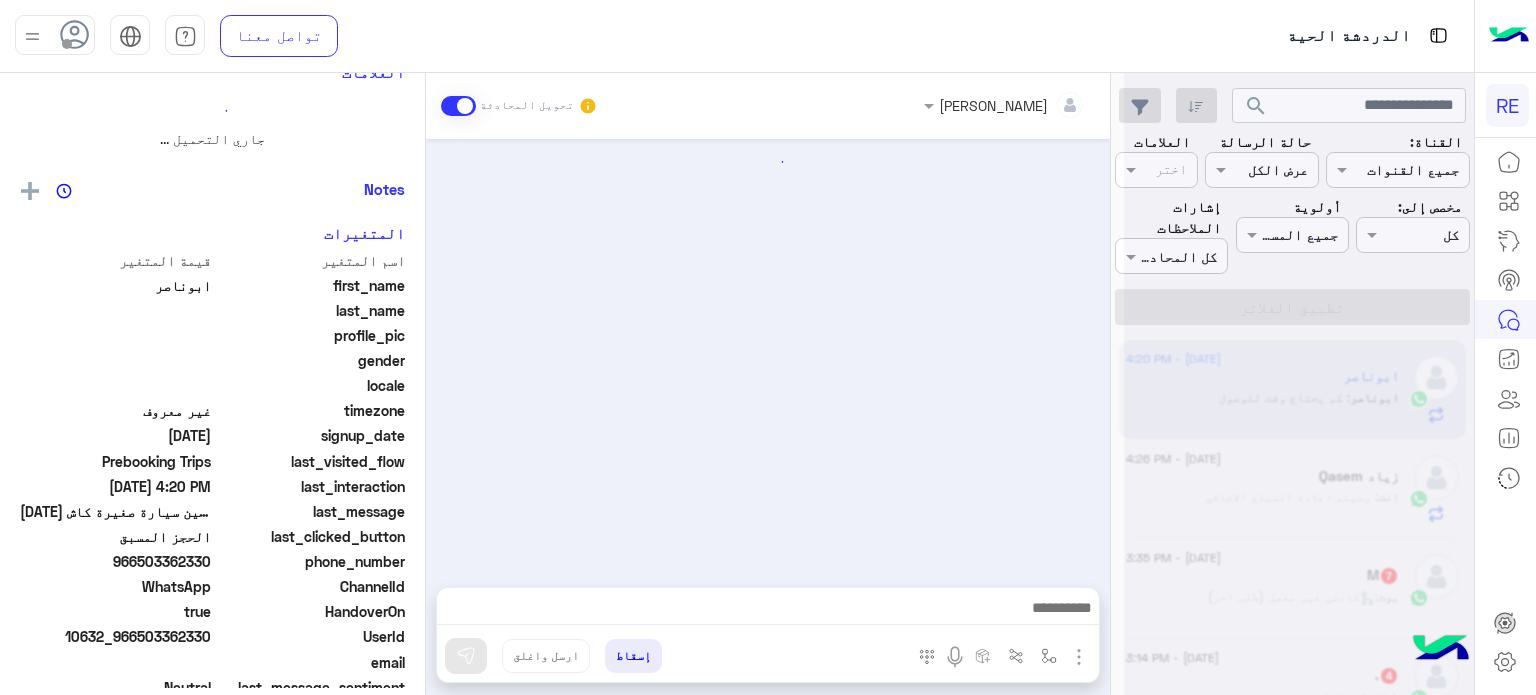 scroll, scrollTop: 0, scrollLeft: 0, axis: both 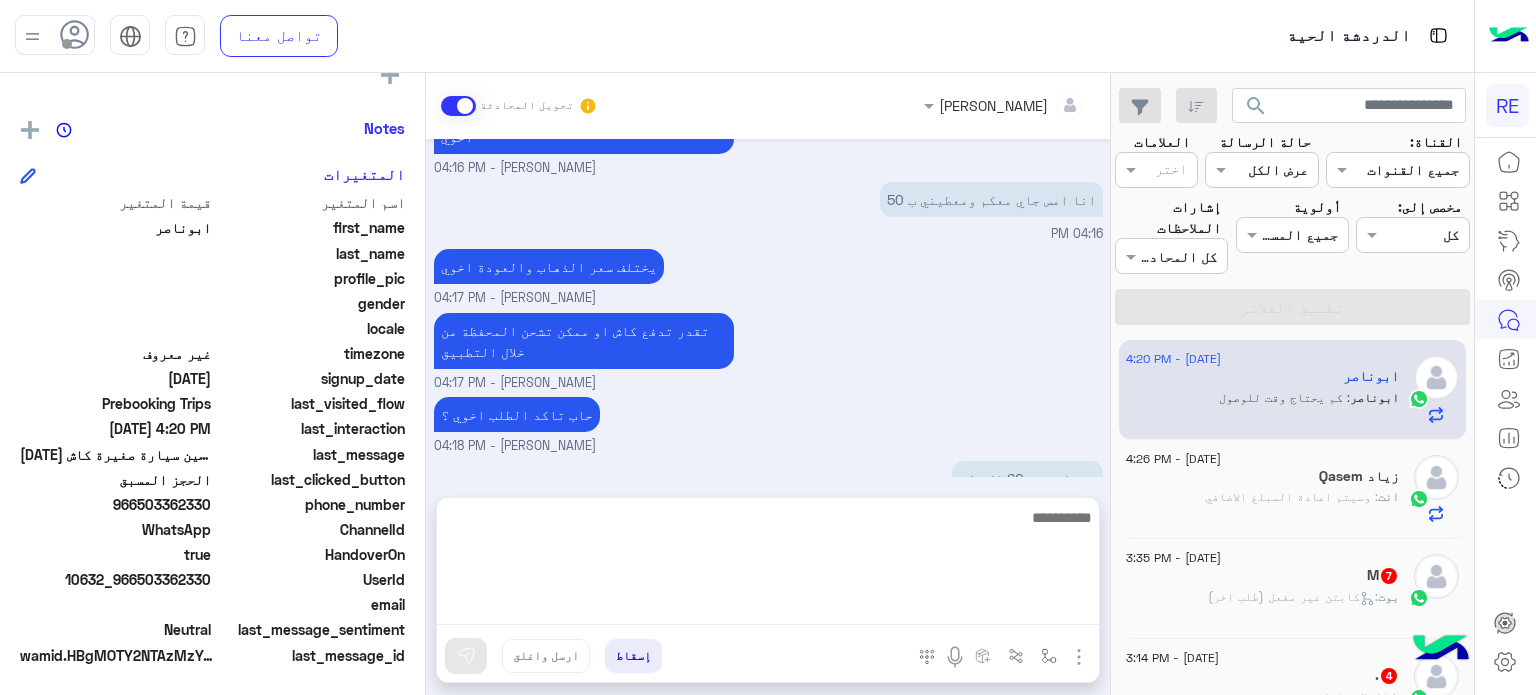 click at bounding box center [768, 565] 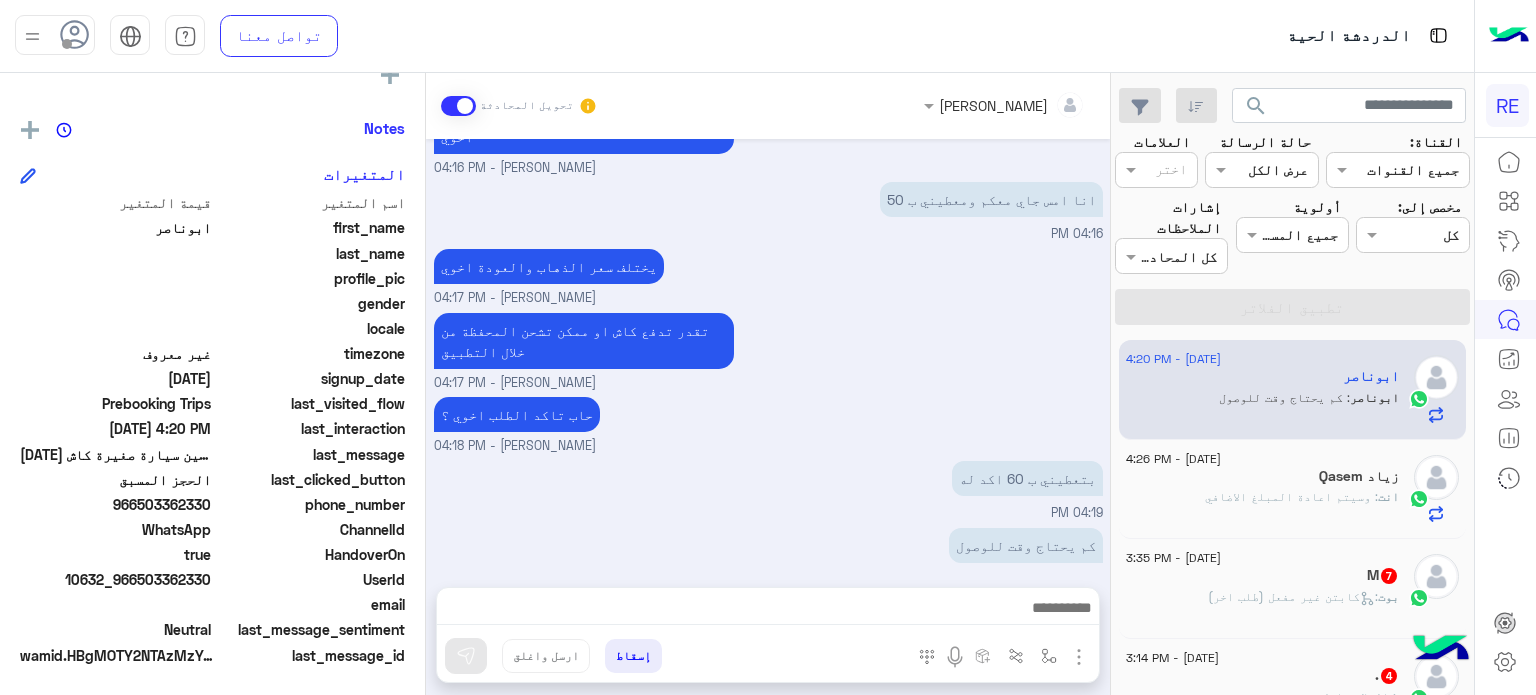 click on "حاب تاكد الطلب اخوي ؟  [PERSON_NAME] -  04:18 PM" at bounding box center [768, 424] 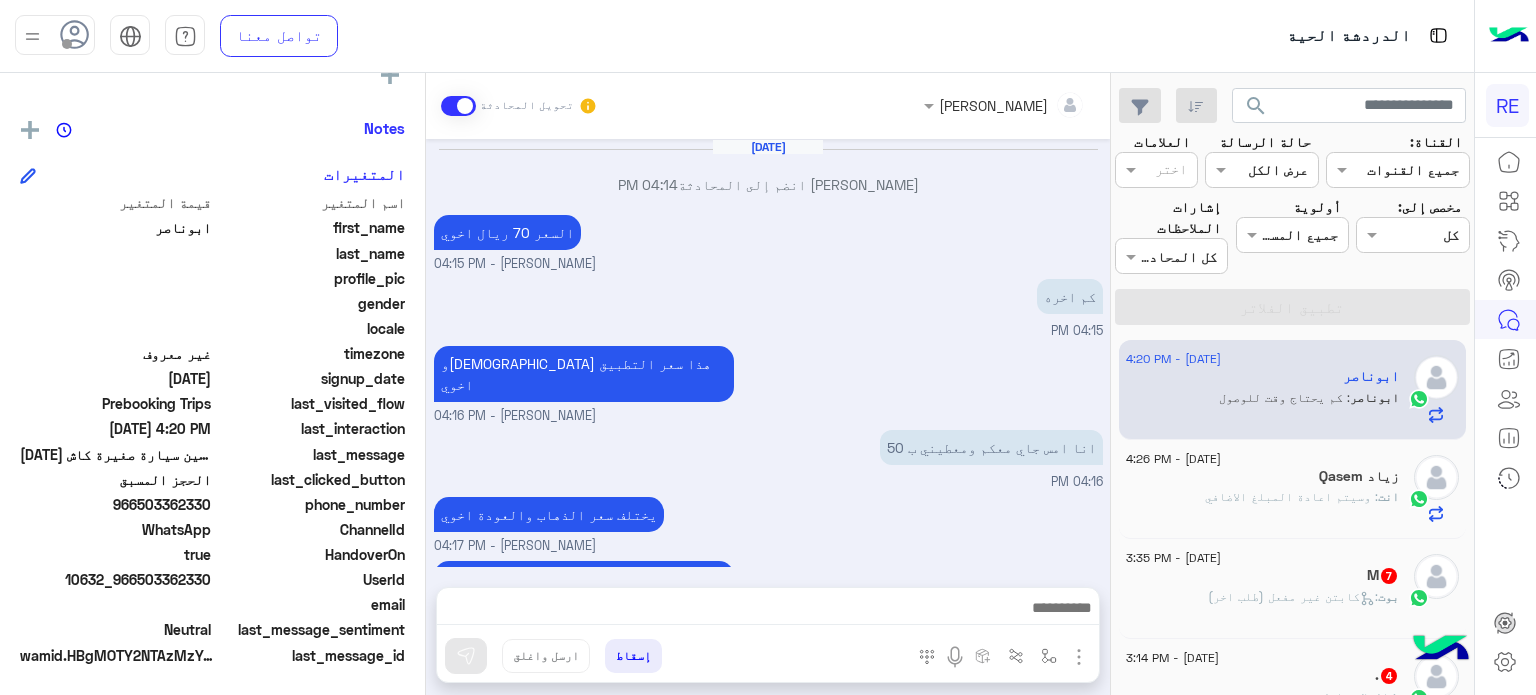scroll, scrollTop: 248, scrollLeft: 0, axis: vertical 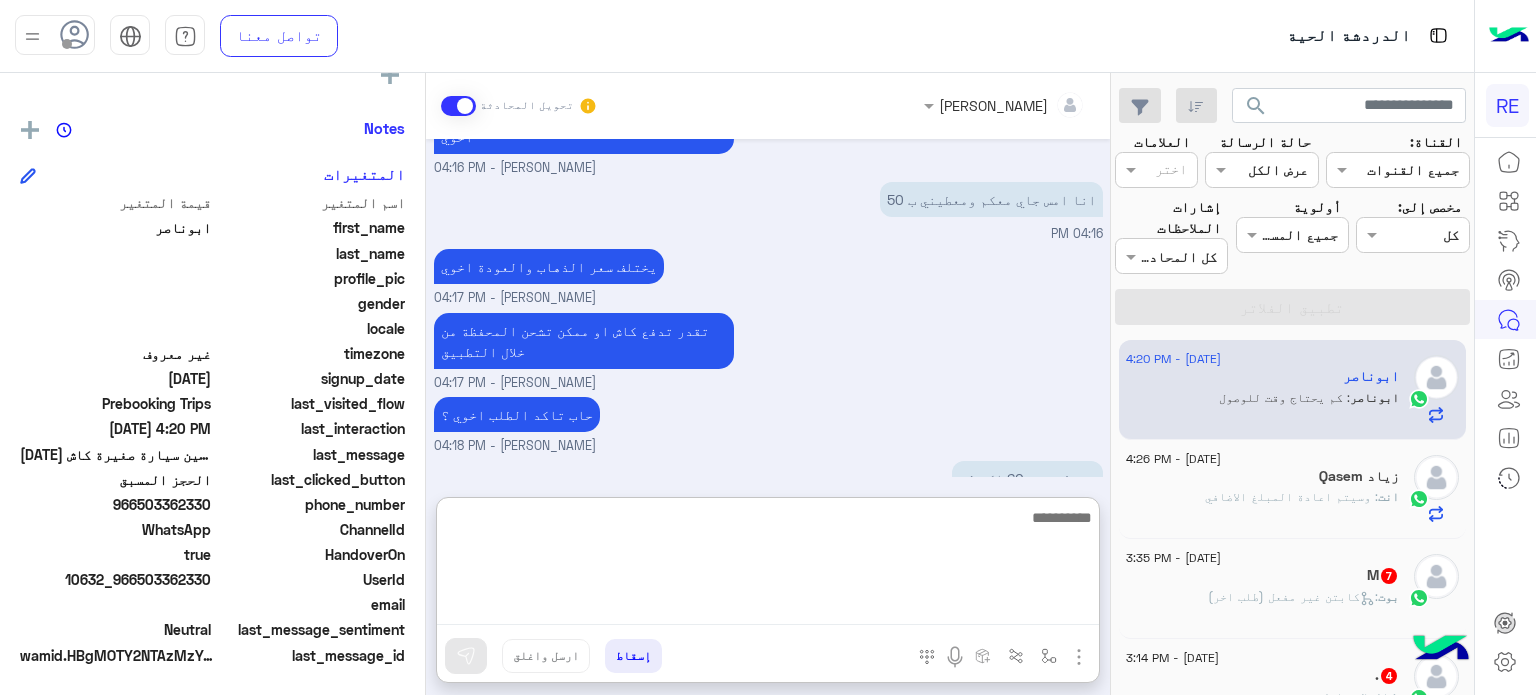 click at bounding box center [768, 565] 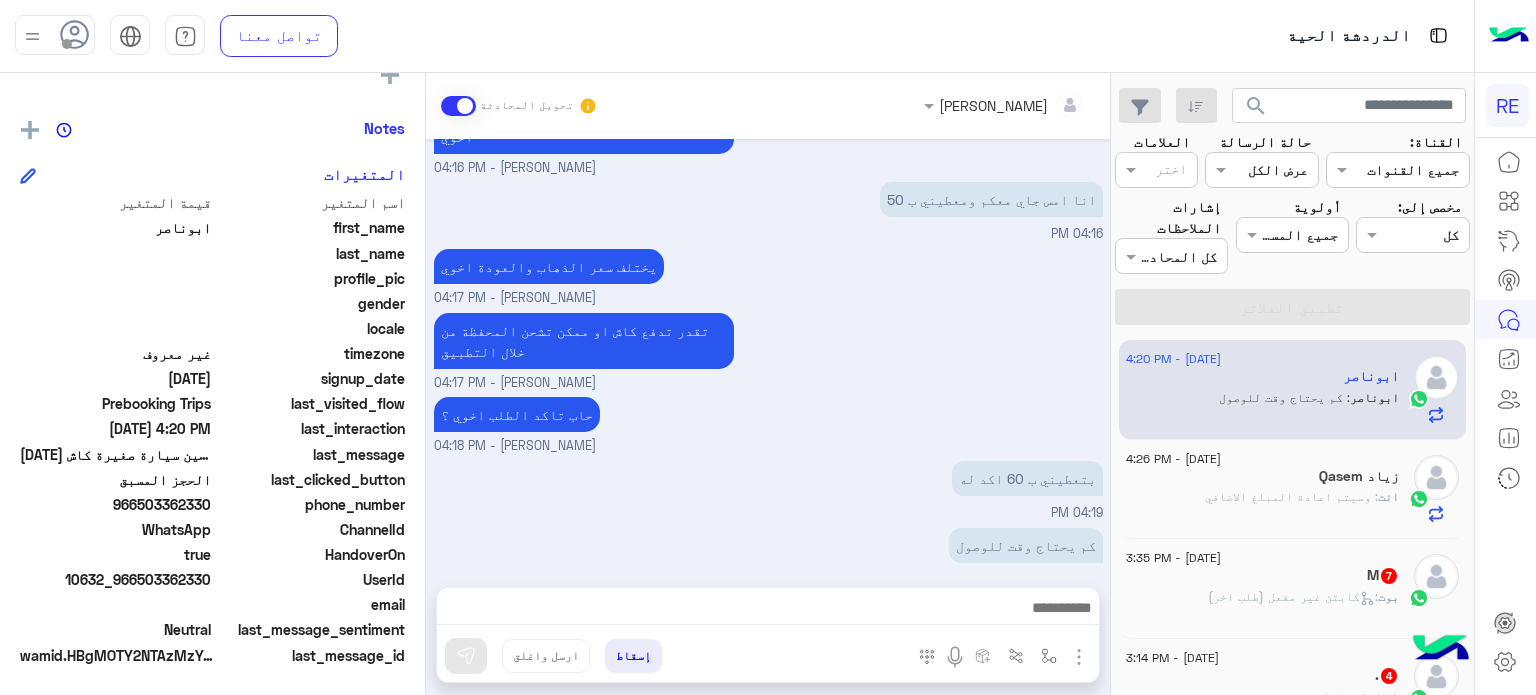 click on "حاب تاكد الطلب اخوي ؟  [PERSON_NAME] -  04:18 PM" at bounding box center [768, 424] 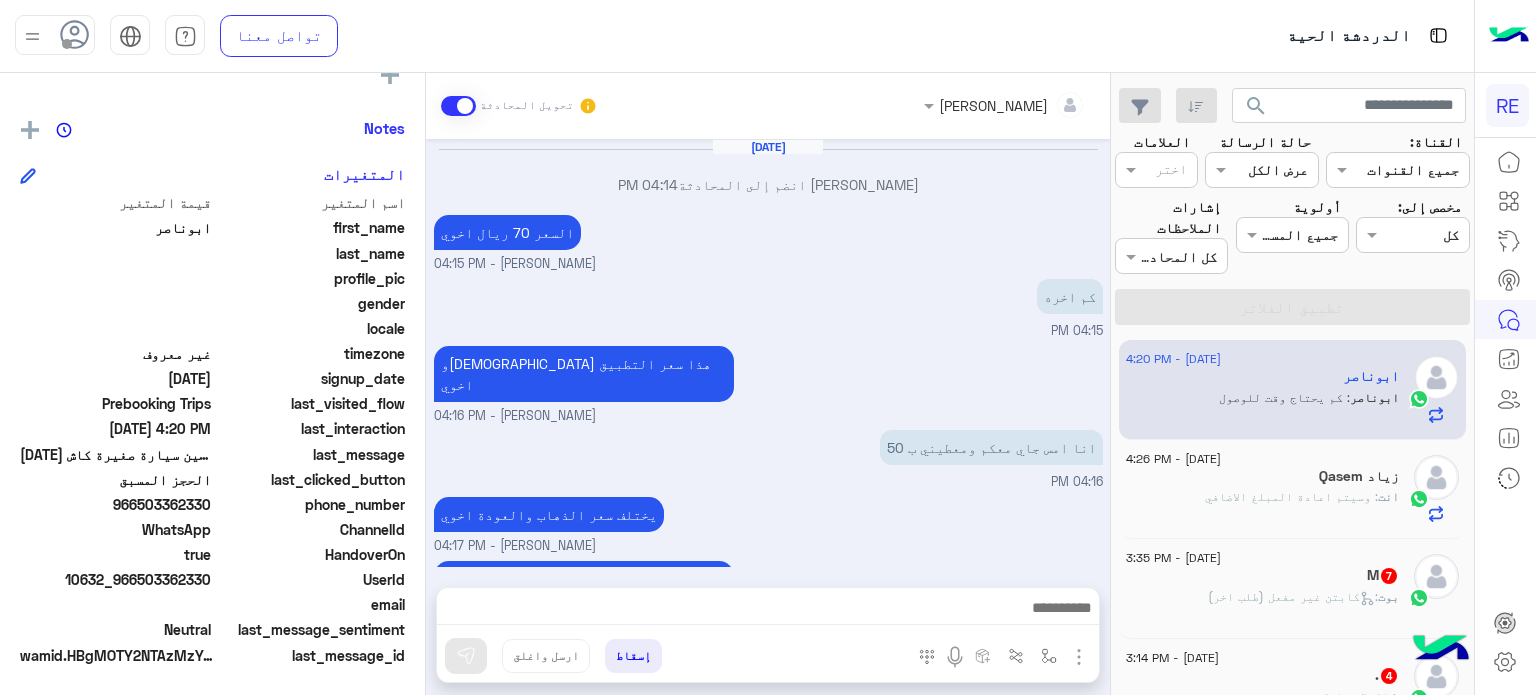 scroll, scrollTop: 248, scrollLeft: 0, axis: vertical 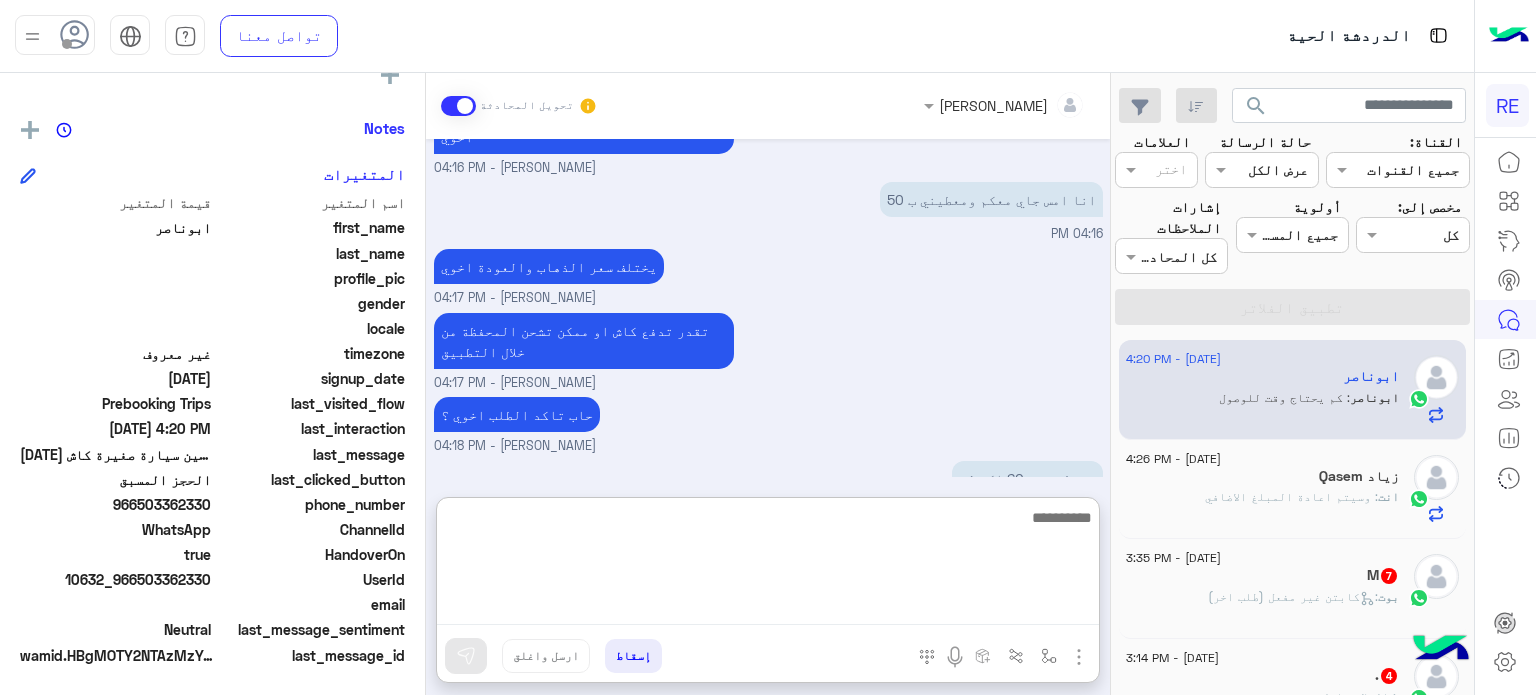click at bounding box center [768, 565] 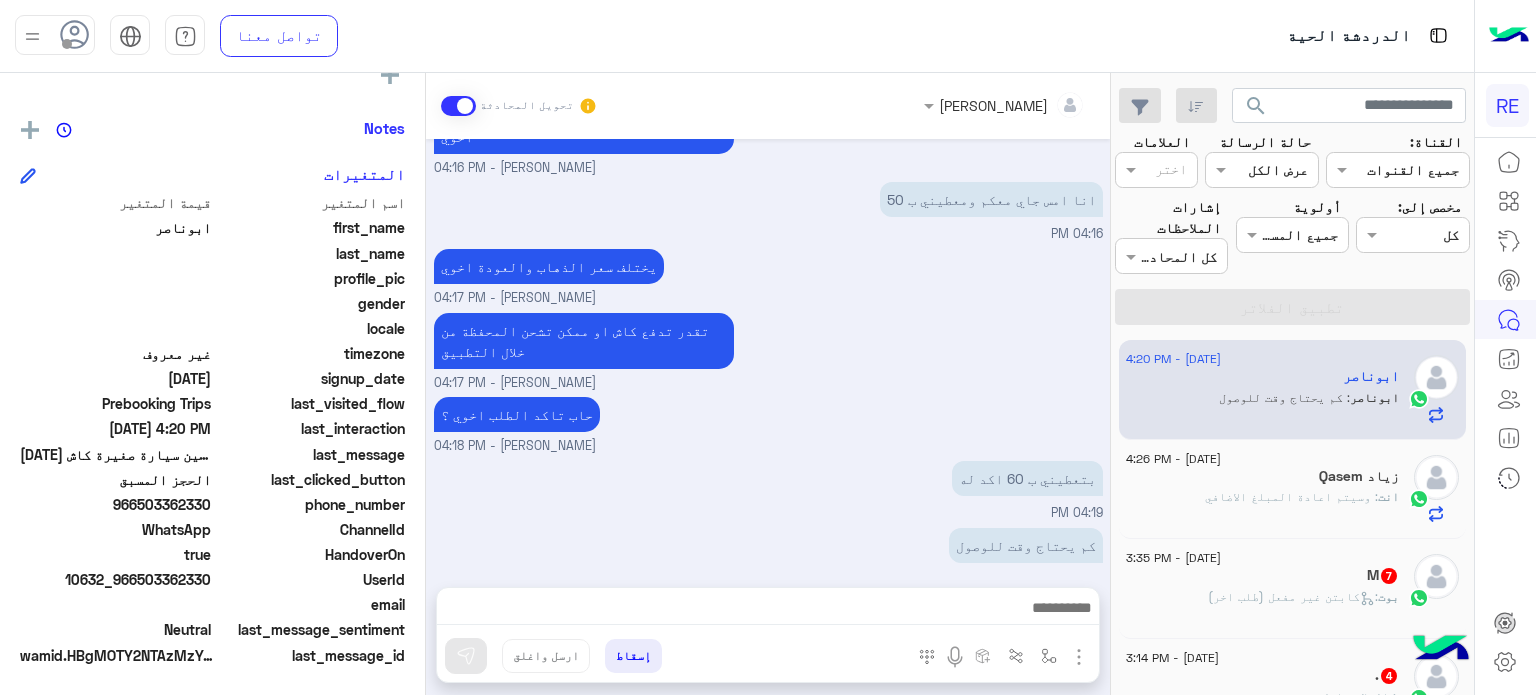 click on "حاب تاكد الطلب اخوي ؟  [PERSON_NAME] -  04:18 PM" at bounding box center (768, 424) 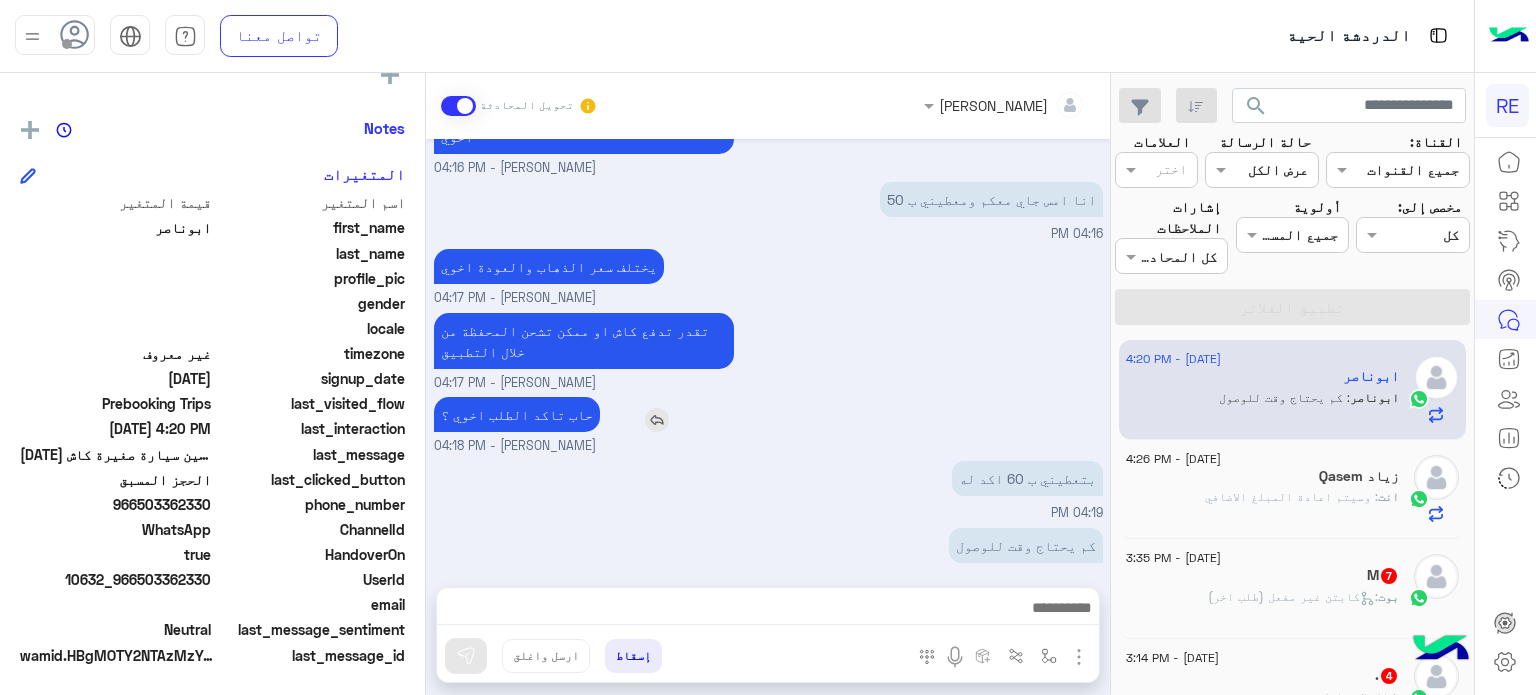 click on "حاب تاكد الطلب اخوي ؟" at bounding box center [517, 414] 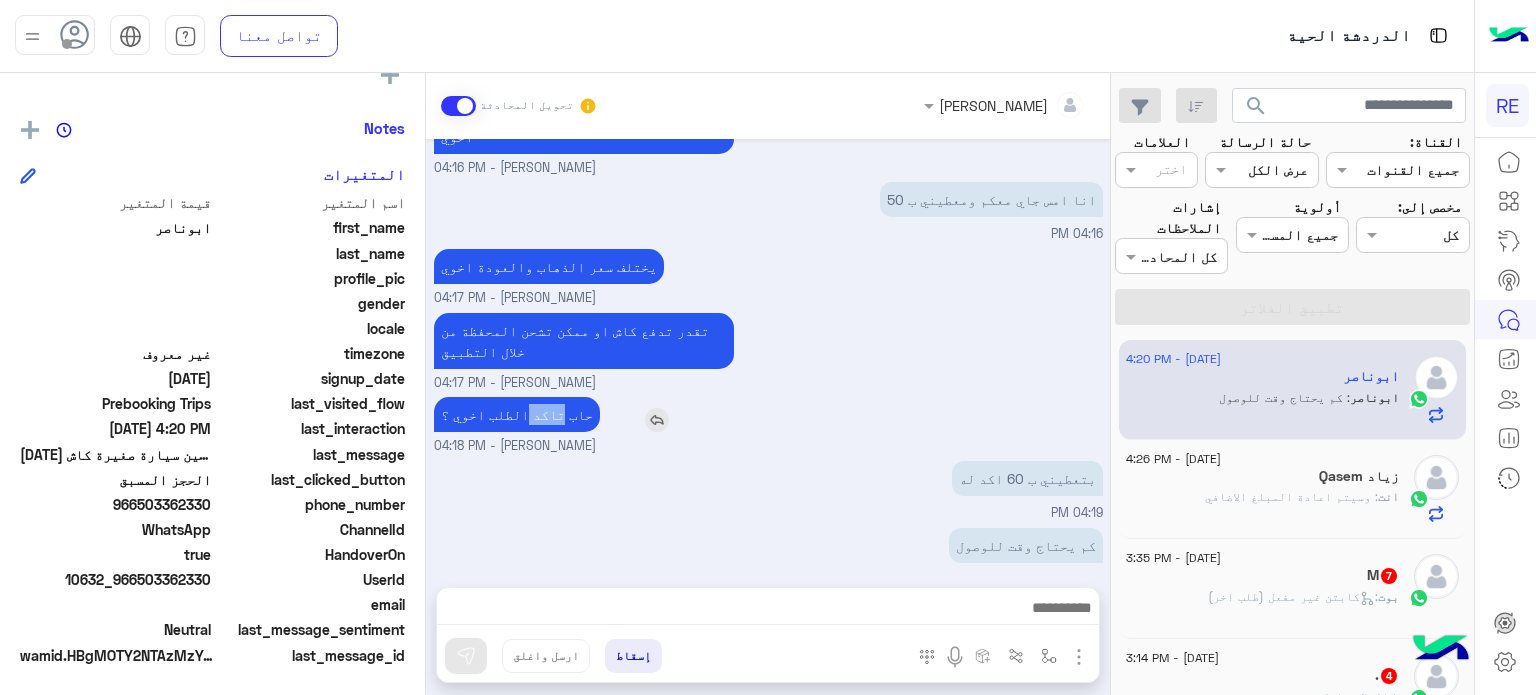 click on "حاب تاكد الطلب اخوي ؟" at bounding box center (517, 414) 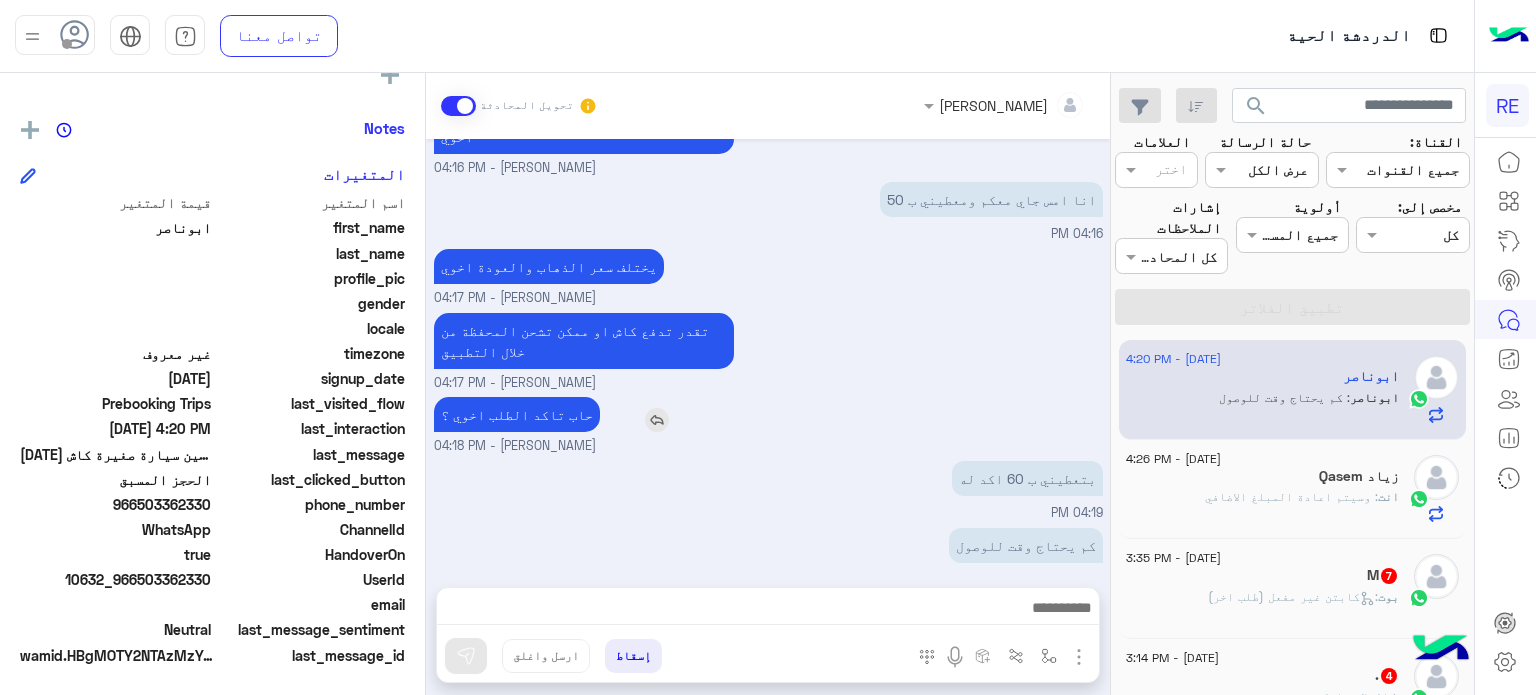 click on "حاب تاكد الطلب اخوي ؟" at bounding box center (517, 414) 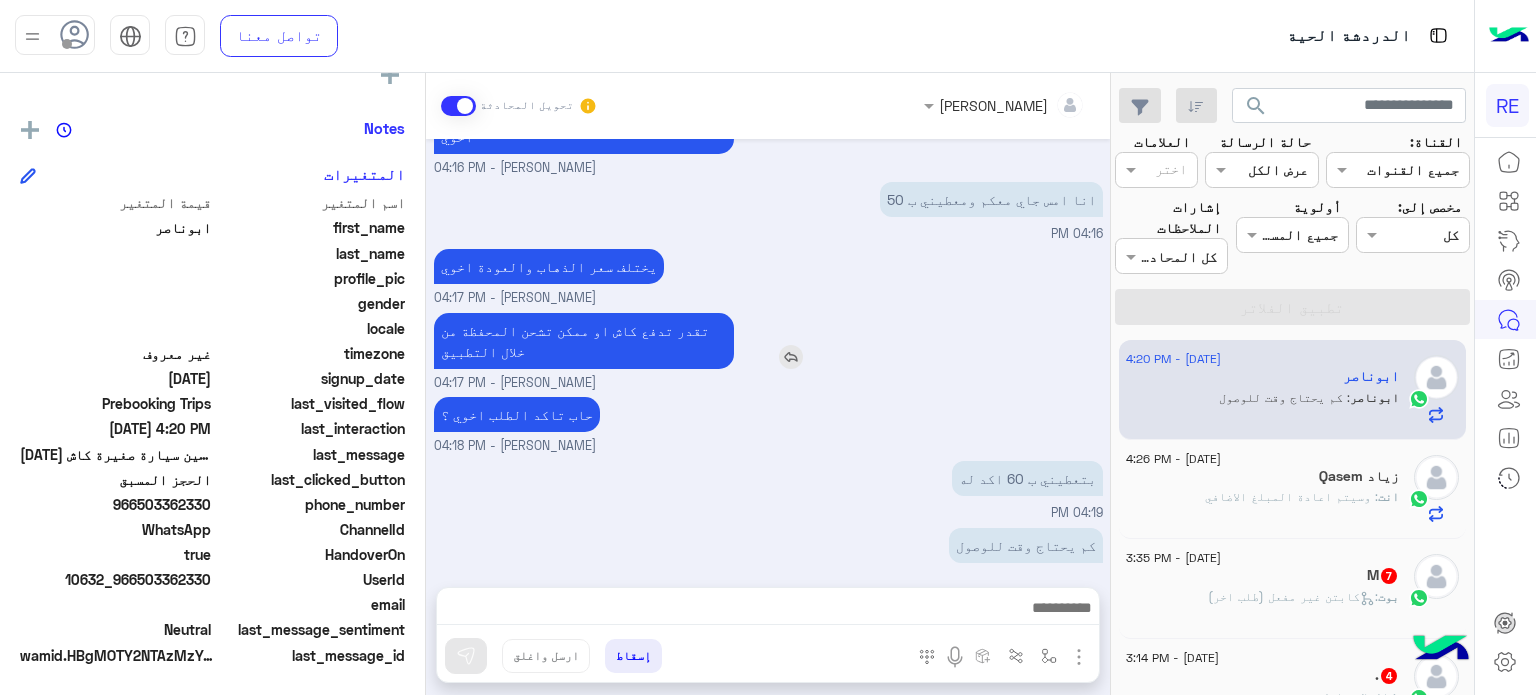 click on "تقدر تدفع كاش او ممكن تشحن المحفظة من خلال التطبيق" at bounding box center [584, 341] 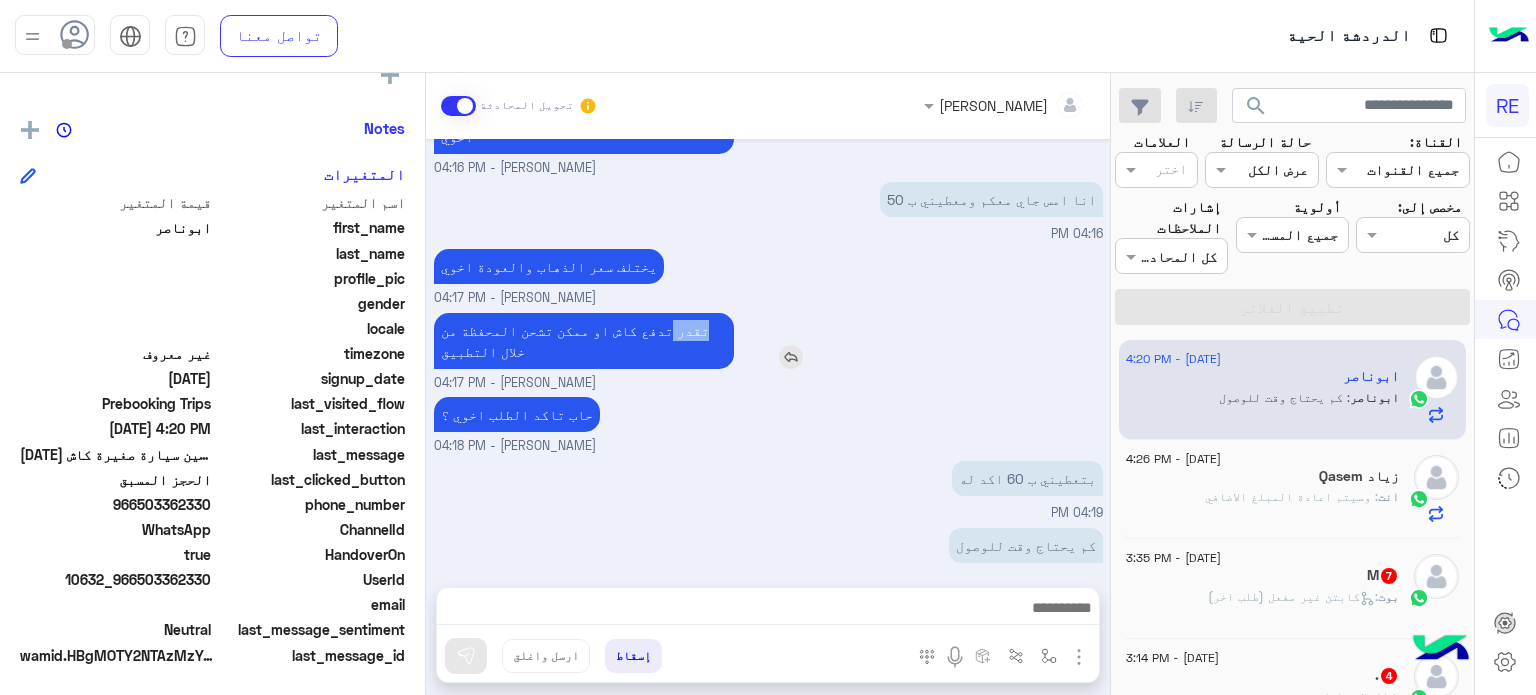 click on "تقدر تدفع كاش او ممكن تشحن المحفظة من خلال التطبيق" at bounding box center (584, 341) 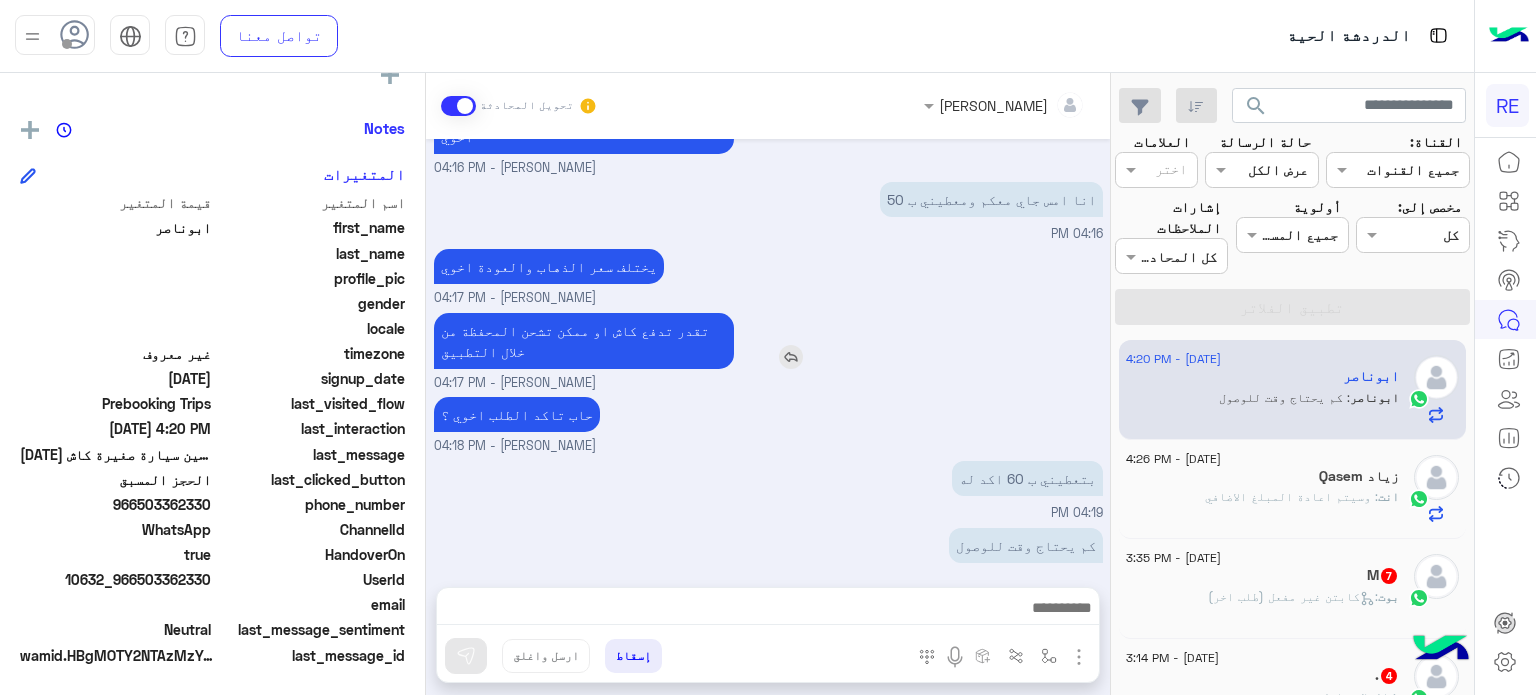 click on "تقدر تدفع كاش او ممكن تشحن المحفظة من خلال التطبيق" at bounding box center (584, 341) 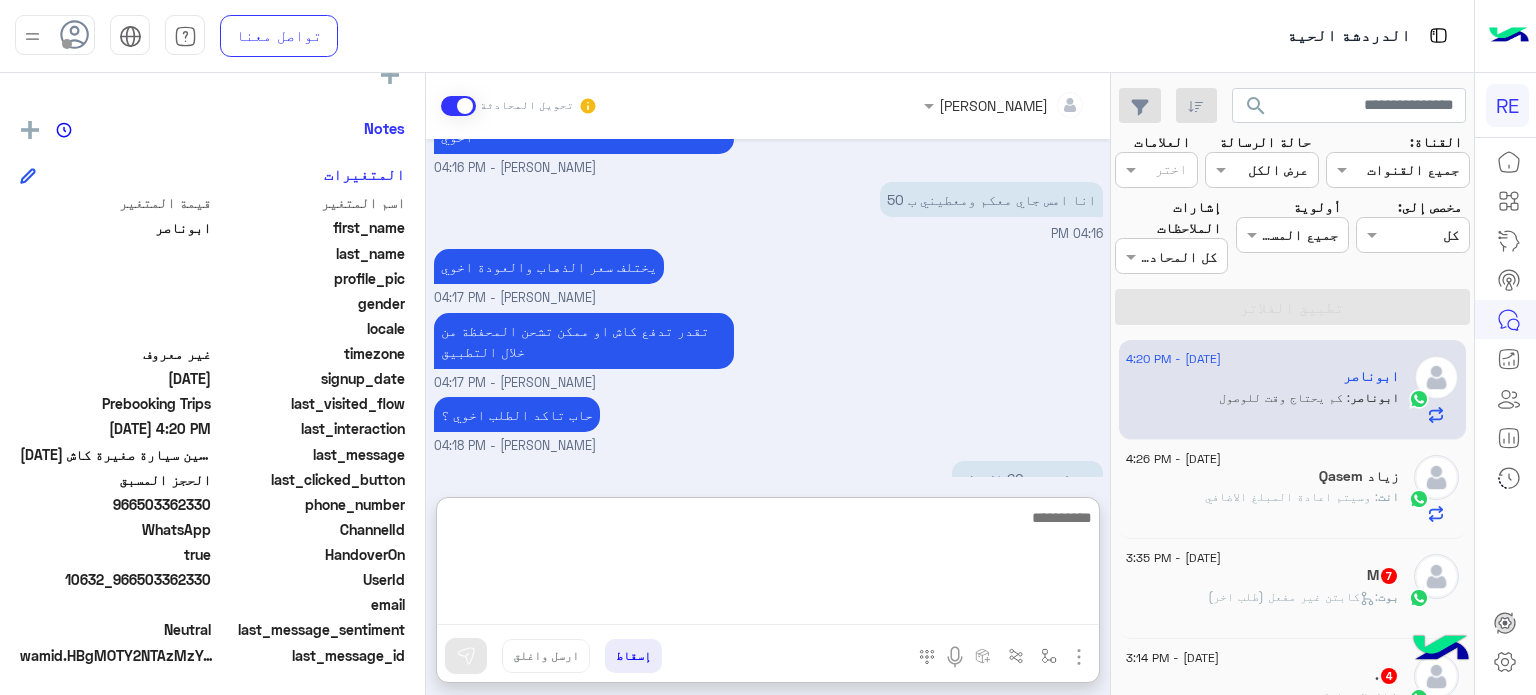 click at bounding box center [768, 565] 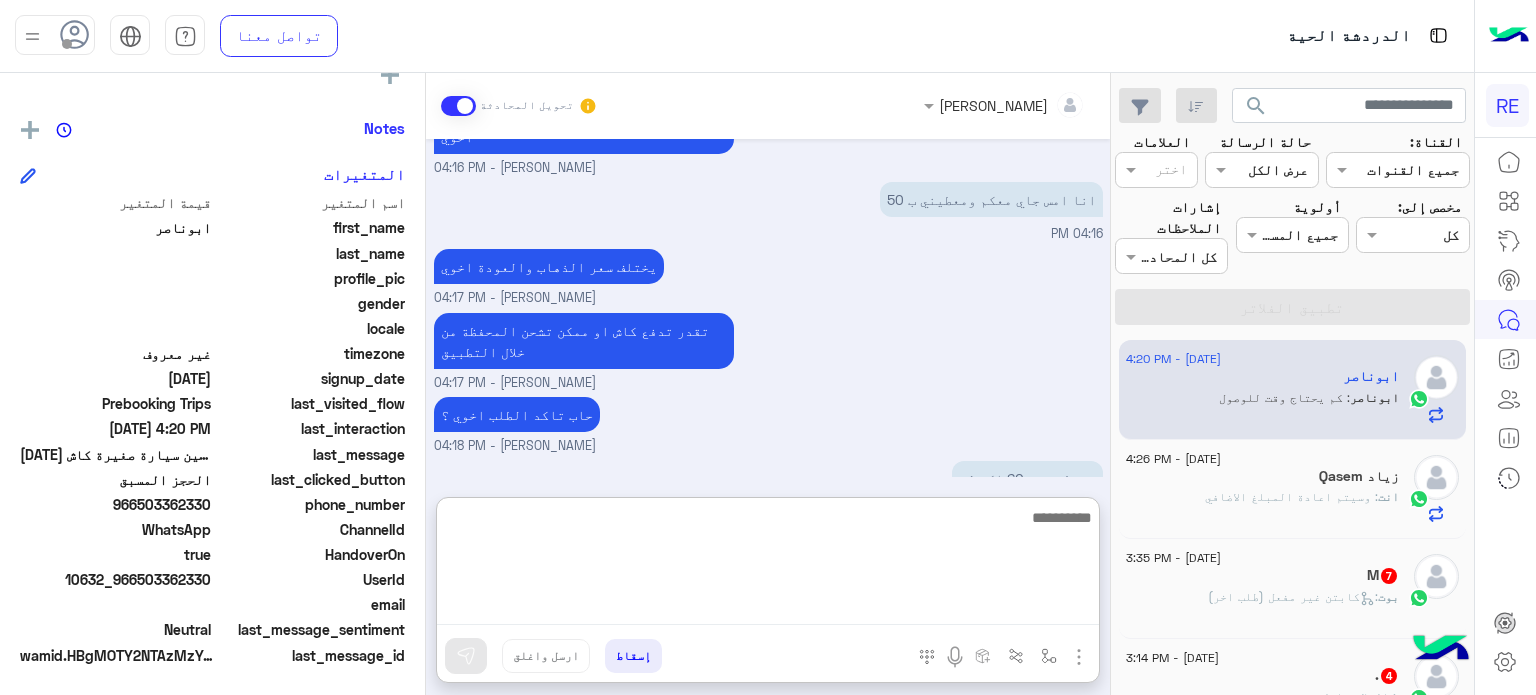scroll, scrollTop: 338, scrollLeft: 0, axis: vertical 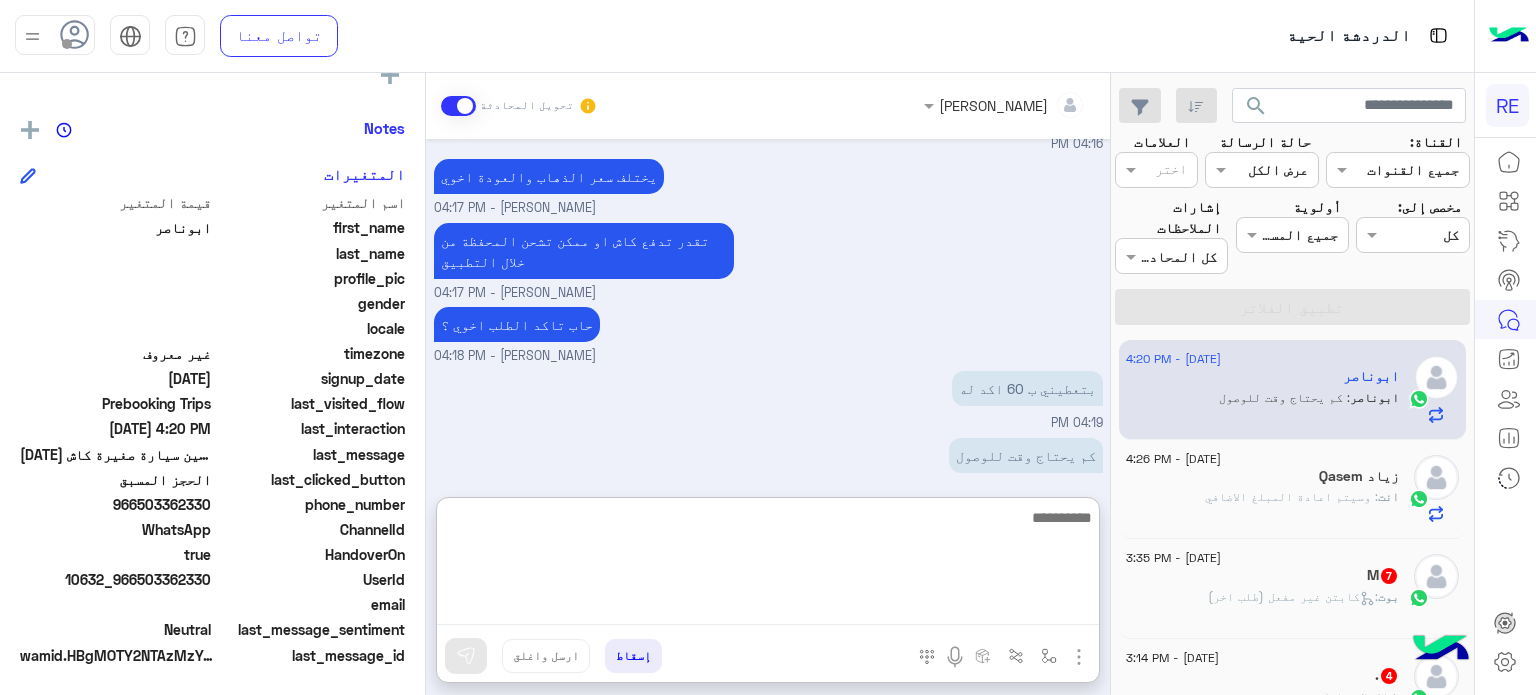 click at bounding box center [768, 565] 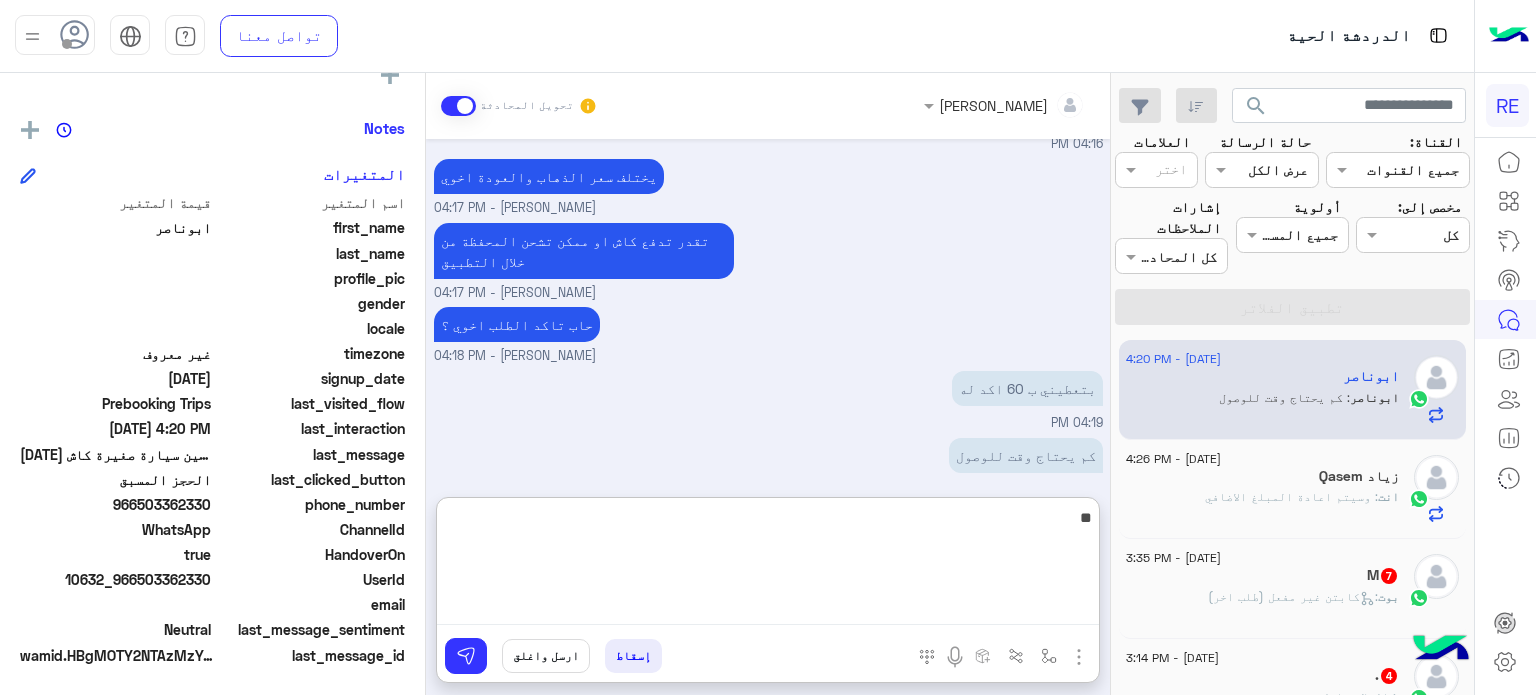 type on "*" 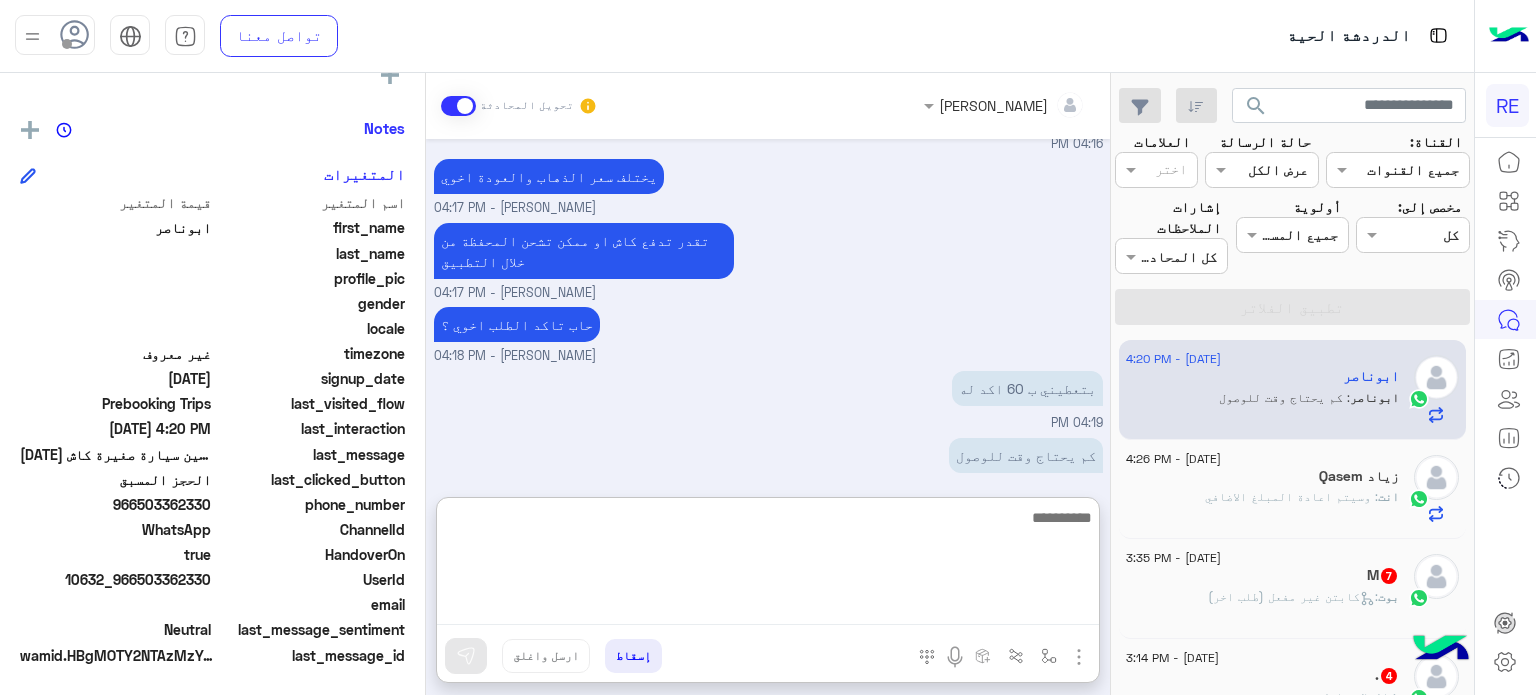 type on "*" 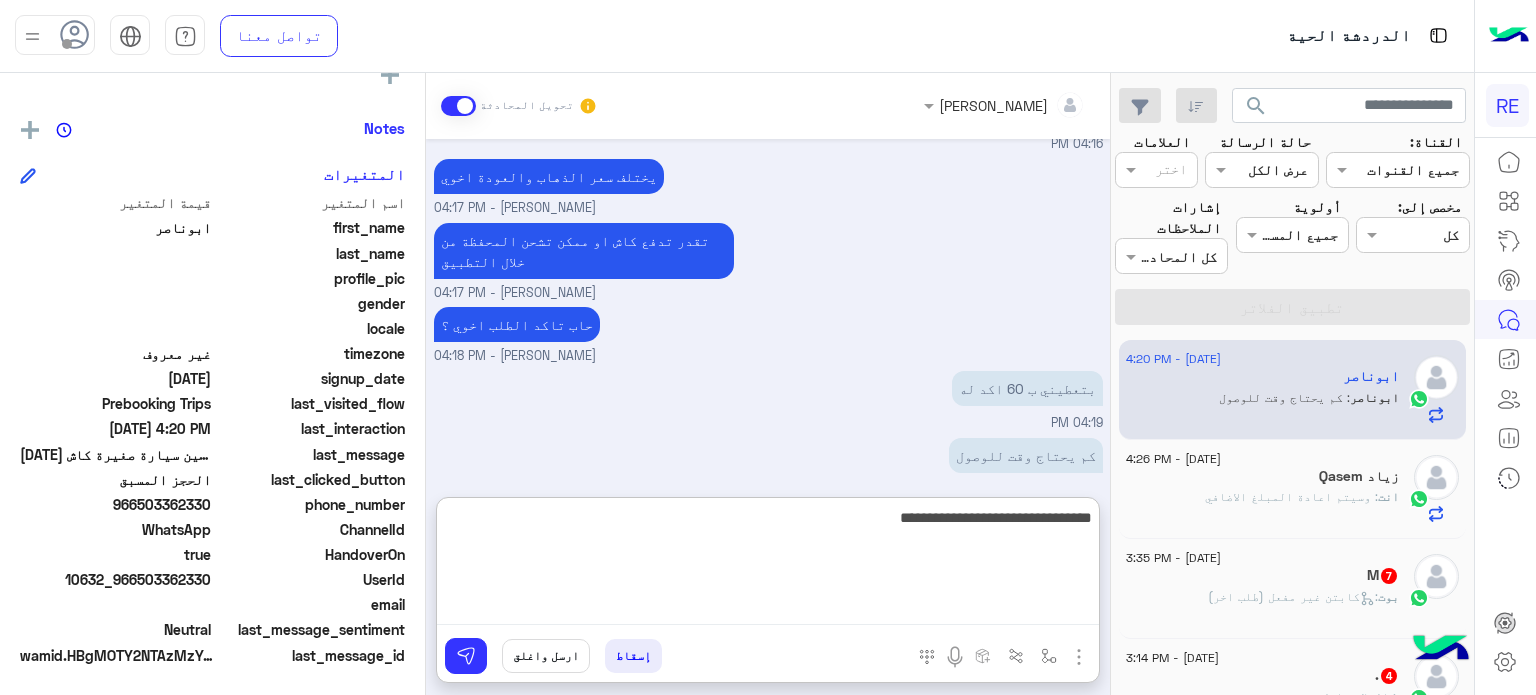 type on "**********" 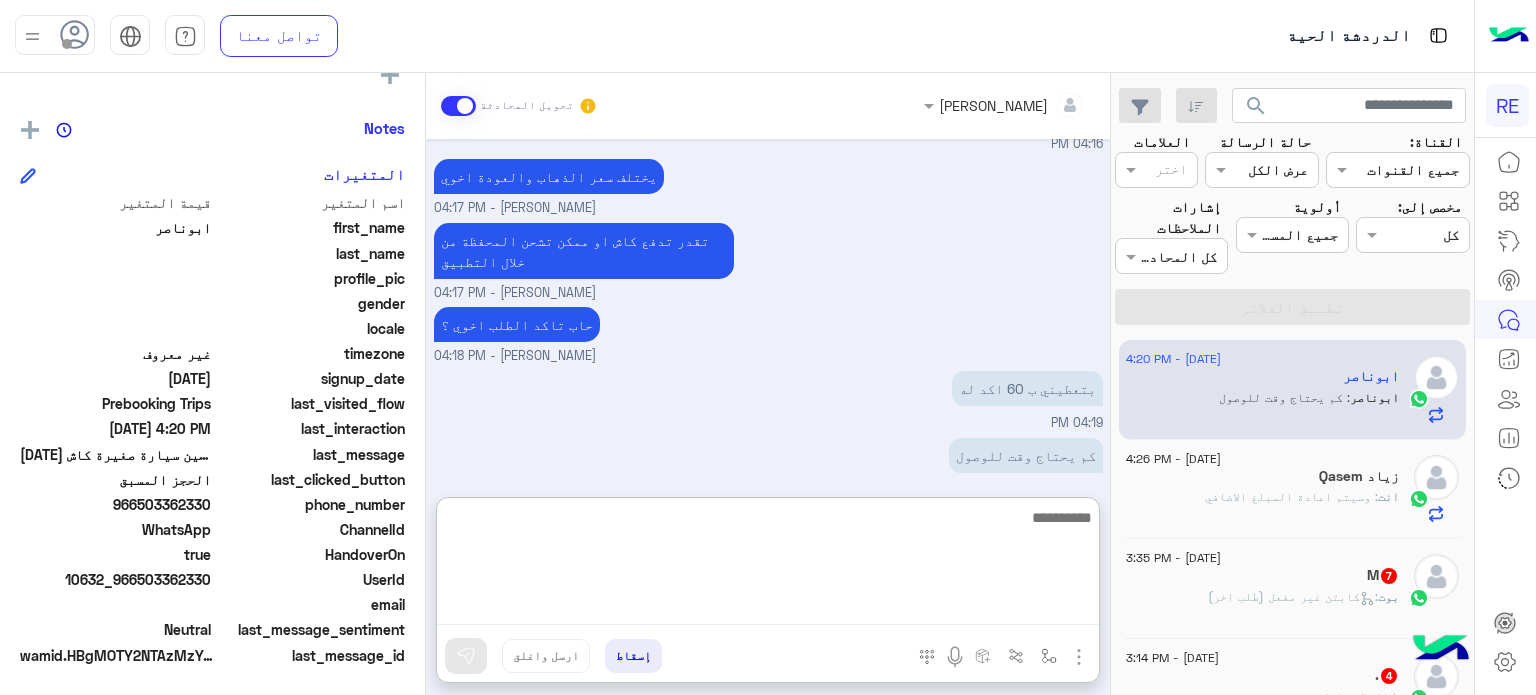 scroll, scrollTop: 401, scrollLeft: 0, axis: vertical 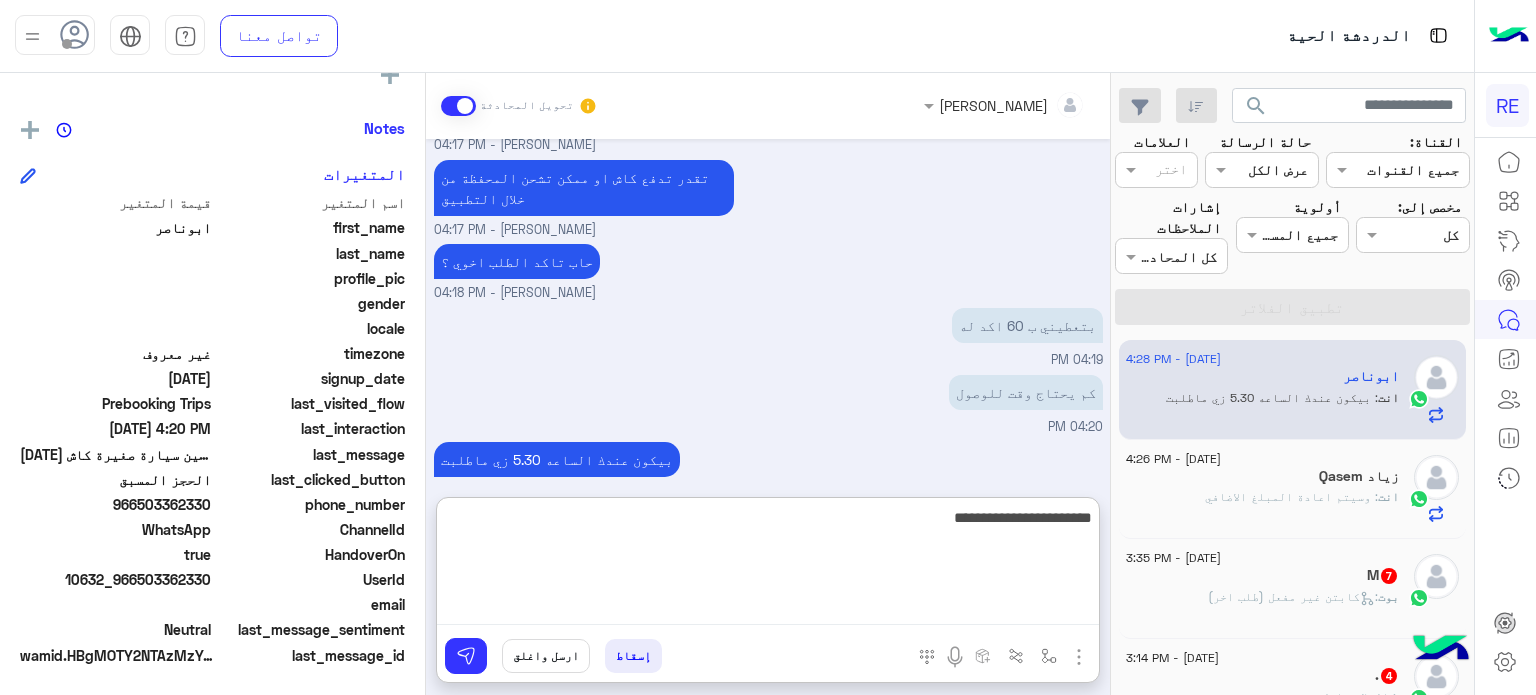 type on "**********" 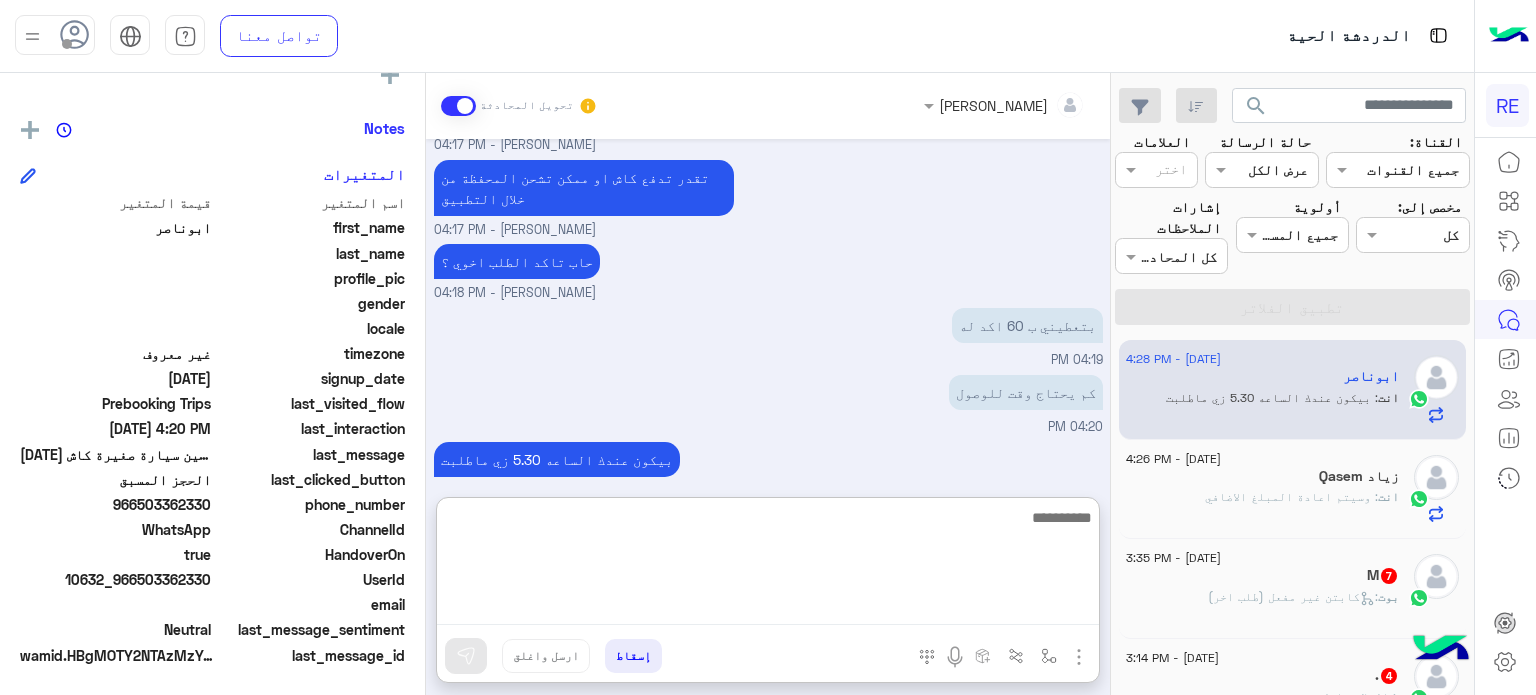 scroll, scrollTop: 465, scrollLeft: 0, axis: vertical 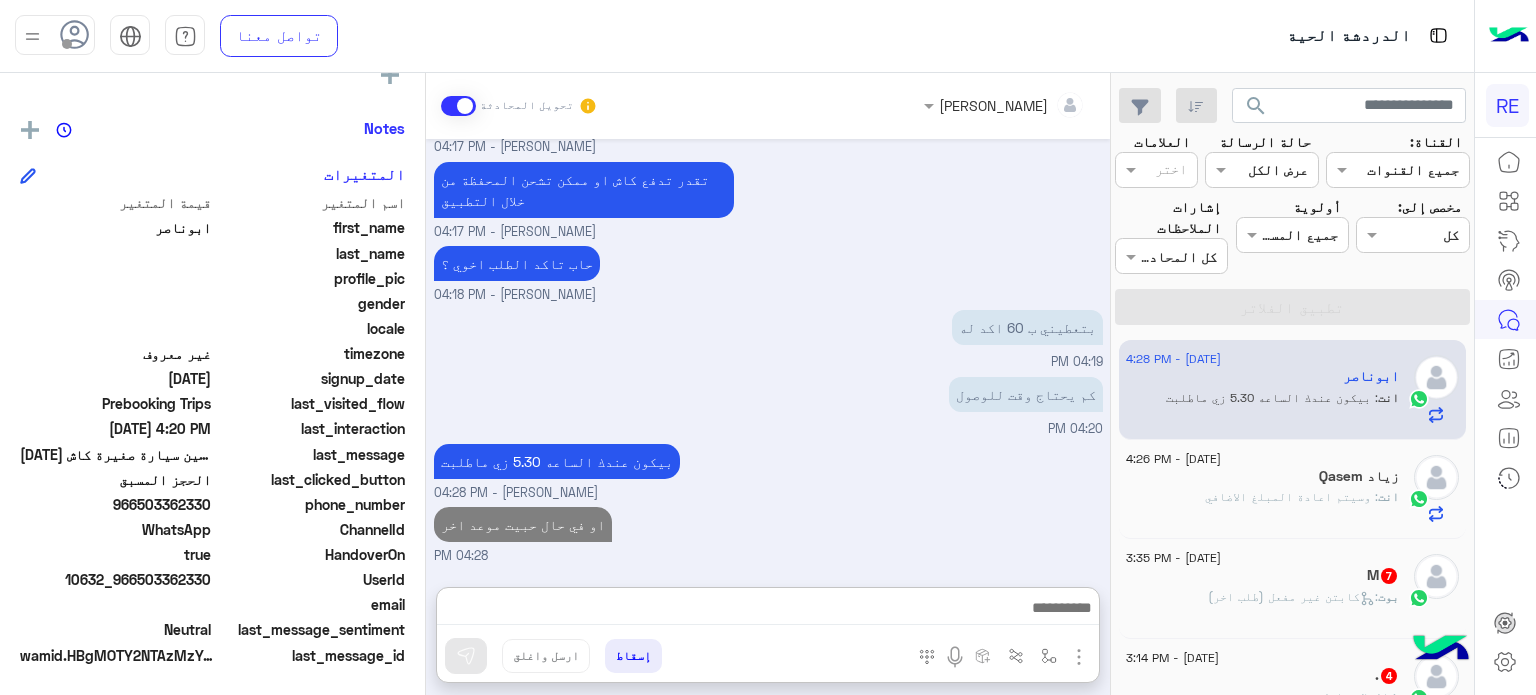 click on "M   7" 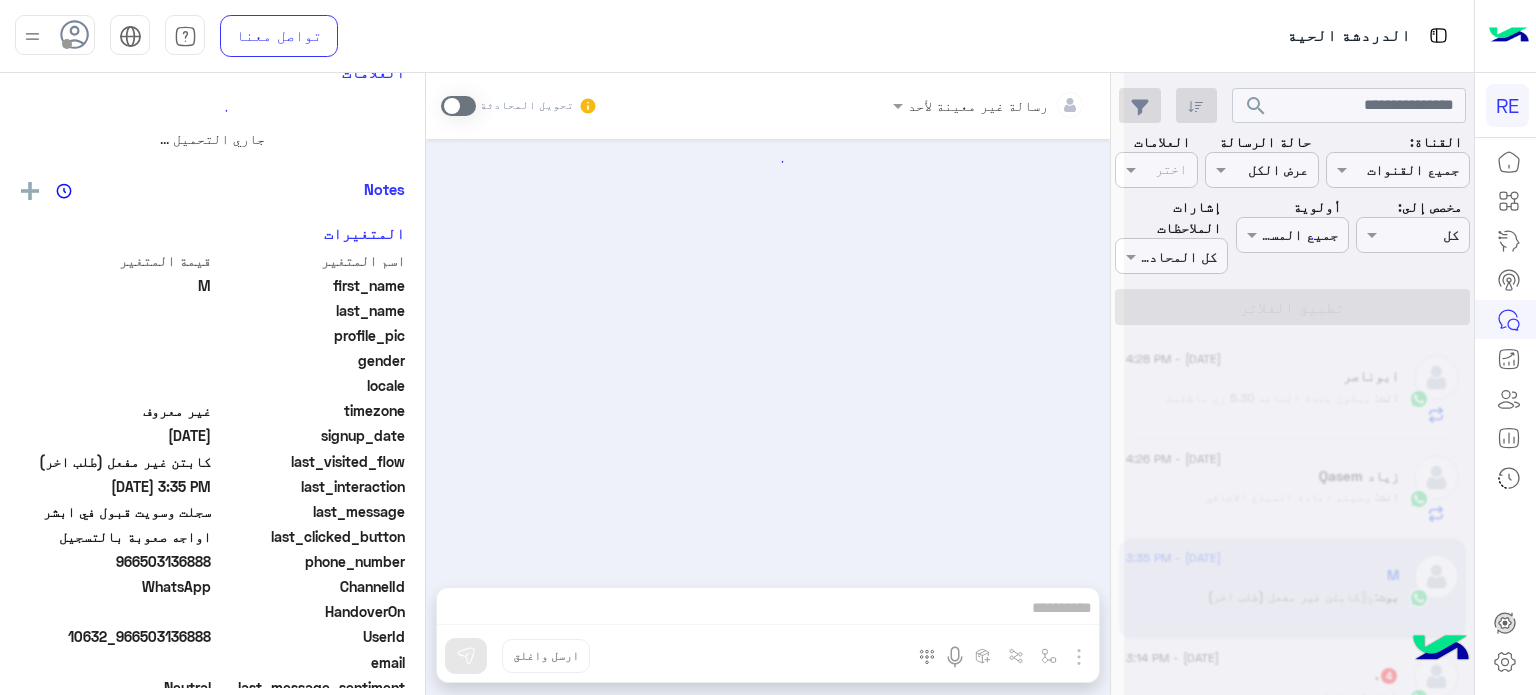 scroll, scrollTop: 0, scrollLeft: 0, axis: both 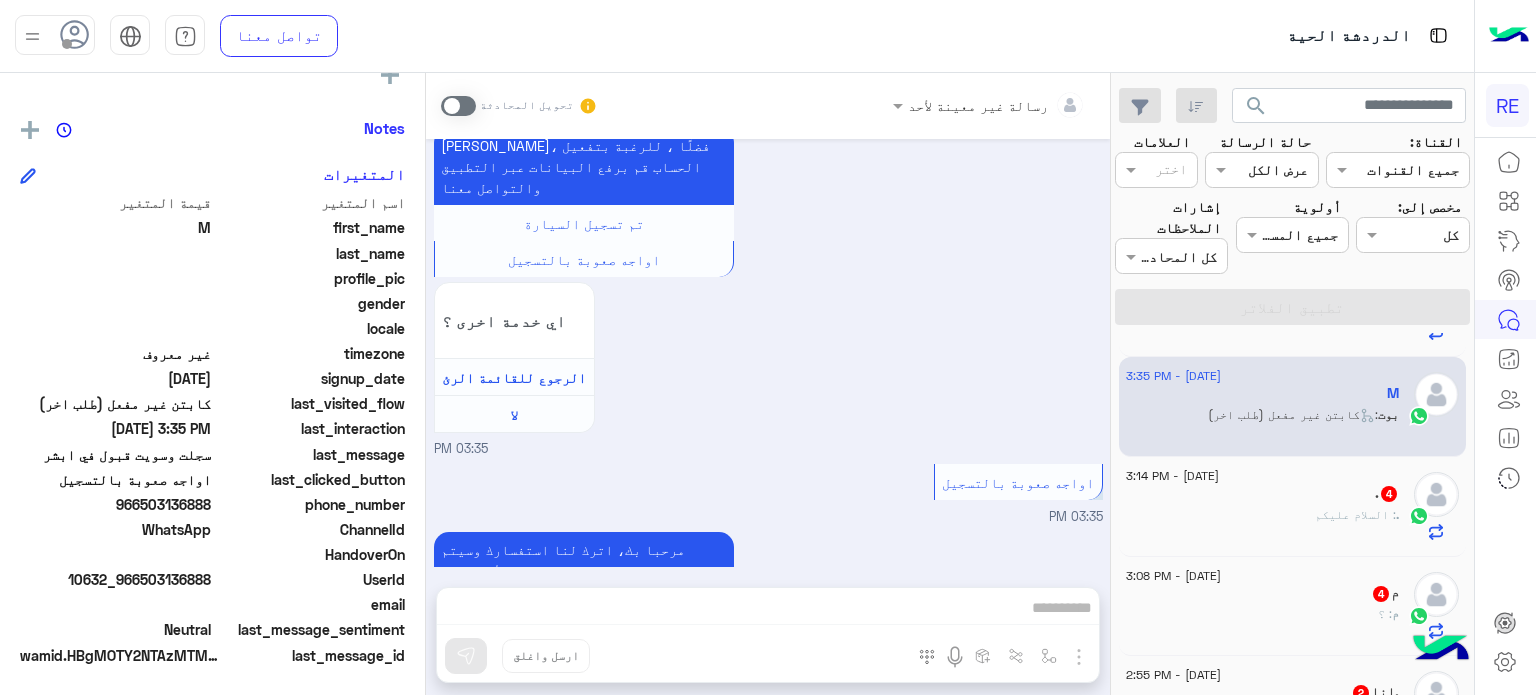 click on ".   4" 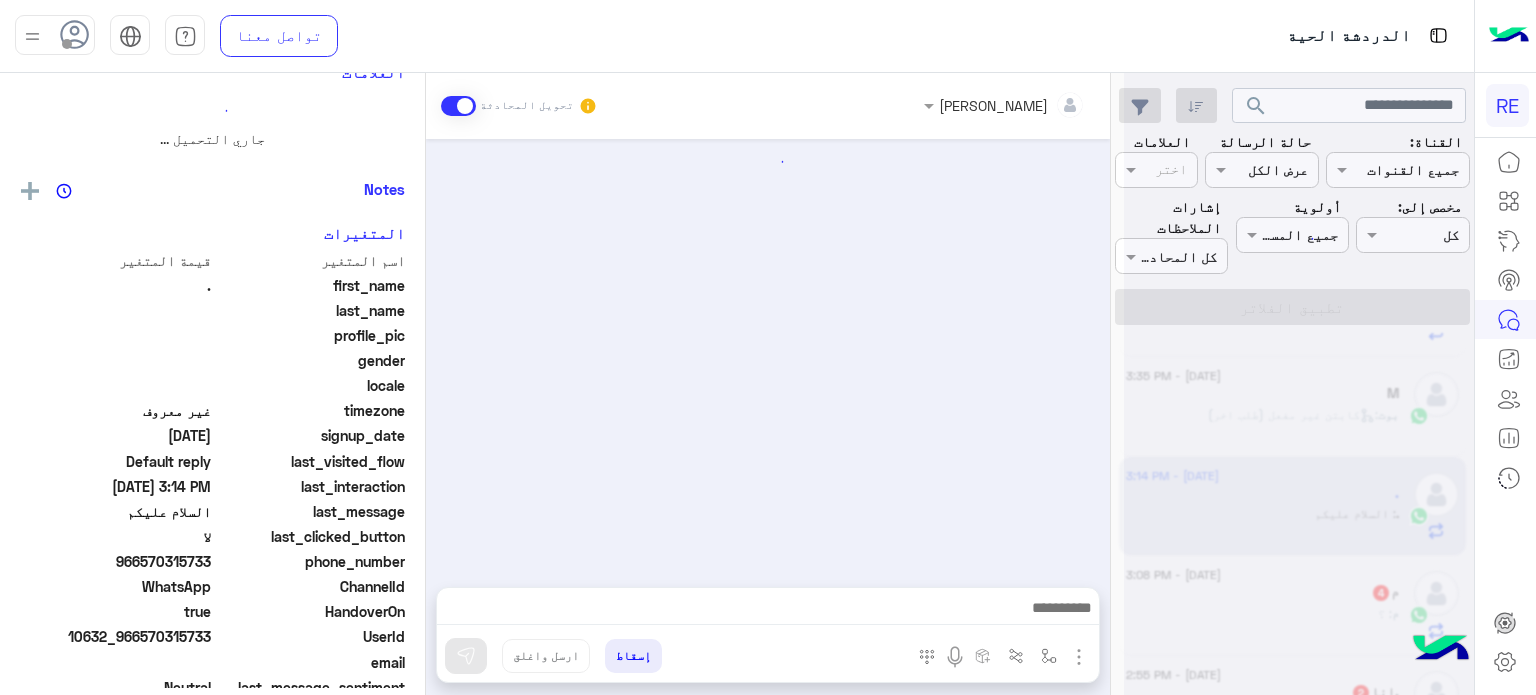 scroll, scrollTop: 0, scrollLeft: 0, axis: both 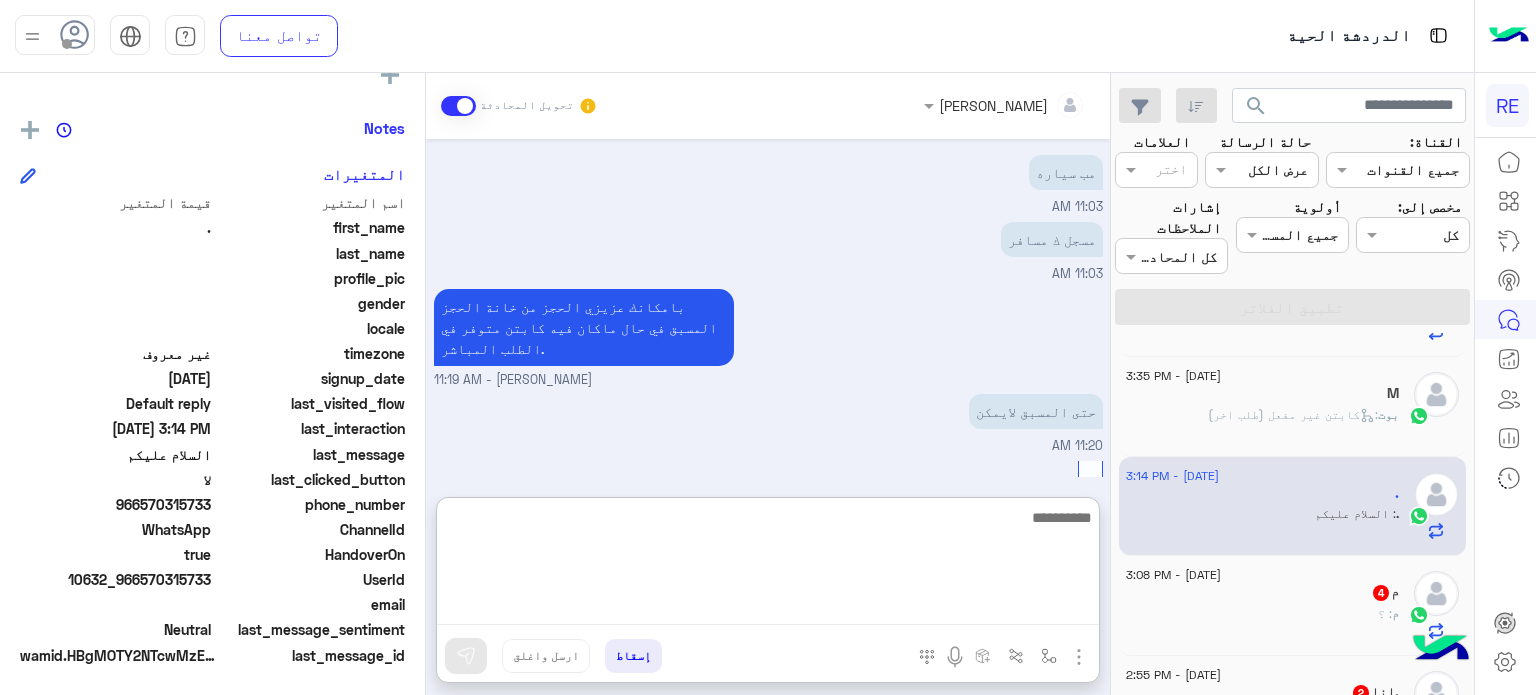 click at bounding box center [768, 565] 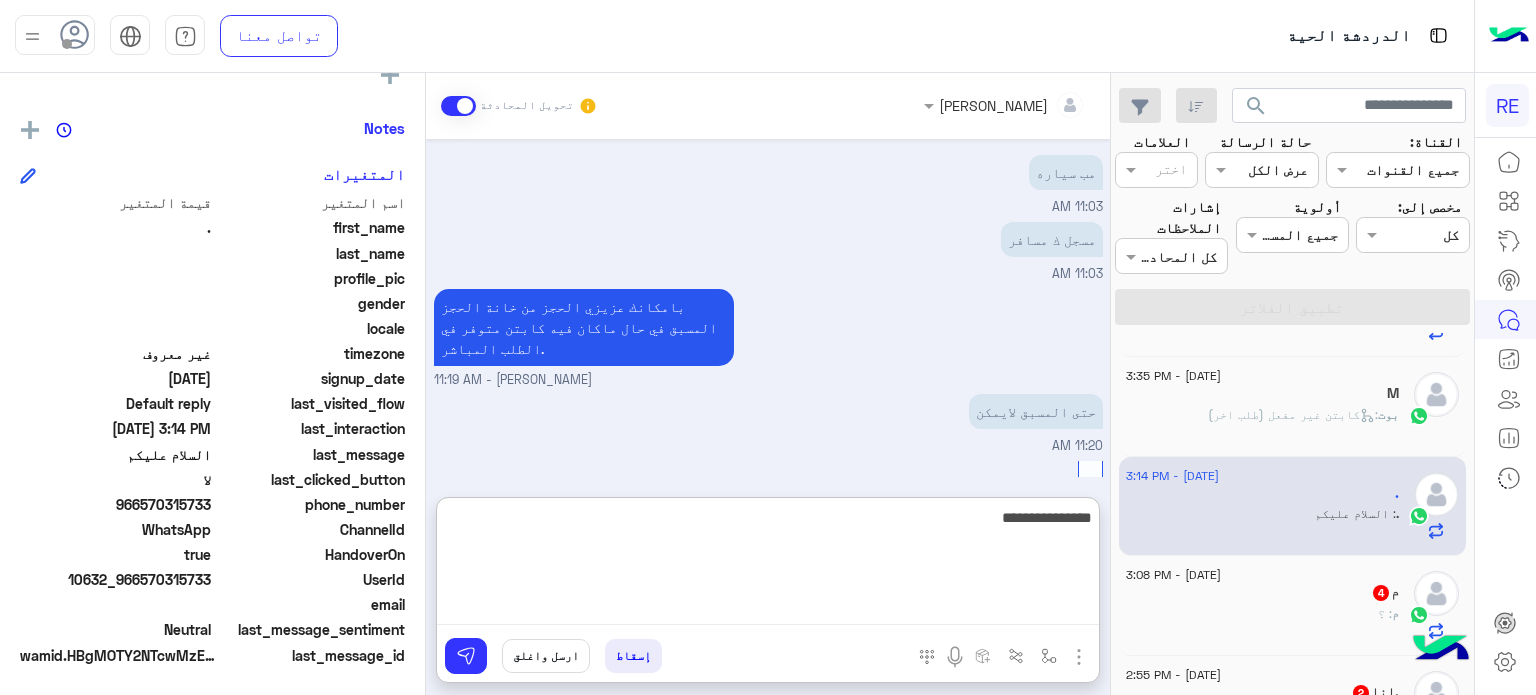 type on "**********" 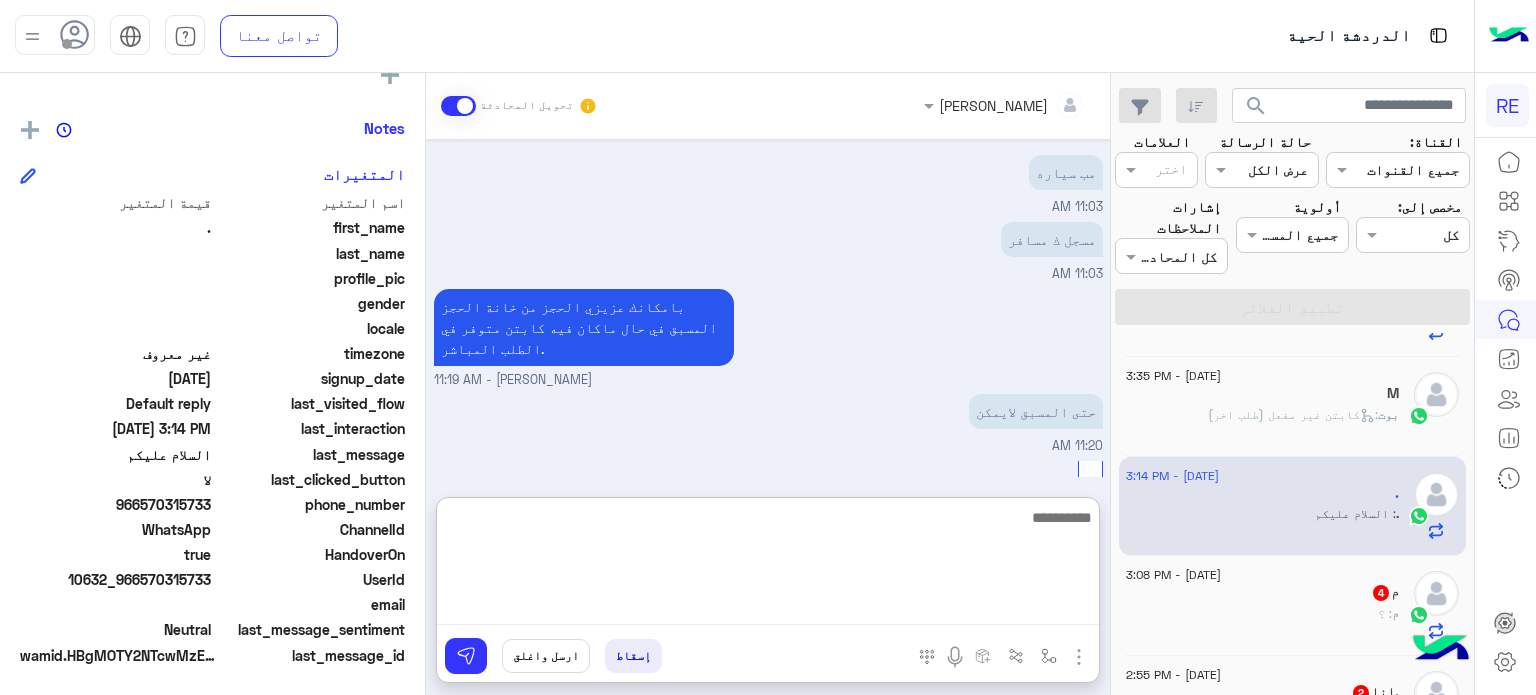 scroll, scrollTop: 412, scrollLeft: 0, axis: vertical 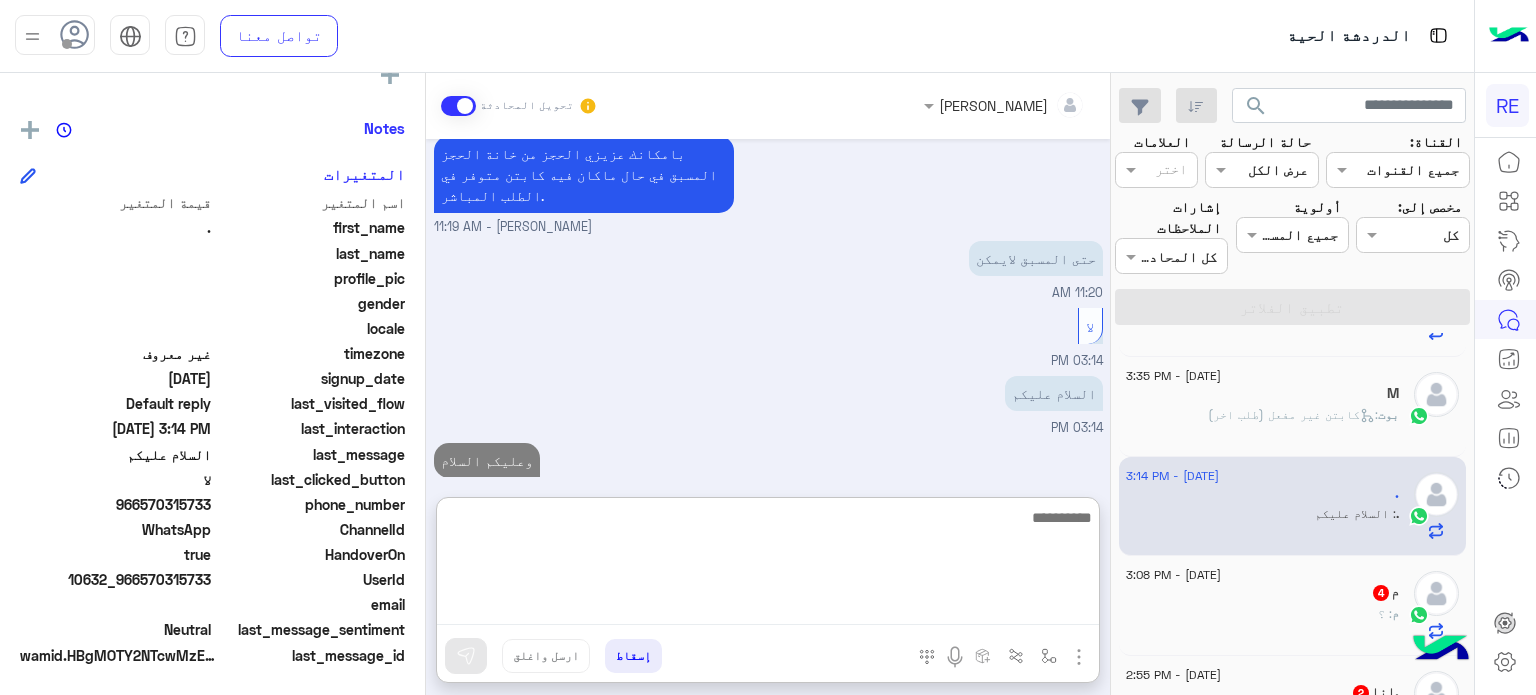 type on "*" 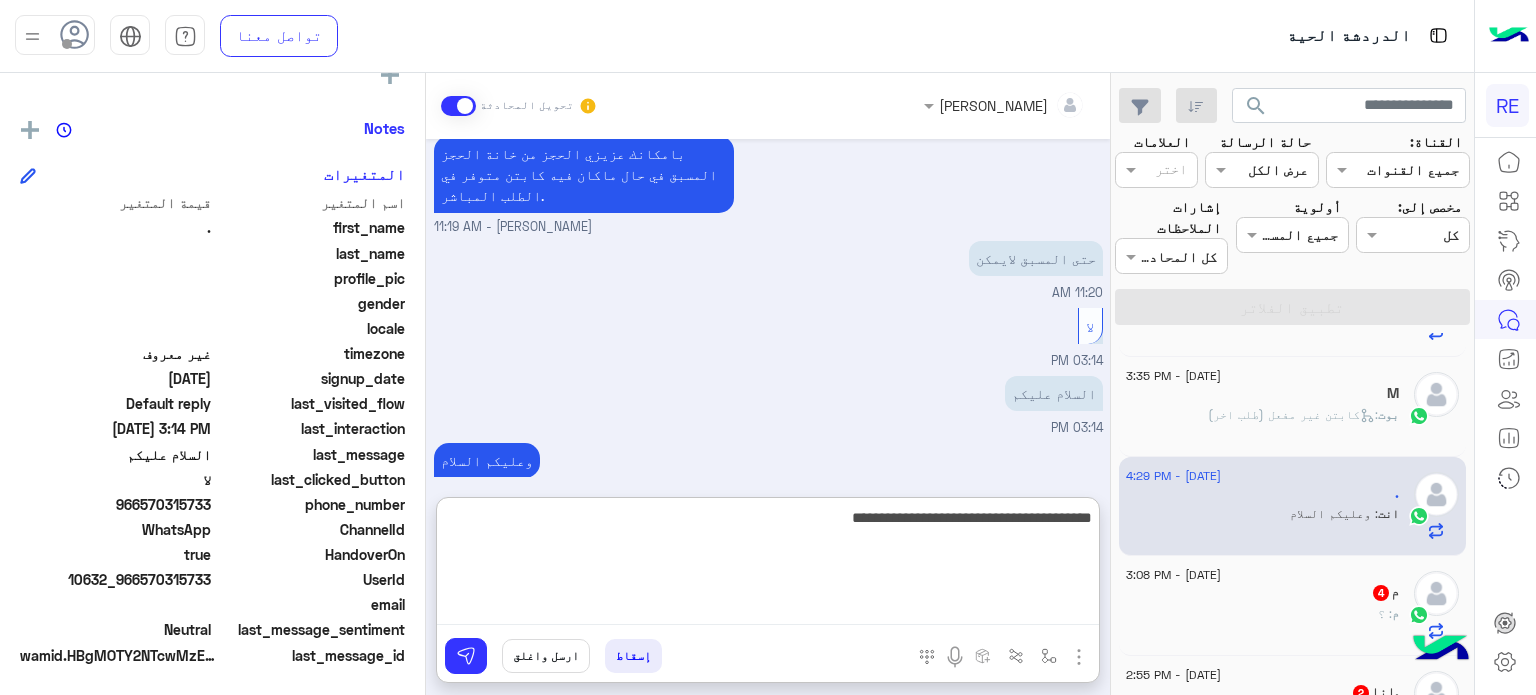 scroll, scrollTop: 183, scrollLeft: 0, axis: vertical 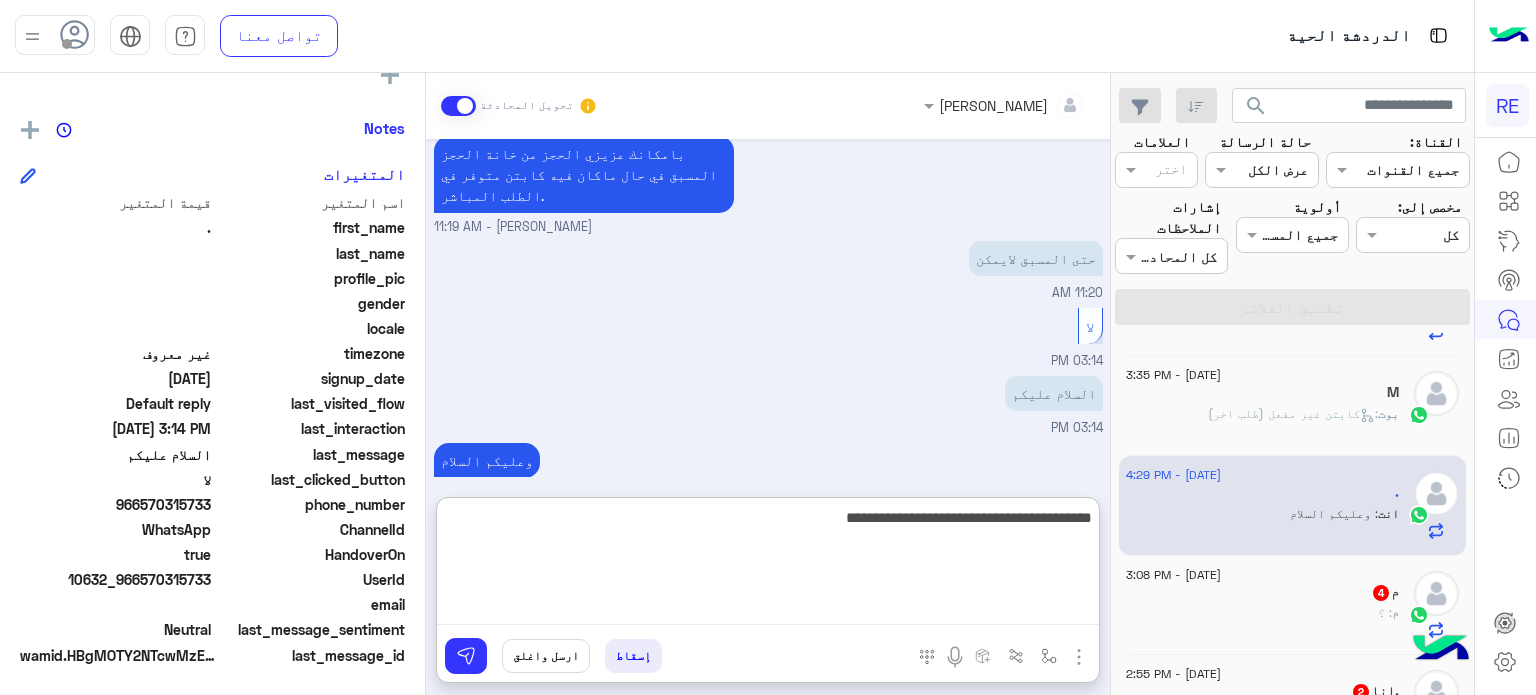 type on "**********" 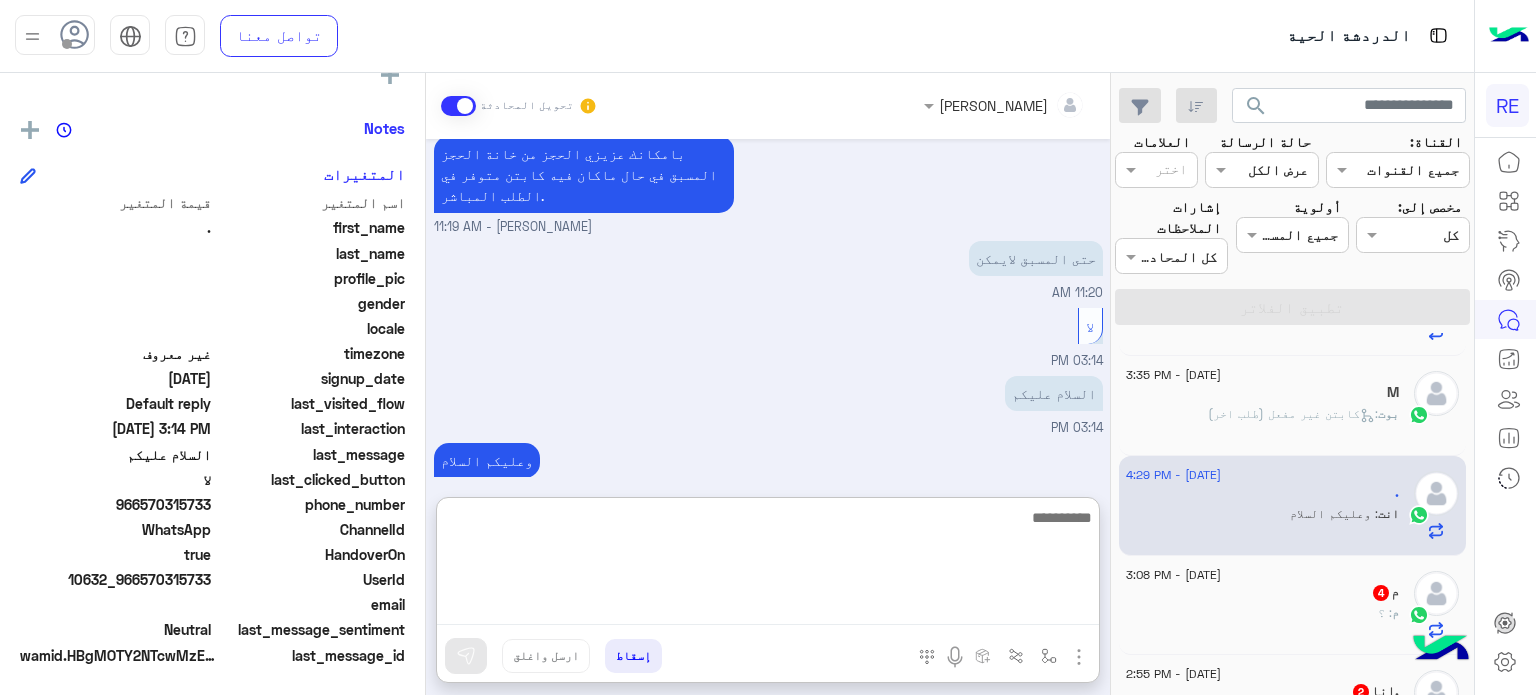 scroll, scrollTop: 497, scrollLeft: 0, axis: vertical 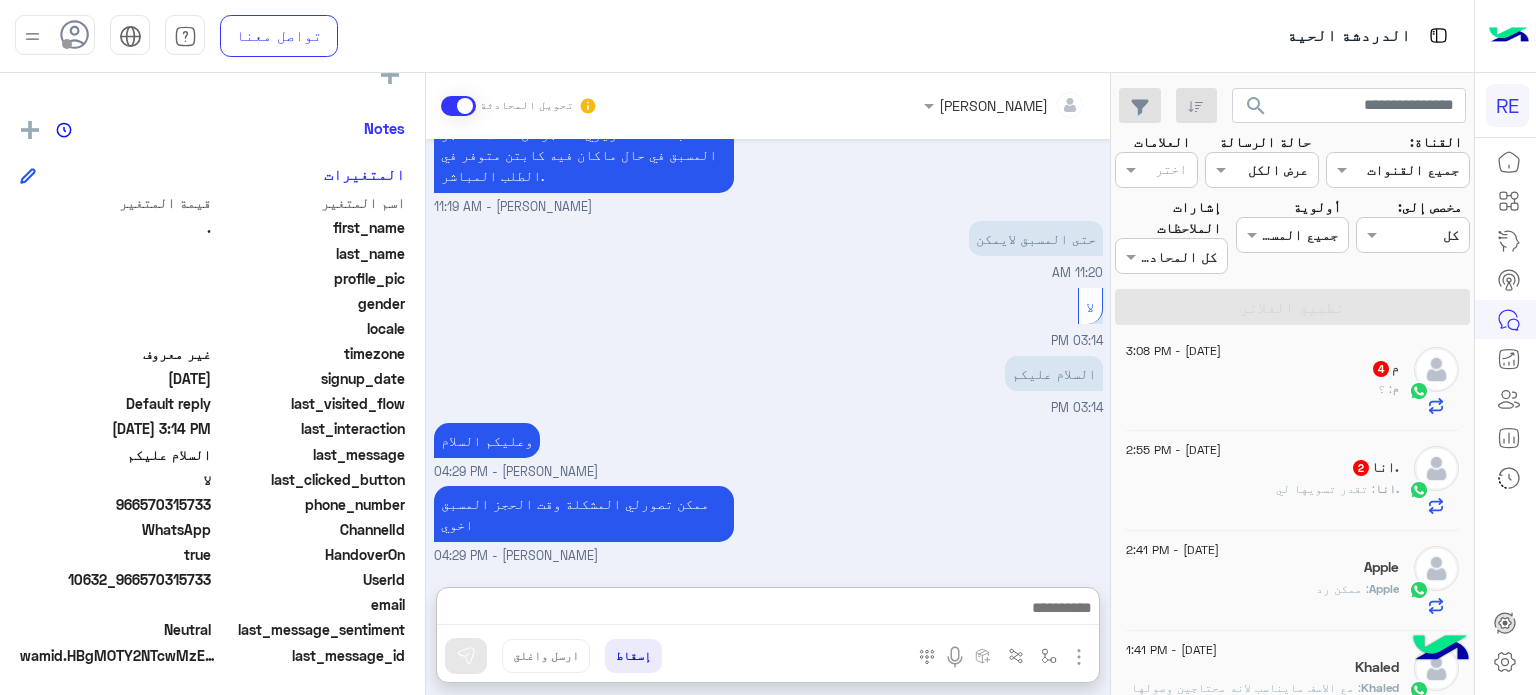 click on "[DATE]" 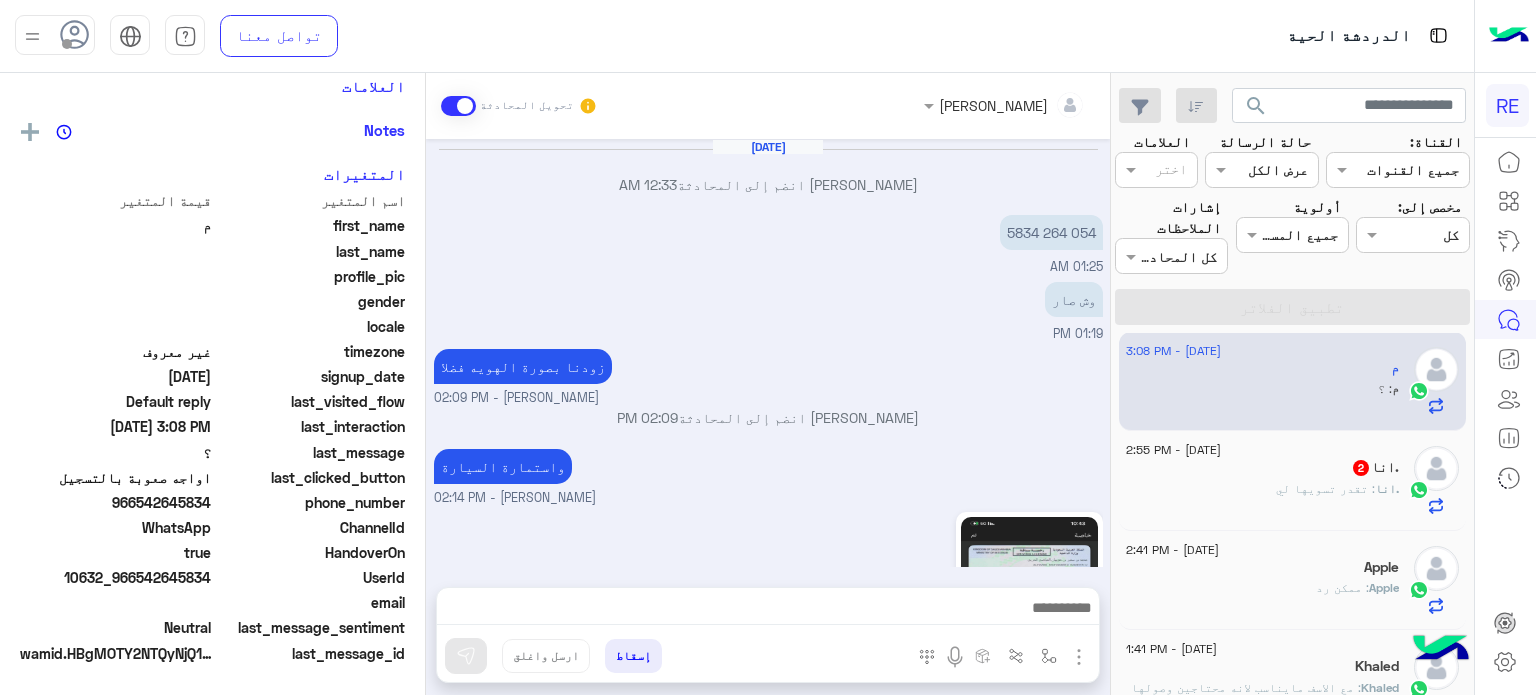 scroll, scrollTop: 376, scrollLeft: 0, axis: vertical 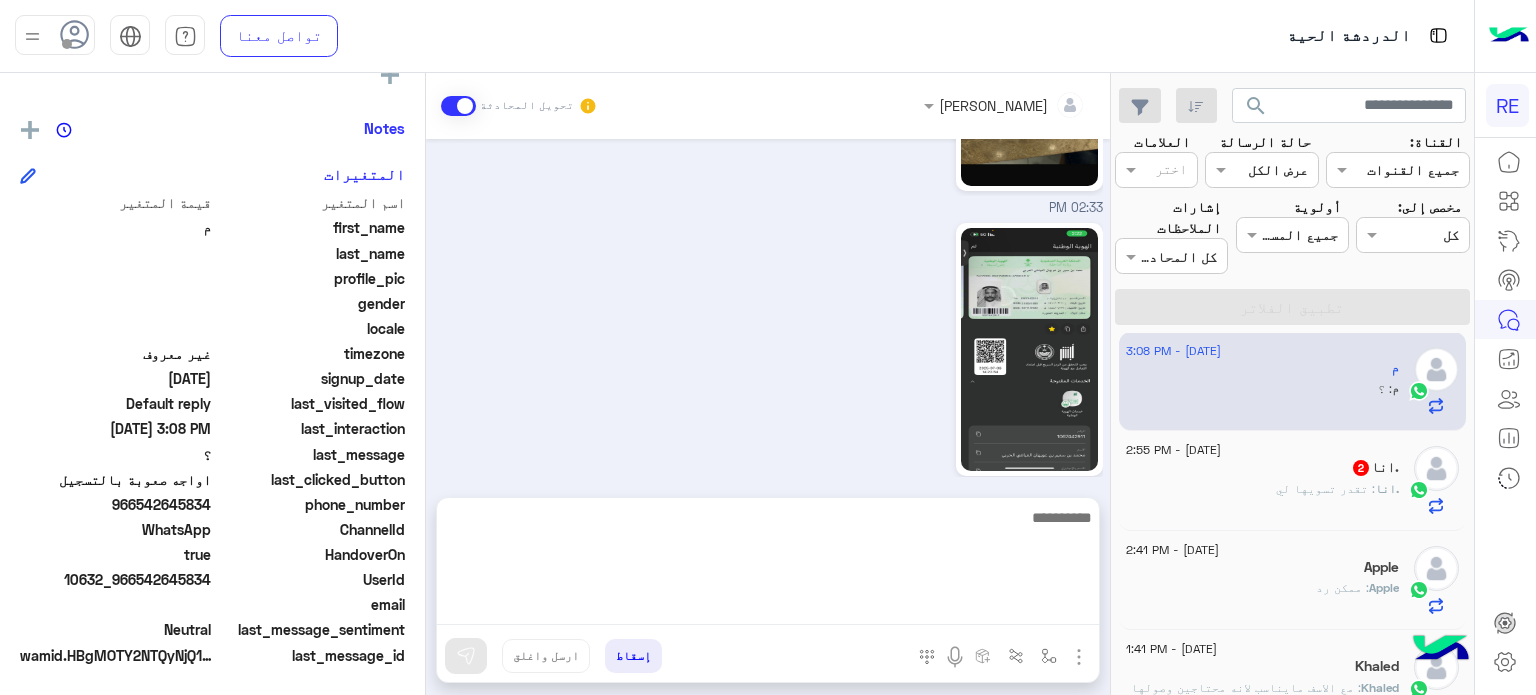 click at bounding box center (768, 565) 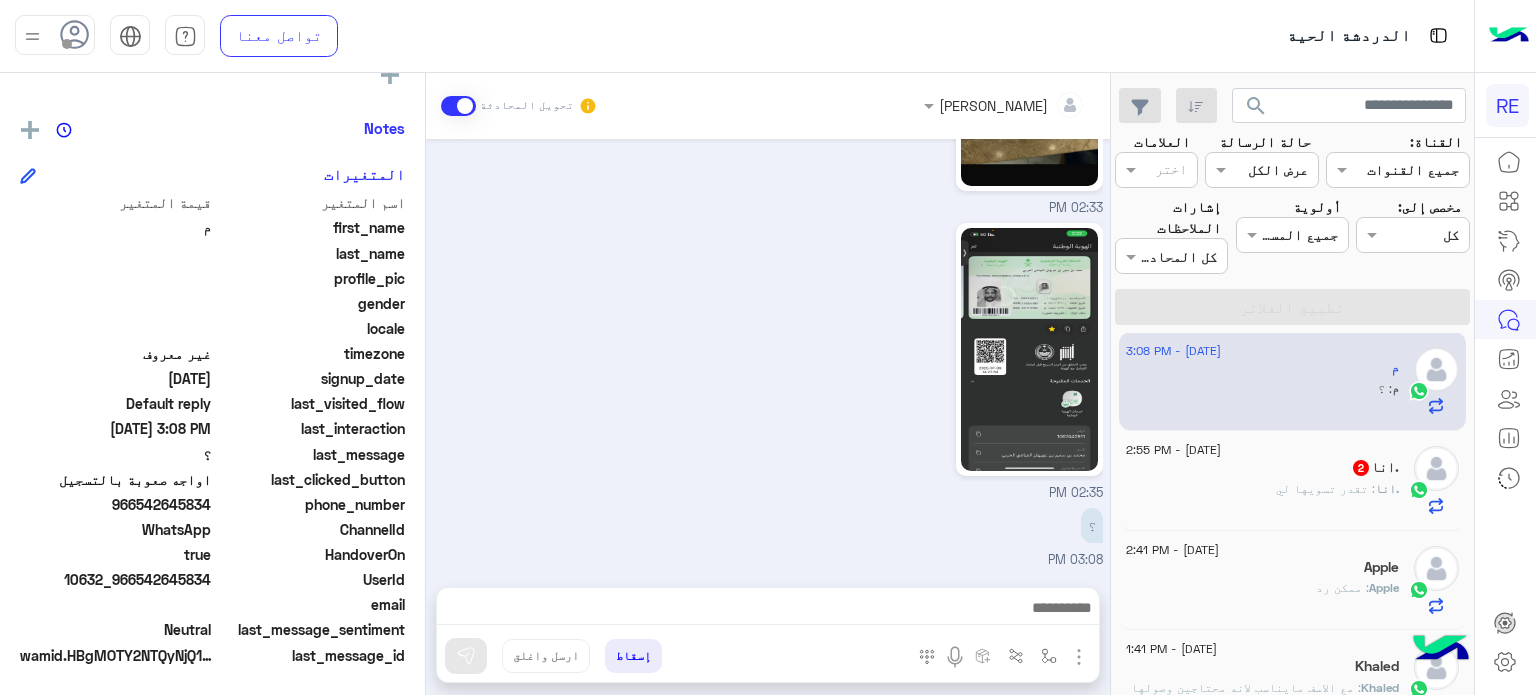 drag, startPoint x: 214, startPoint y: 575, endPoint x: 136, endPoint y: 584, distance: 78.51752 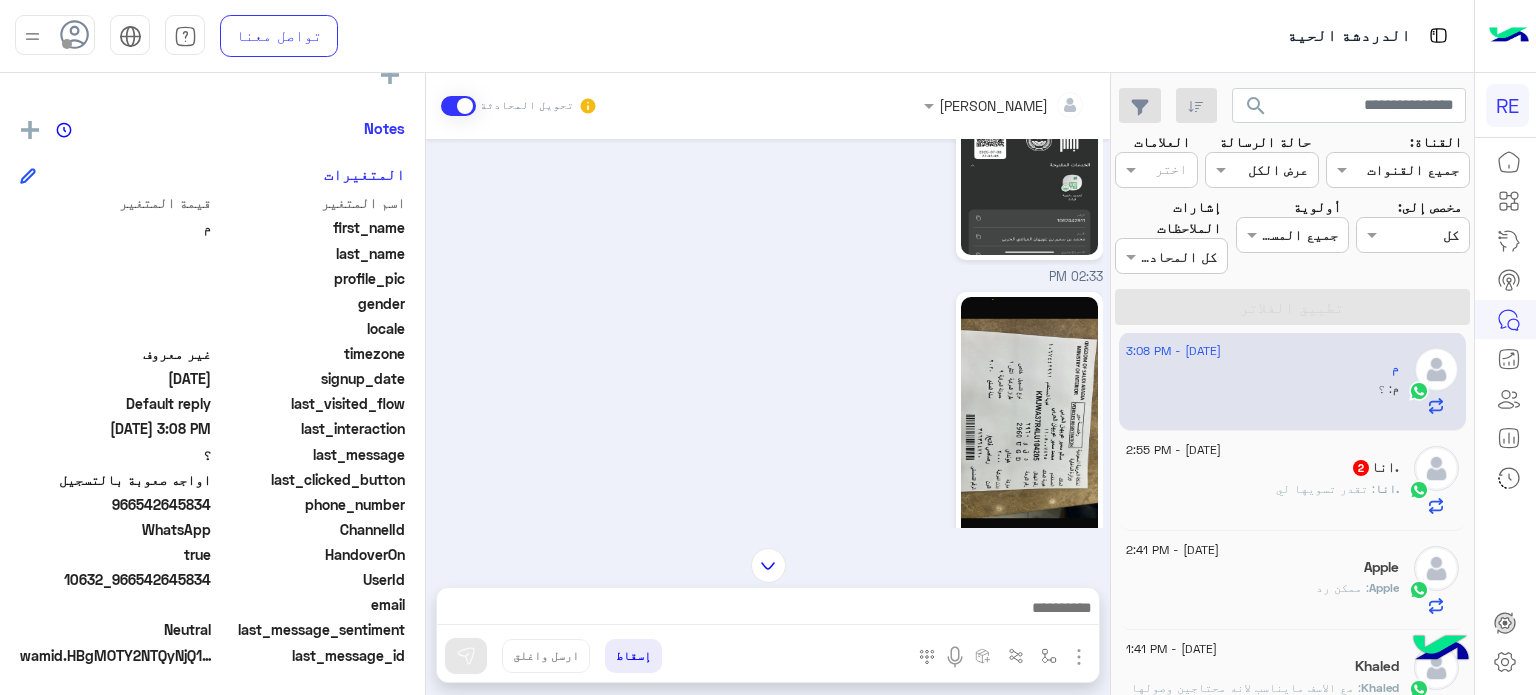 scroll, scrollTop: 491, scrollLeft: 0, axis: vertical 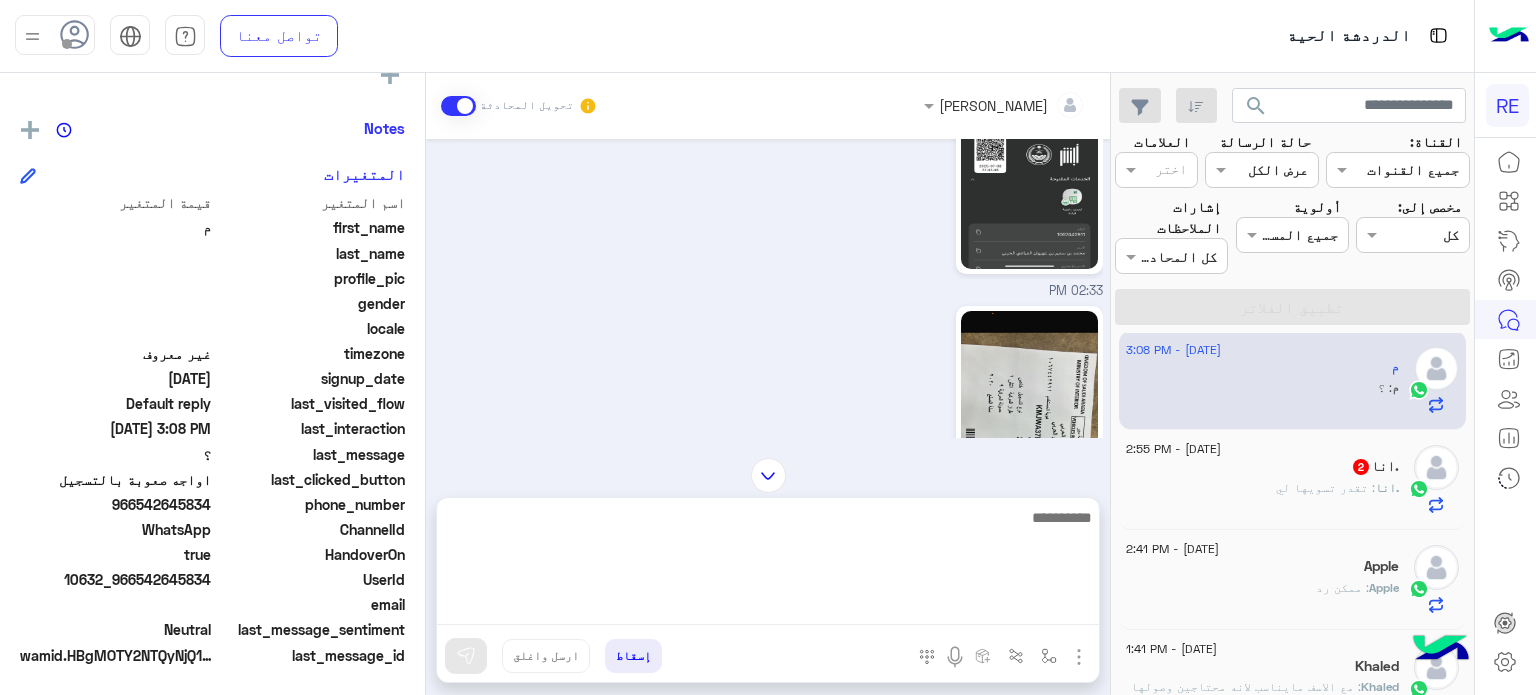 click at bounding box center [768, 565] 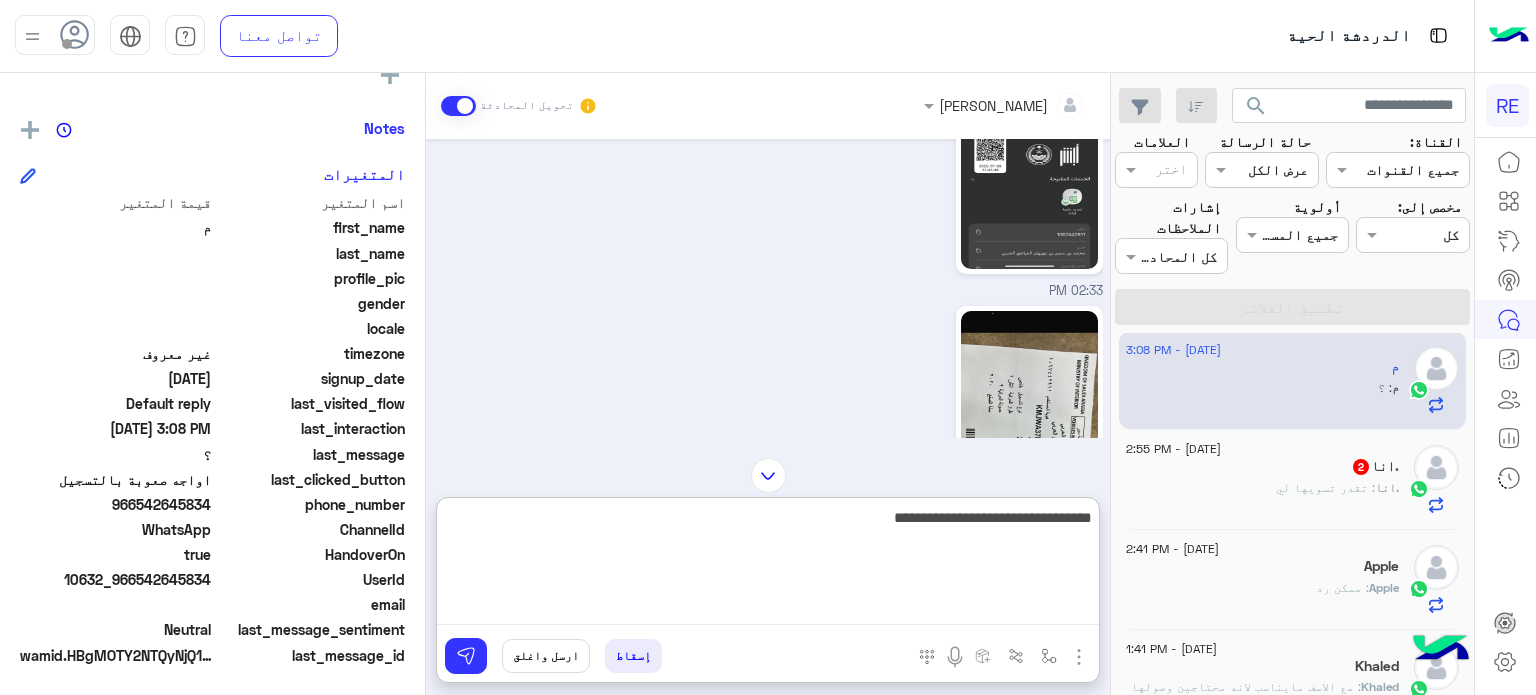 type on "**********" 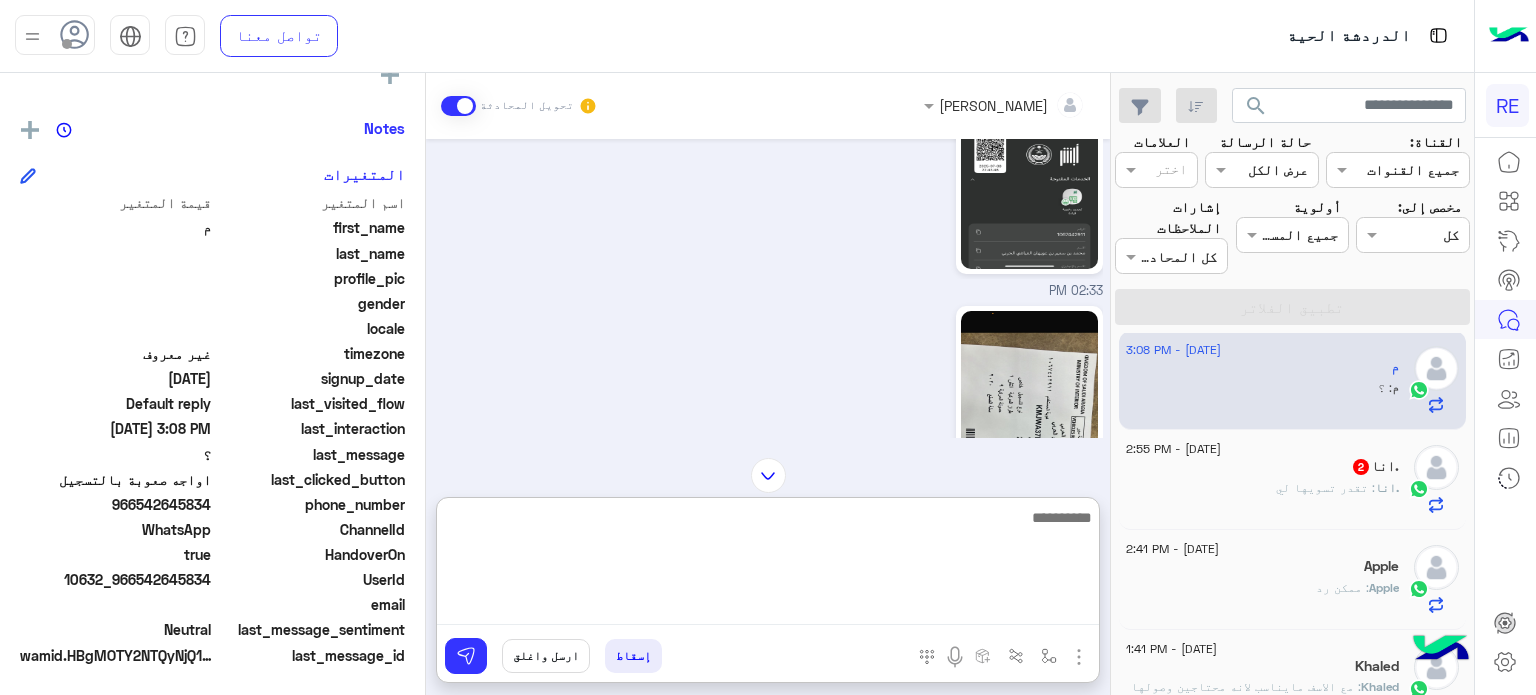 scroll, scrollTop: 1012, scrollLeft: 0, axis: vertical 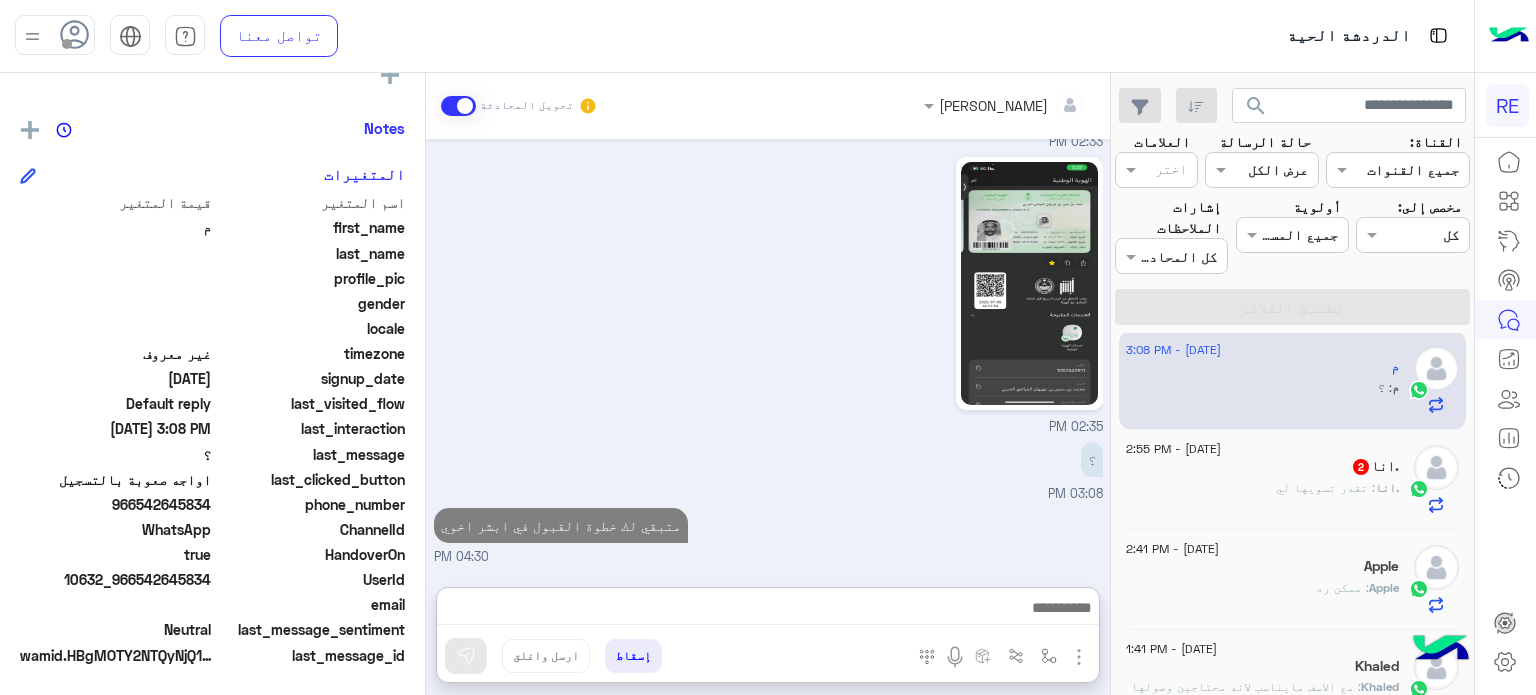 click on ".انا   2" 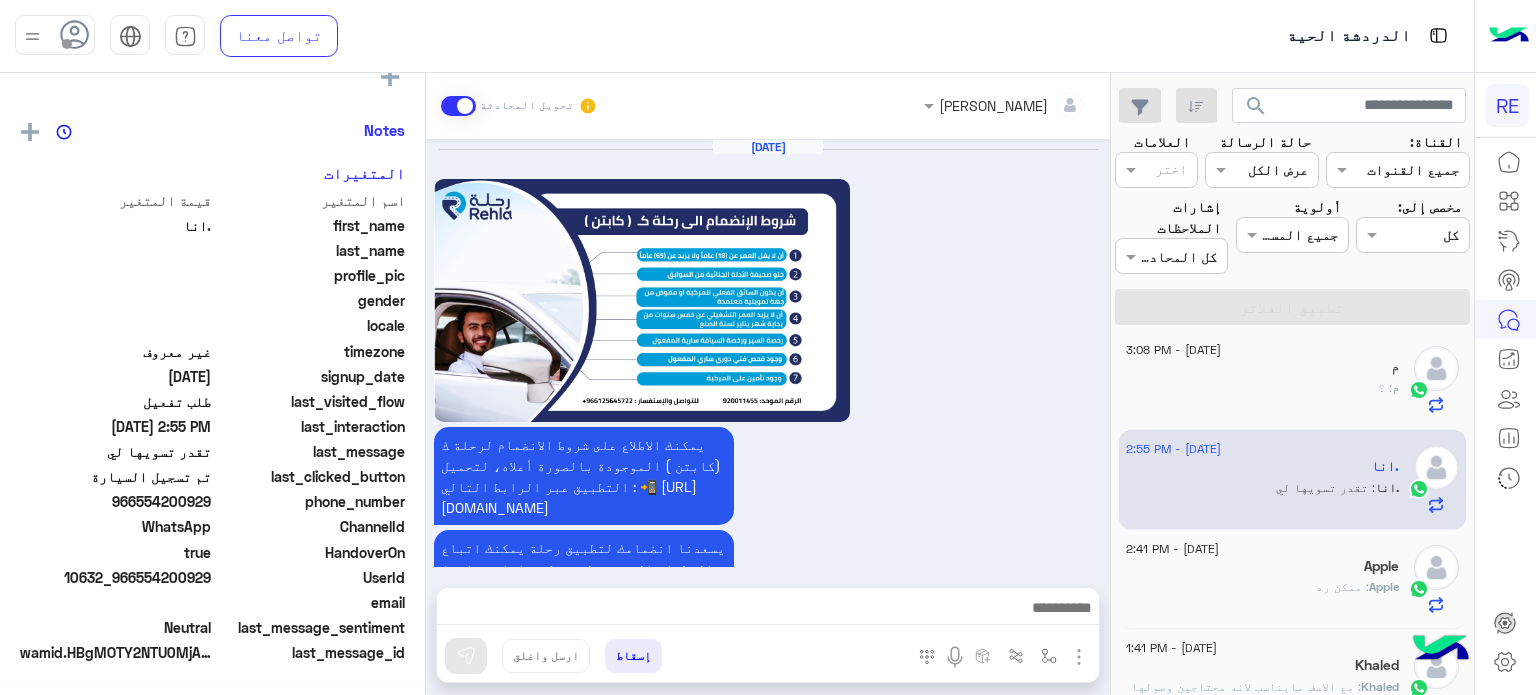 scroll, scrollTop: 376, scrollLeft: 0, axis: vertical 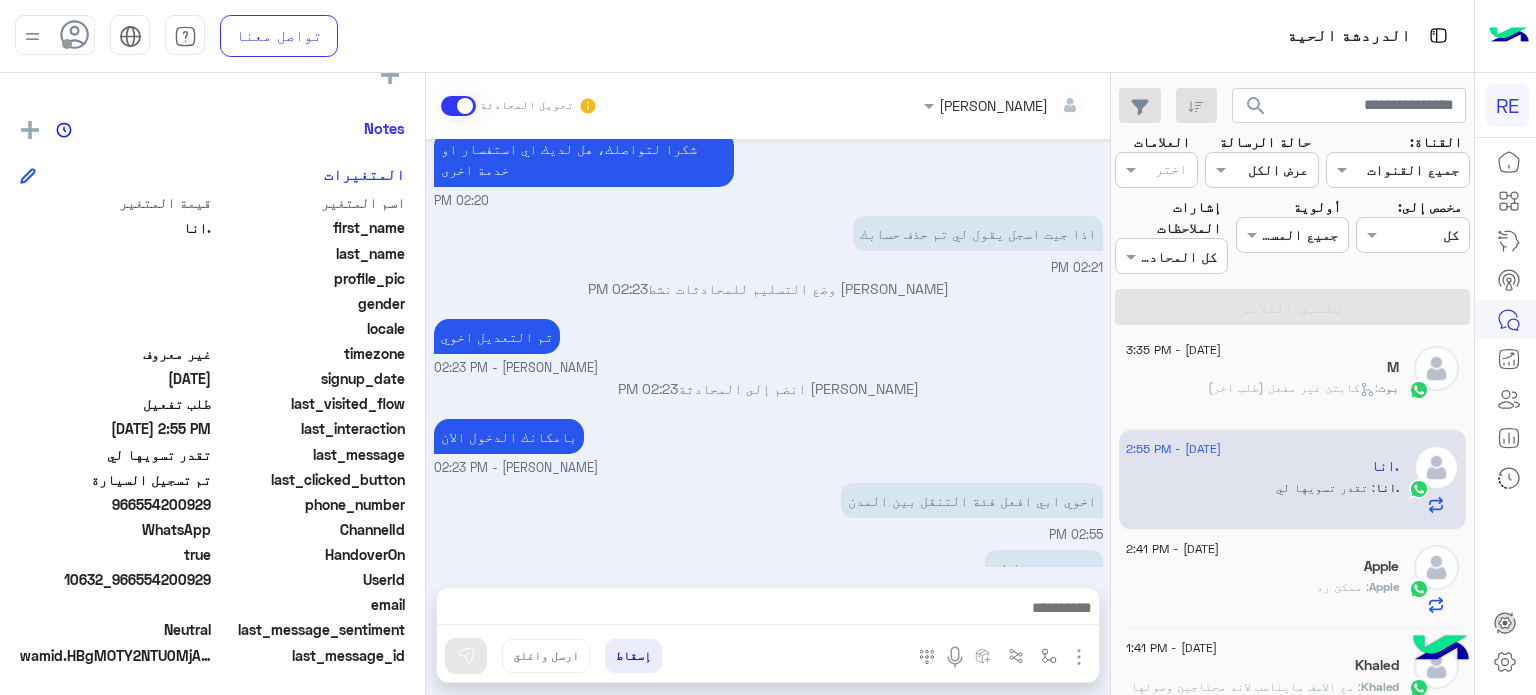 drag, startPoint x: 214, startPoint y: 575, endPoint x: 139, endPoint y: 586, distance: 75.802376 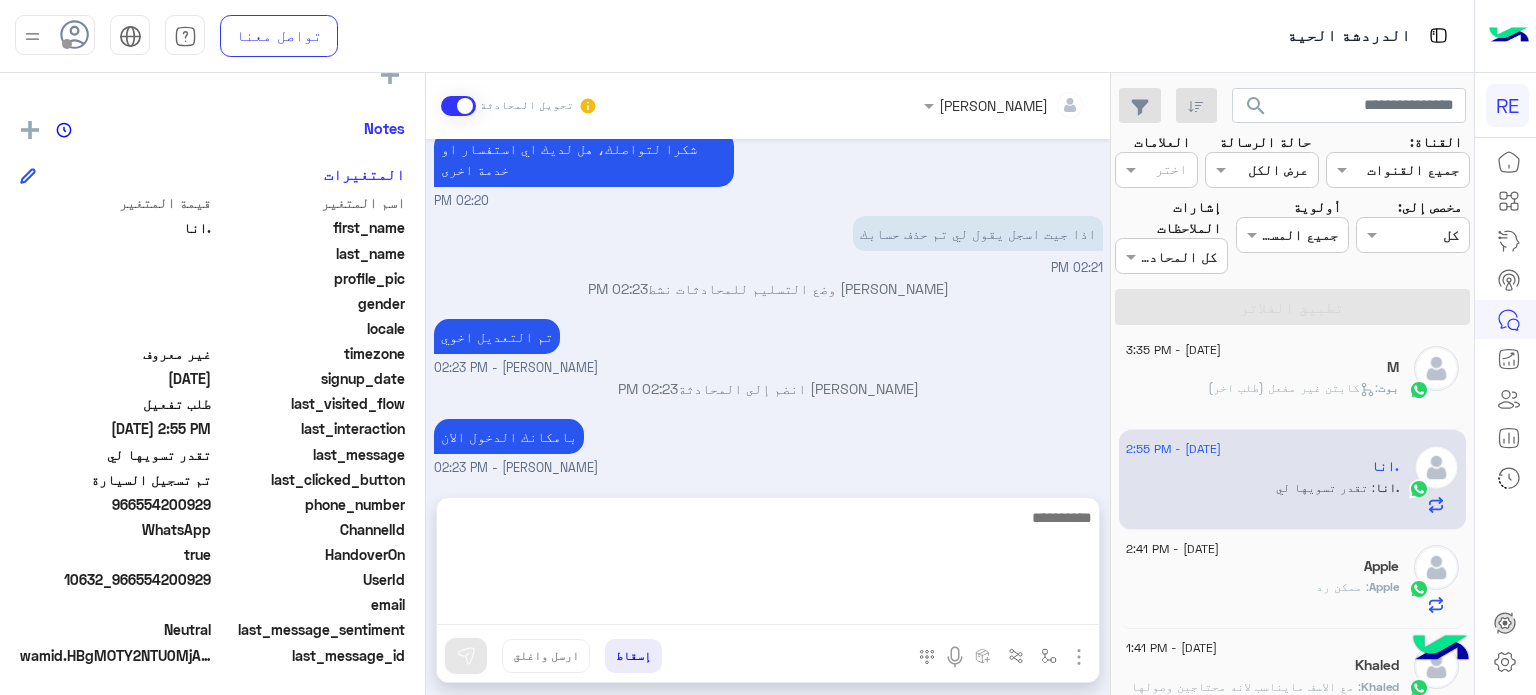 click at bounding box center (768, 565) 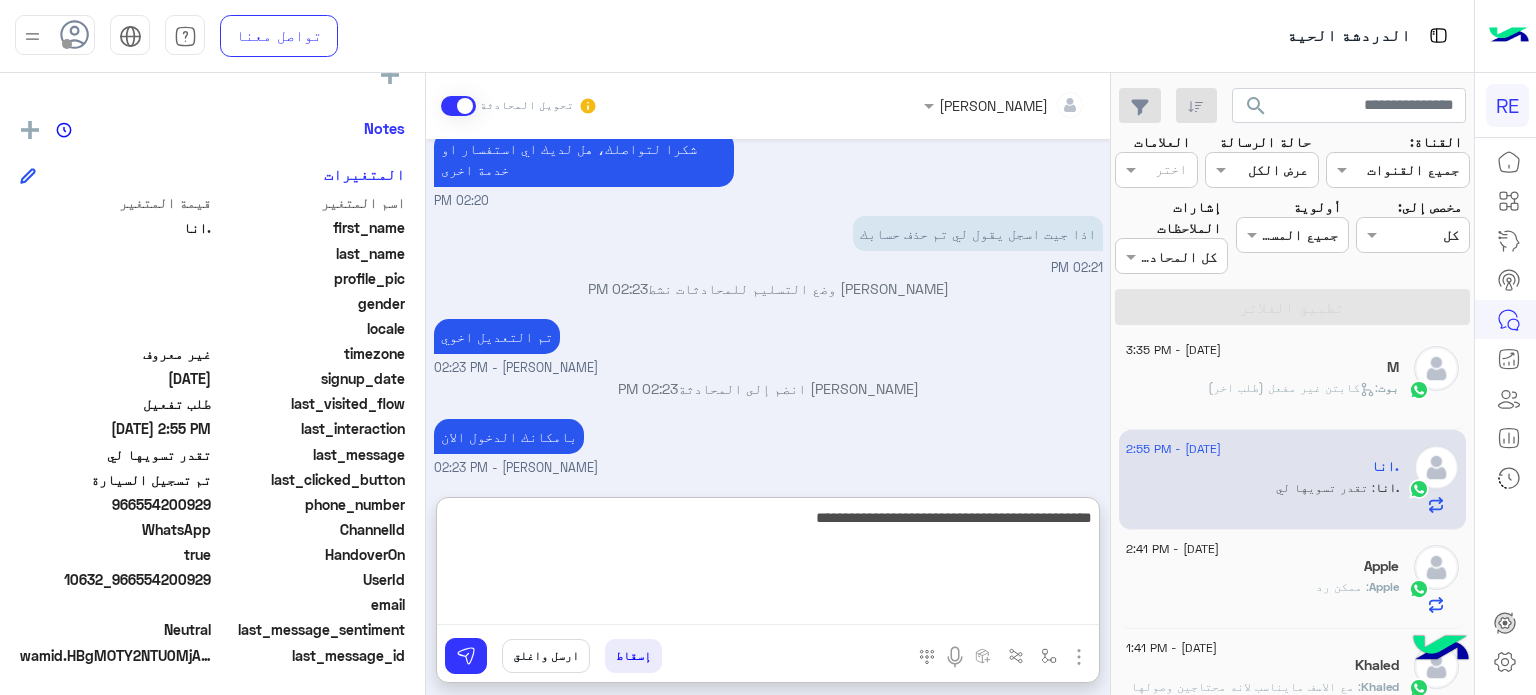 type on "**********" 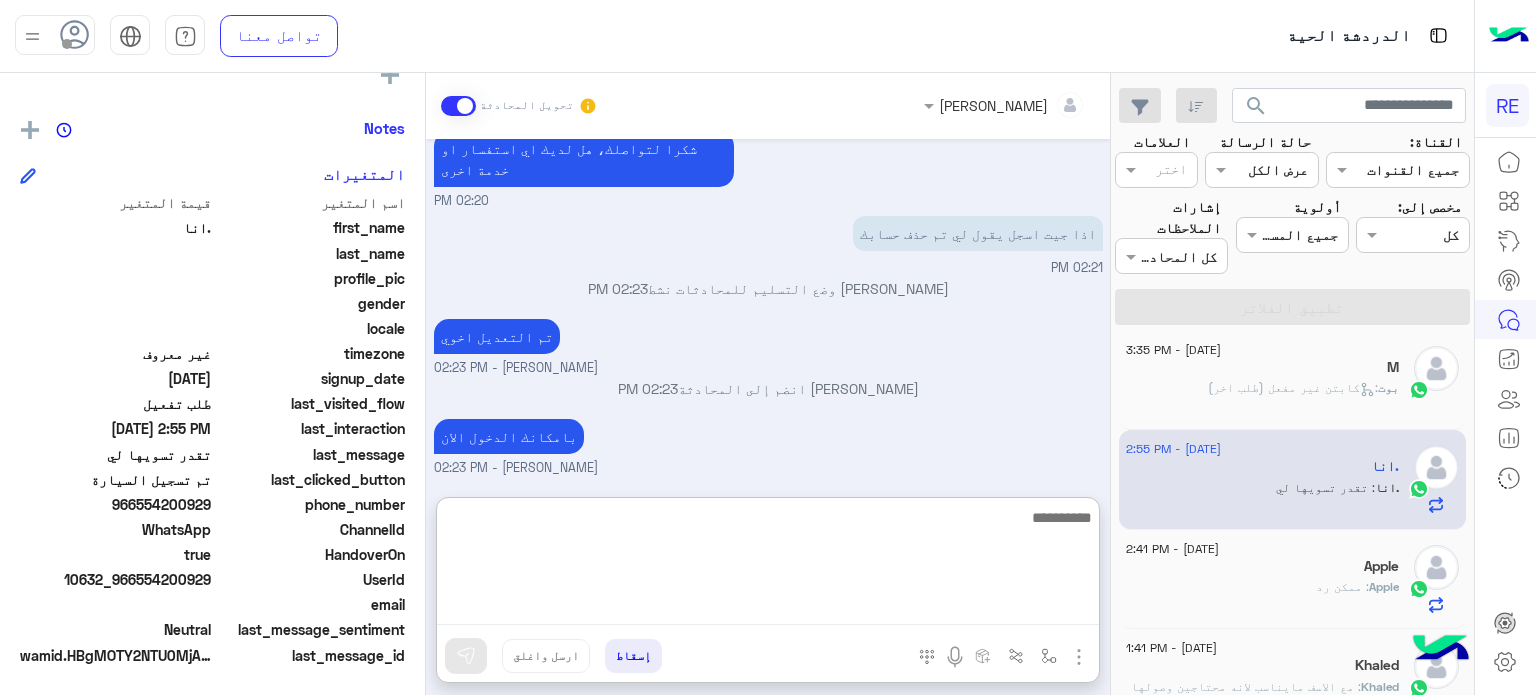 scroll, scrollTop: 1275, scrollLeft: 0, axis: vertical 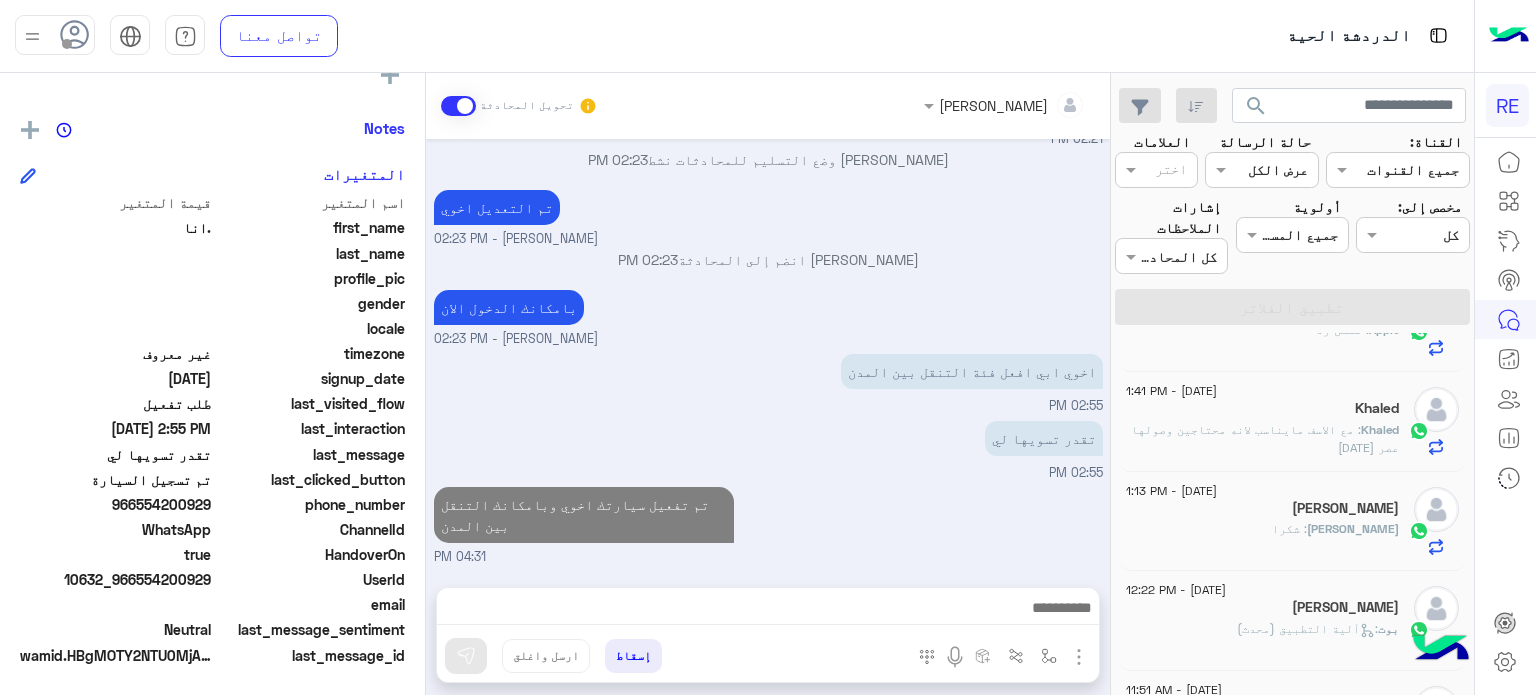 click on "[DATE] - 2:41 PM  Apple   Apple : ممكن رد" 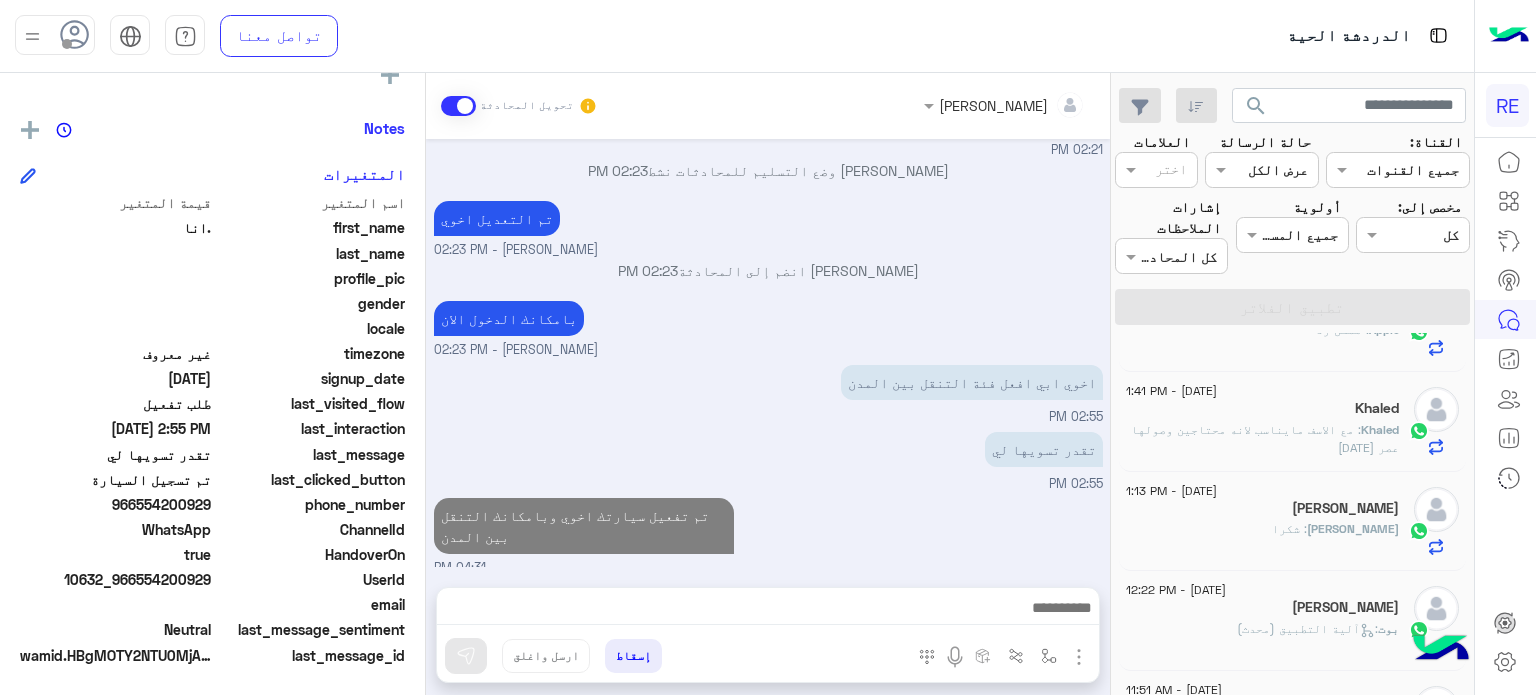scroll, scrollTop: 1184, scrollLeft: 0, axis: vertical 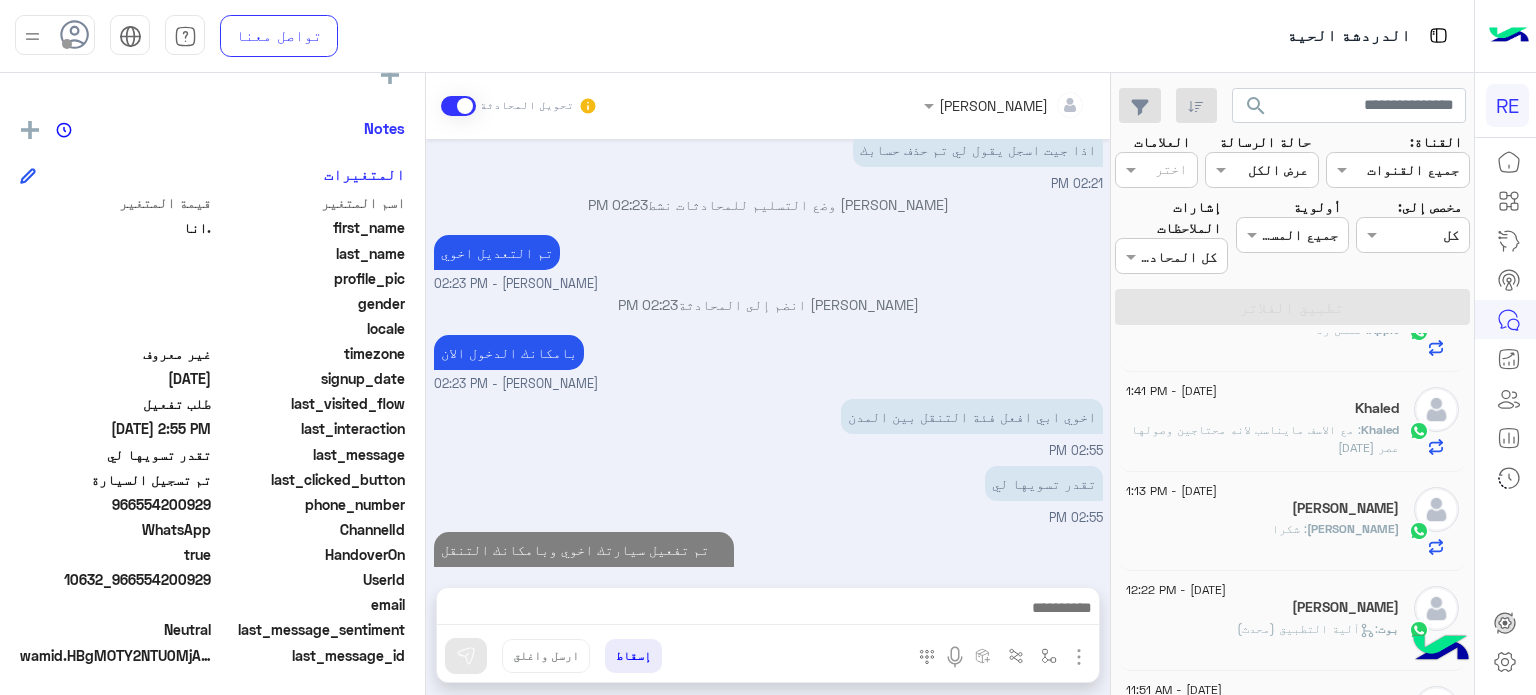 click on "Apple : ممكن رد" 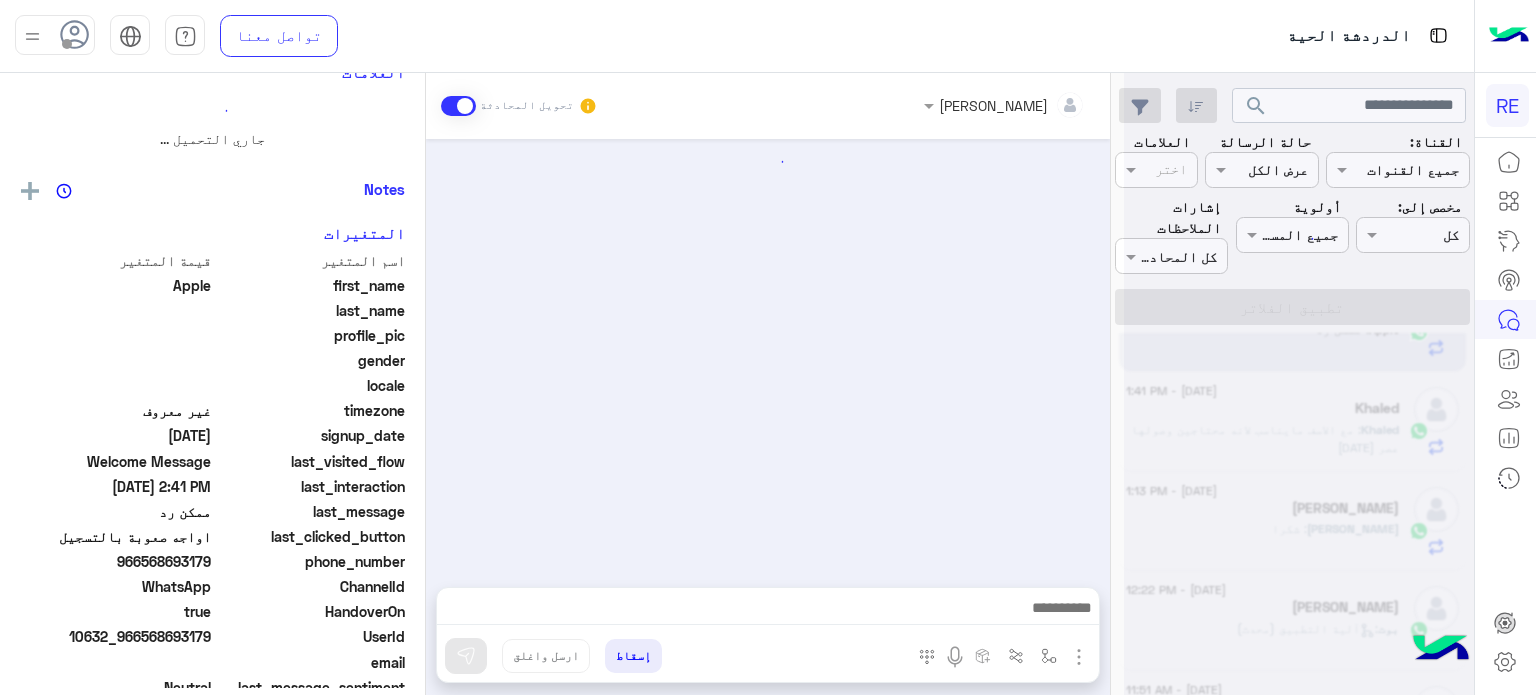 scroll, scrollTop: 0, scrollLeft: 0, axis: both 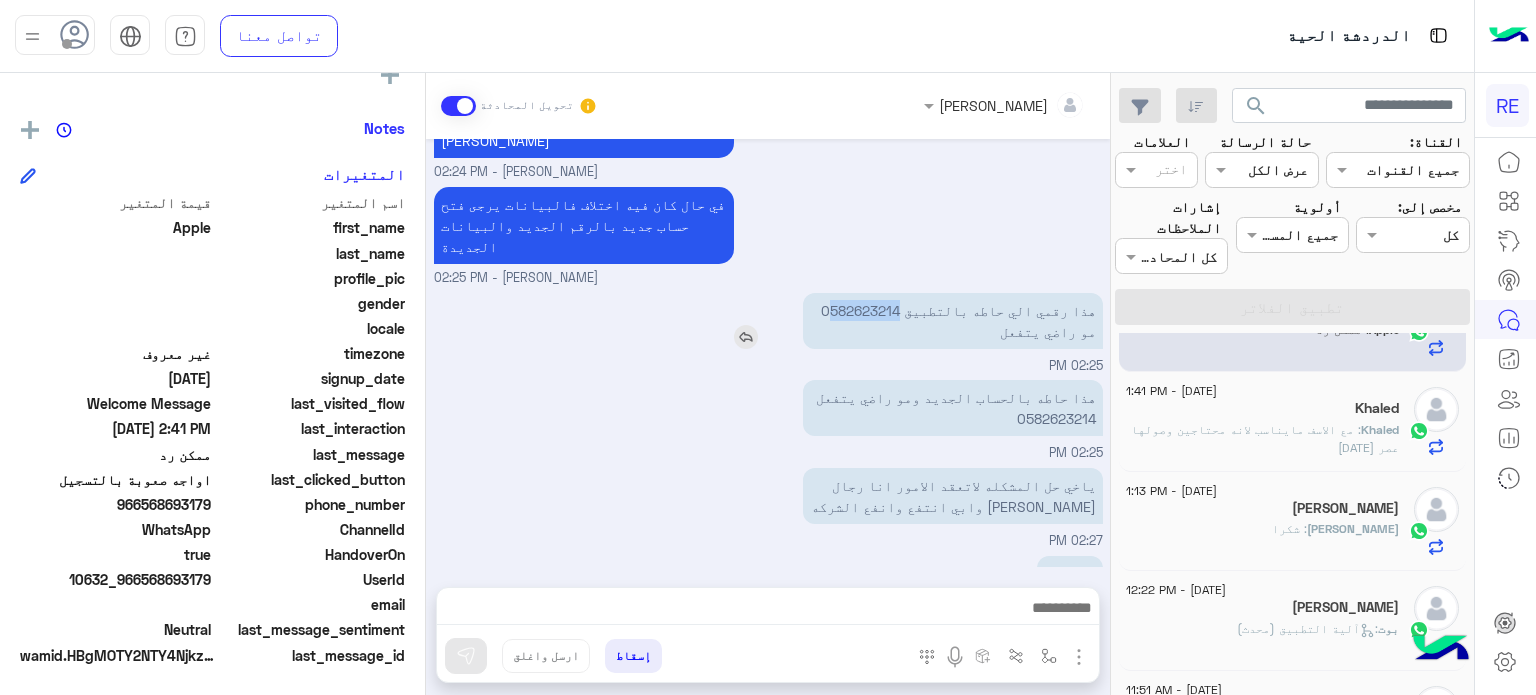 drag, startPoint x: 918, startPoint y: 264, endPoint x: 850, endPoint y: 273, distance: 68.593 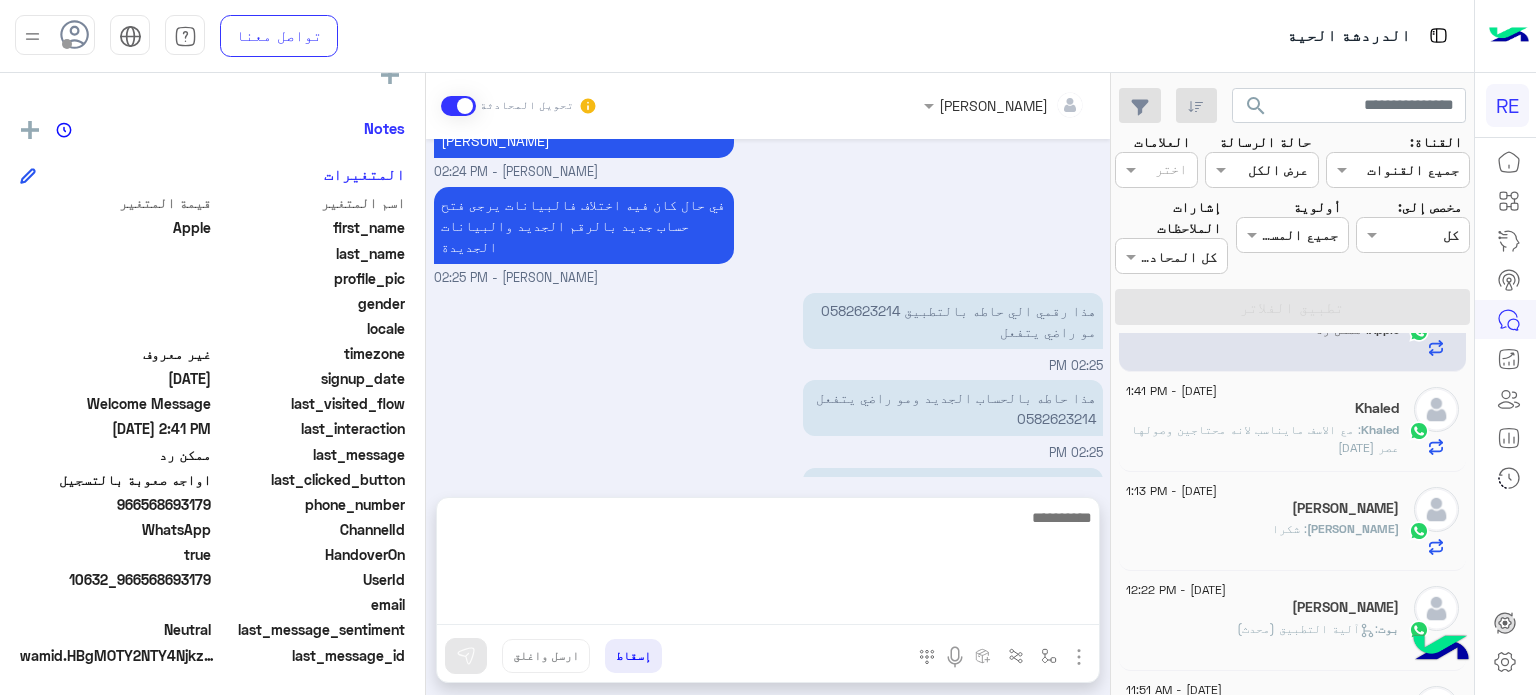 click at bounding box center (768, 565) 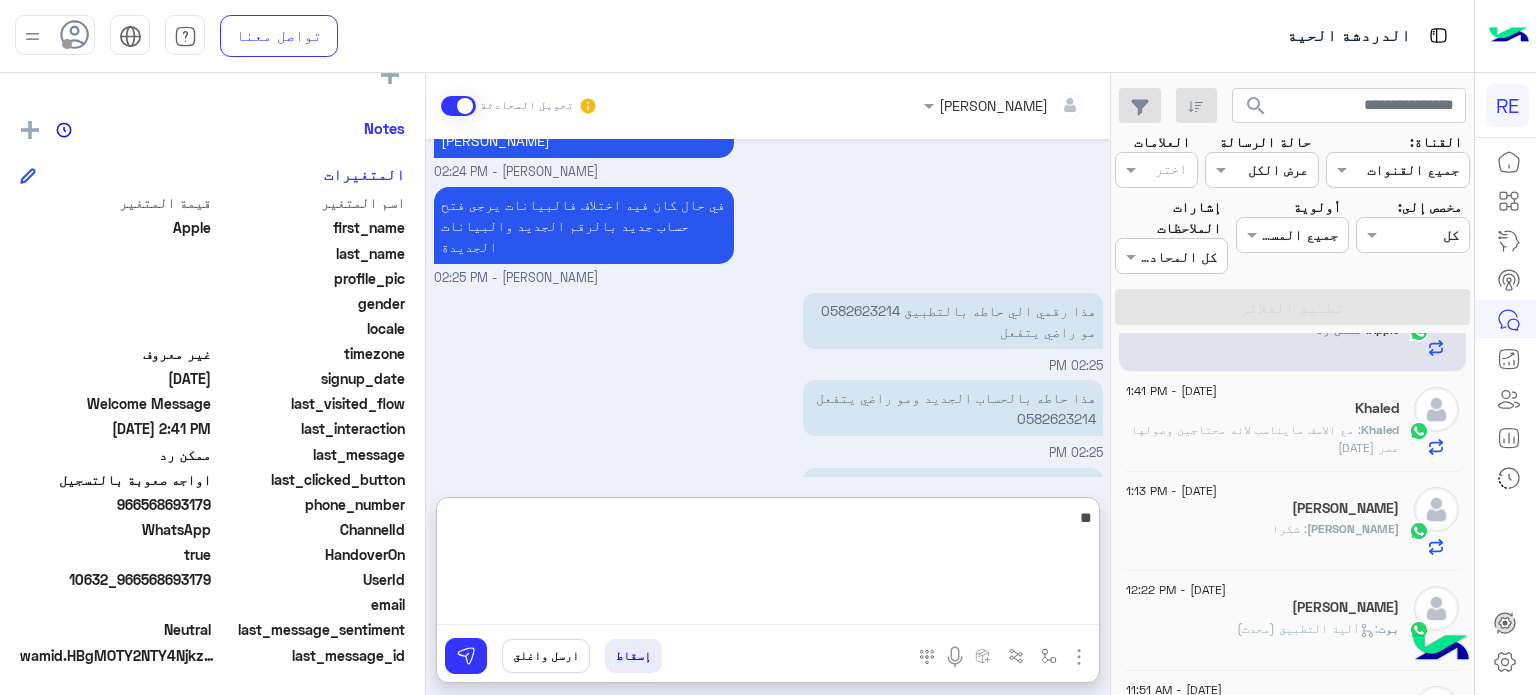 type on "*" 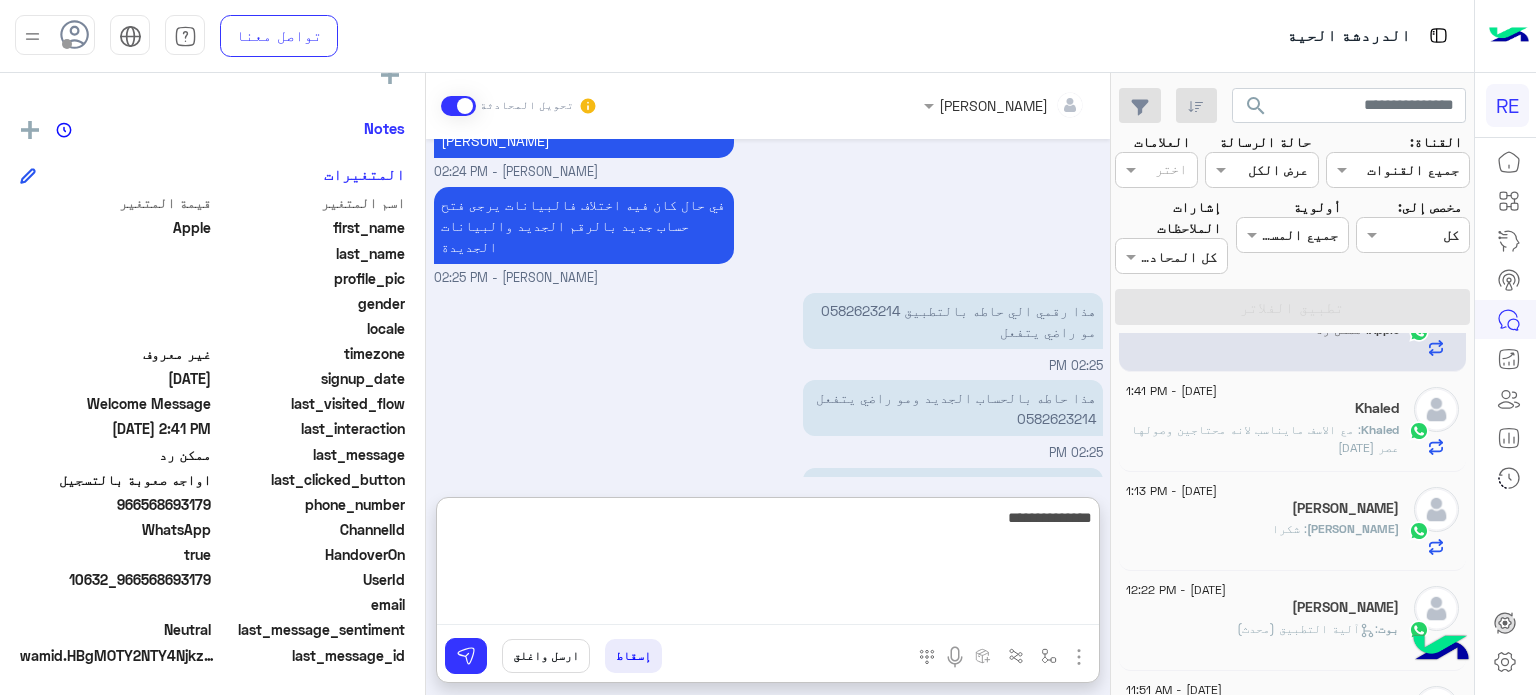 type on "**********" 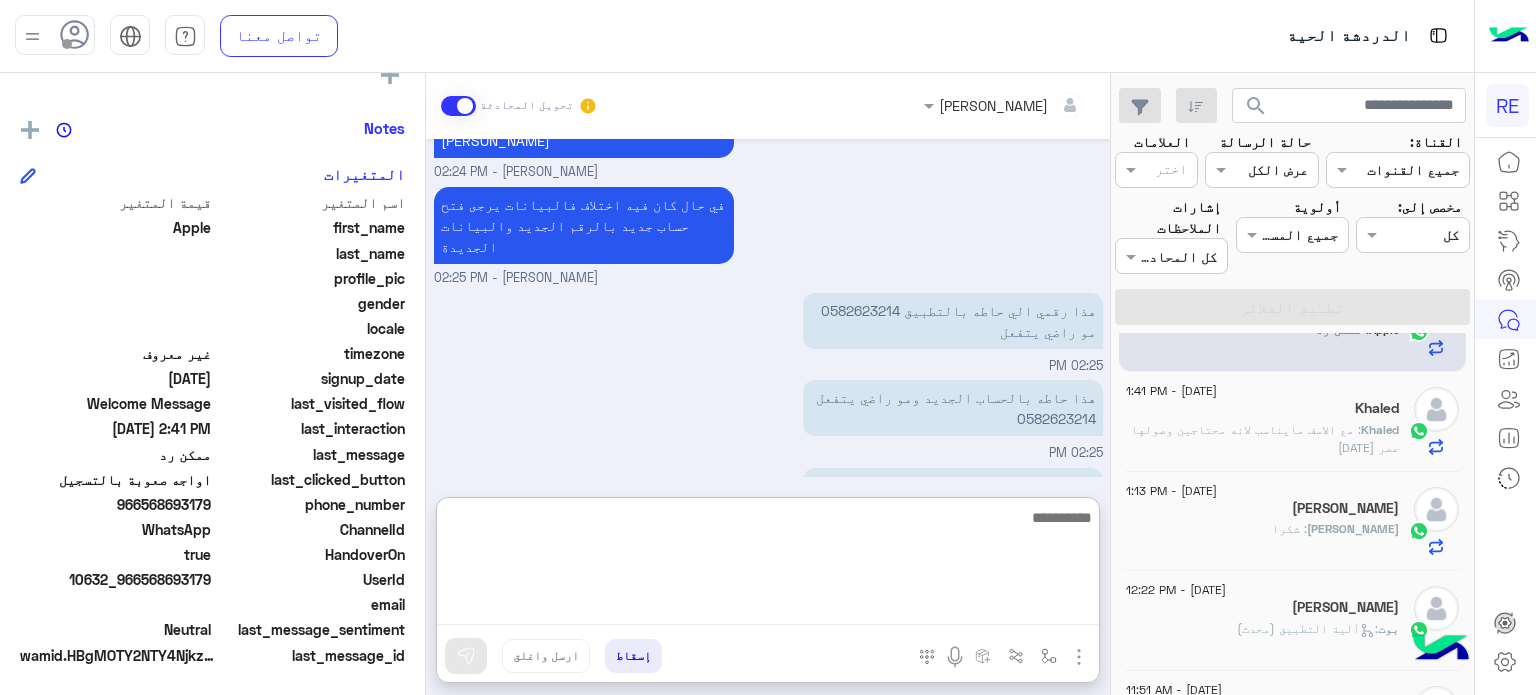 scroll, scrollTop: 712, scrollLeft: 0, axis: vertical 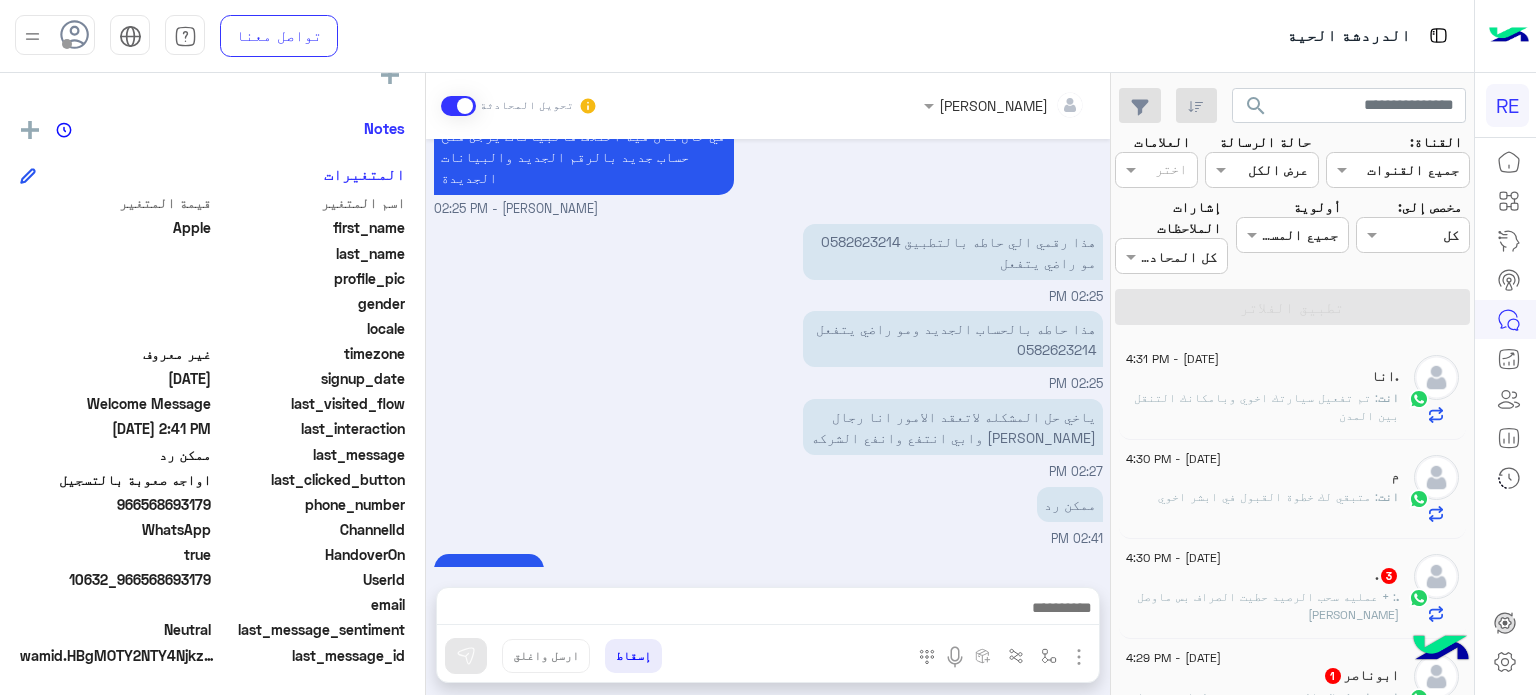 drag, startPoint x: 1235, startPoint y: 584, endPoint x: 1244, endPoint y: 615, distance: 32.280025 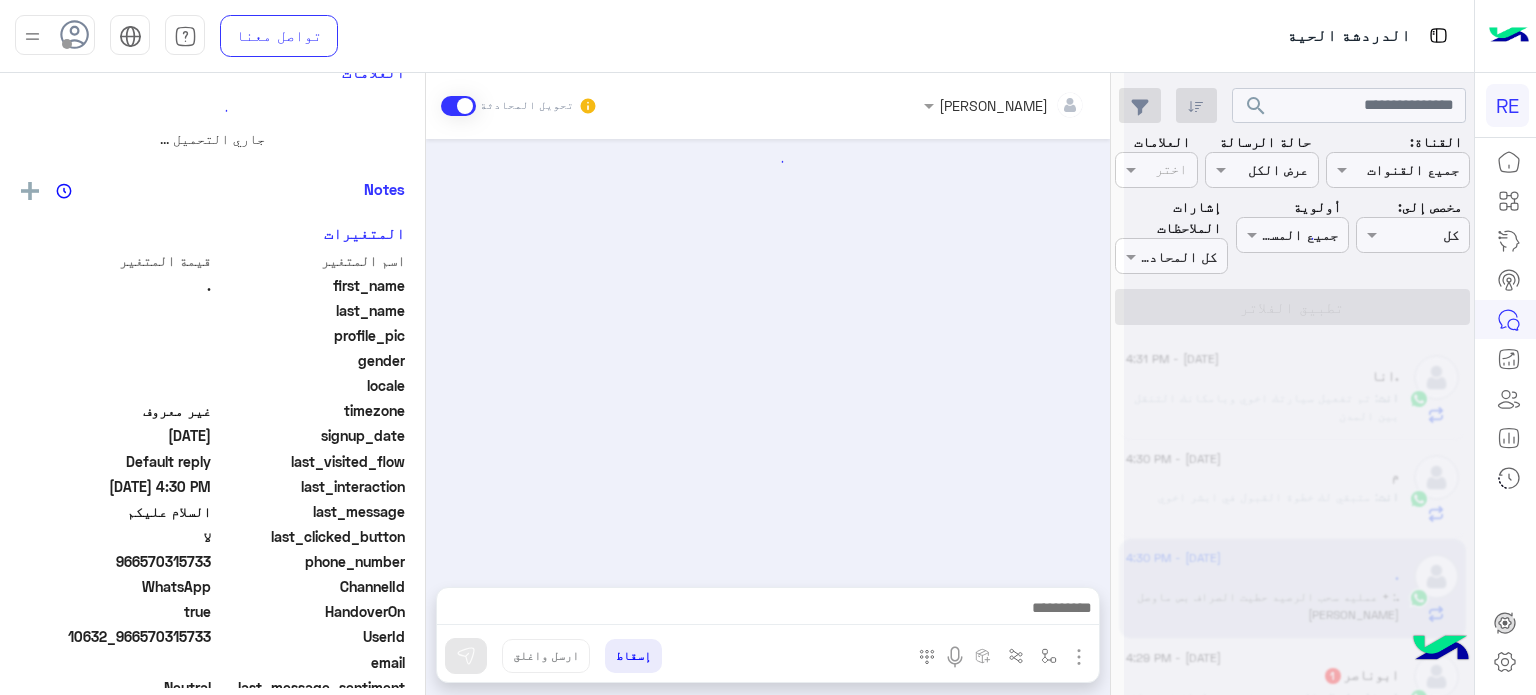 scroll, scrollTop: 0, scrollLeft: 0, axis: both 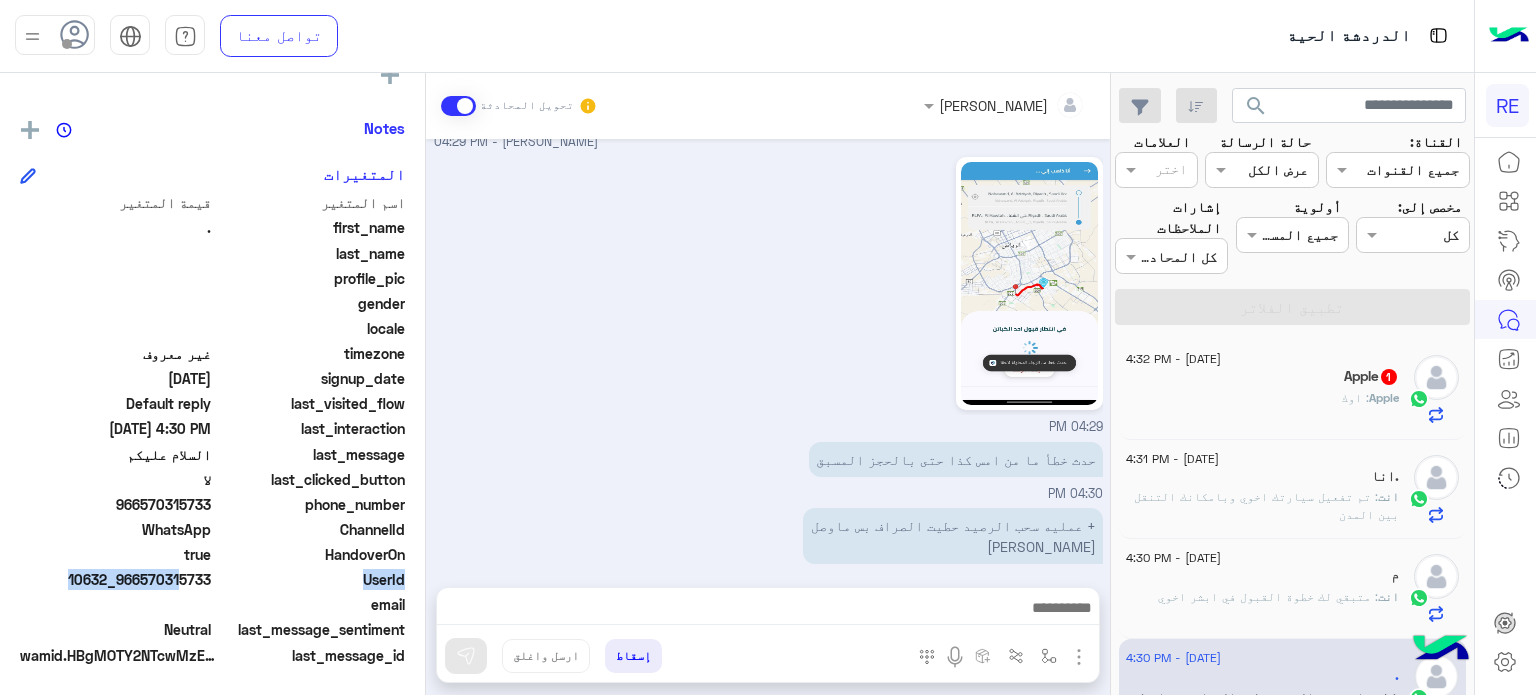 drag, startPoint x: 218, startPoint y: 577, endPoint x: 169, endPoint y: 581, distance: 49.162994 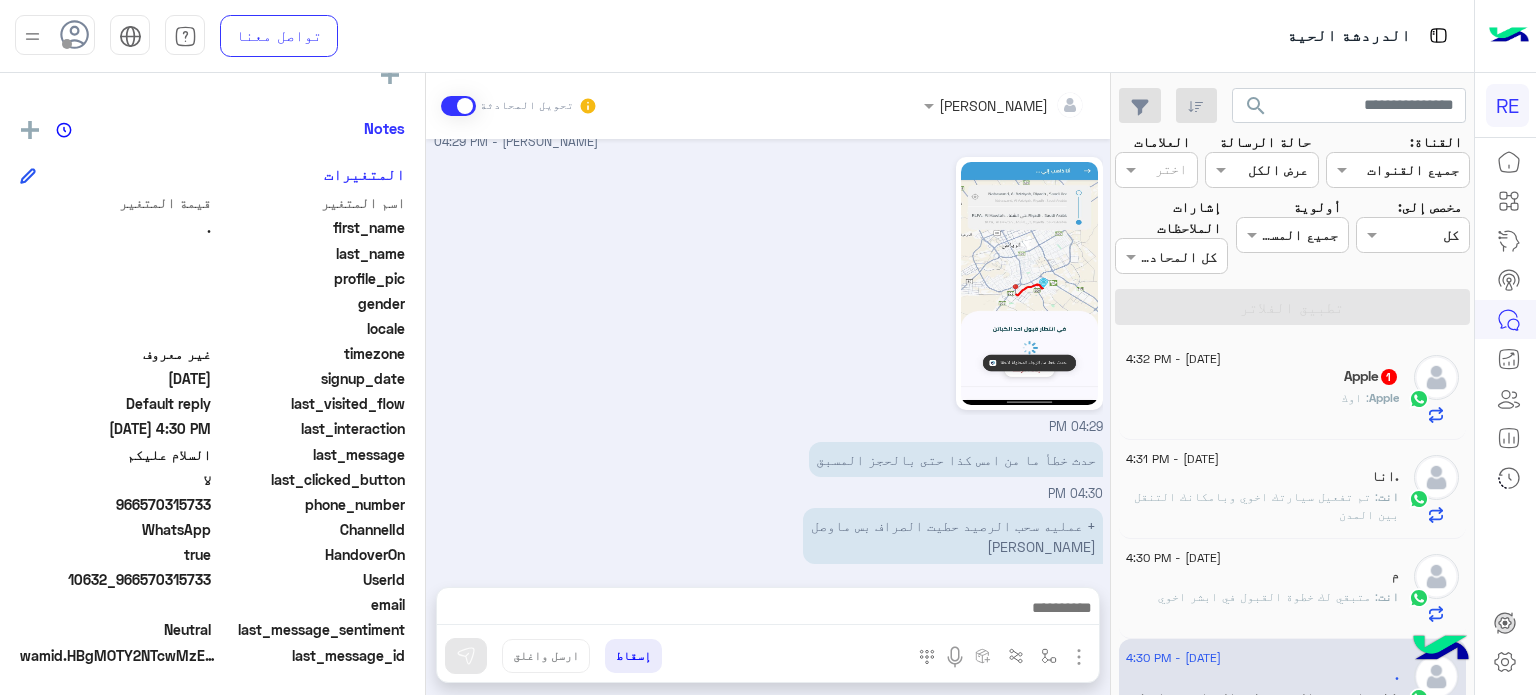 click on "10632_966570315733" 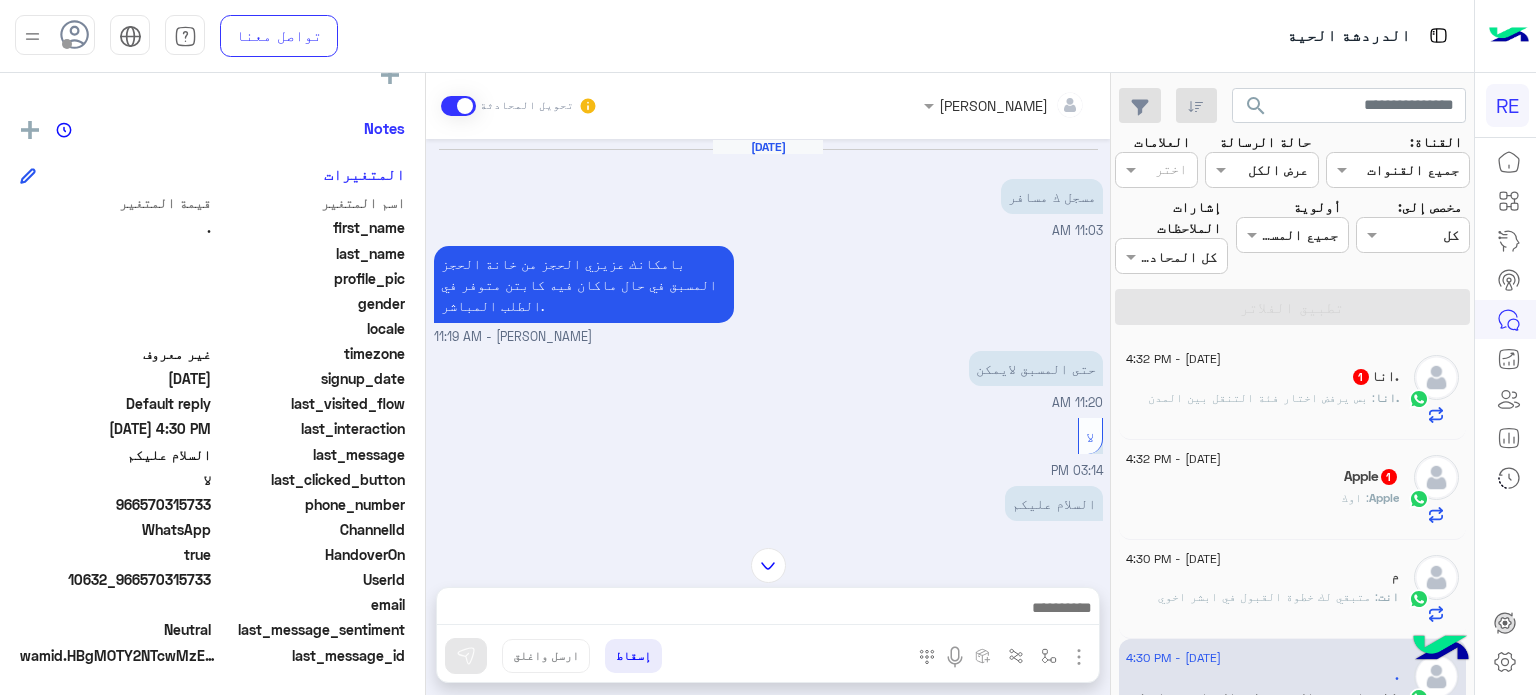 scroll, scrollTop: 544, scrollLeft: 0, axis: vertical 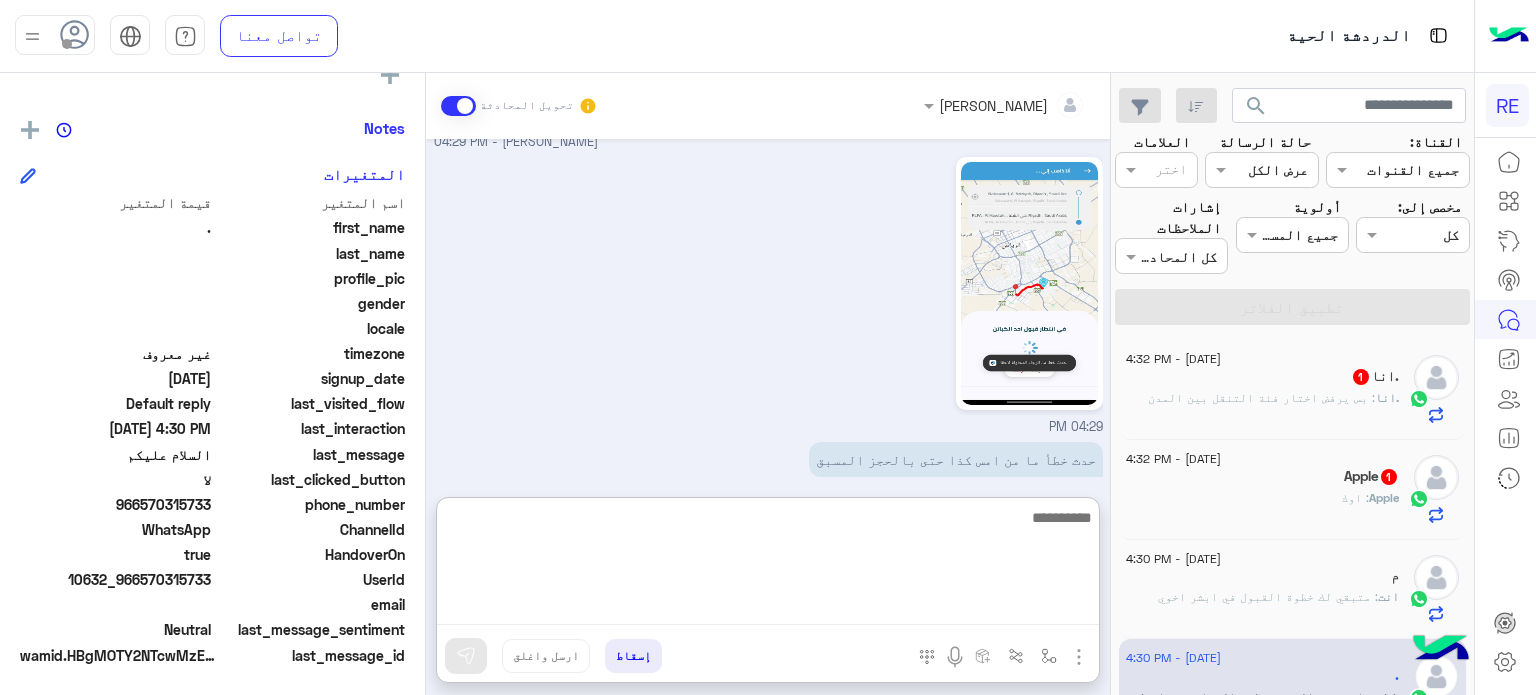click at bounding box center [768, 565] 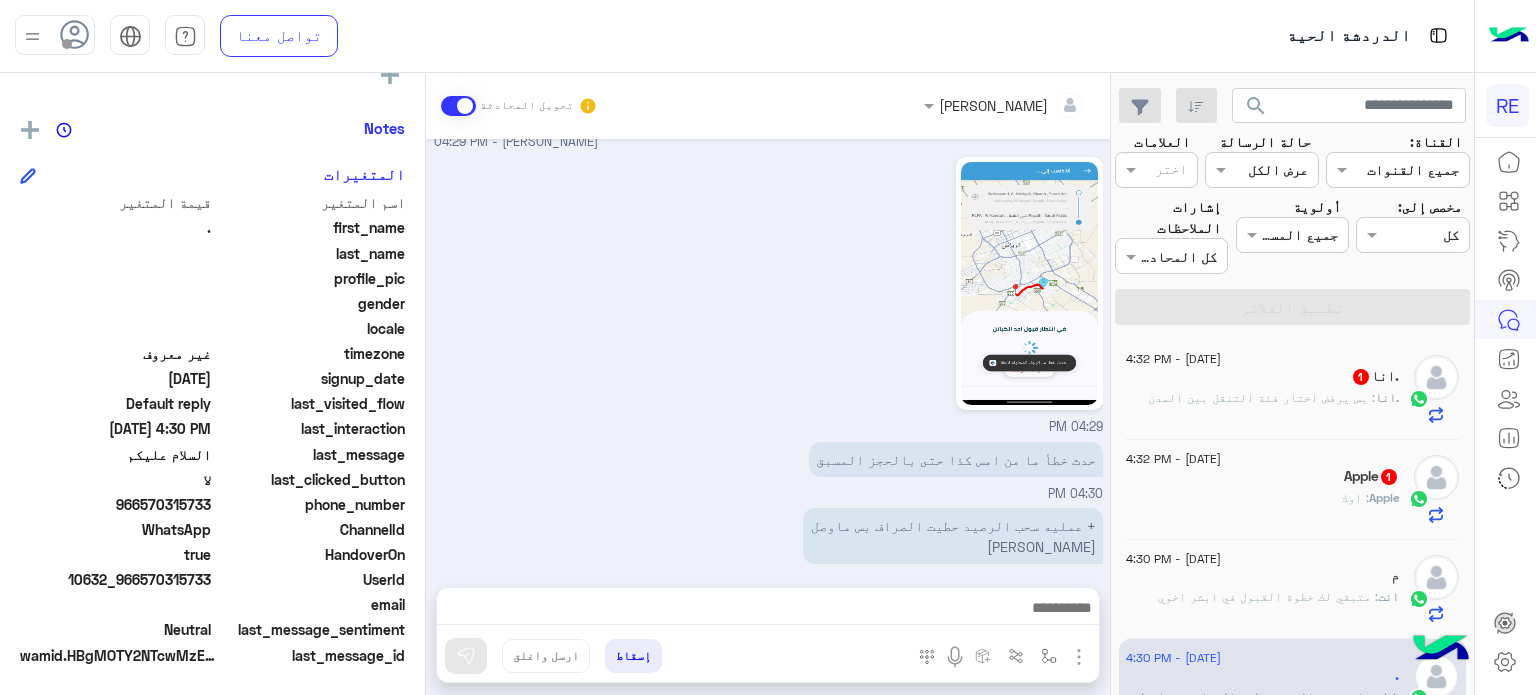 click on "04:29 PM" at bounding box center (768, 294) 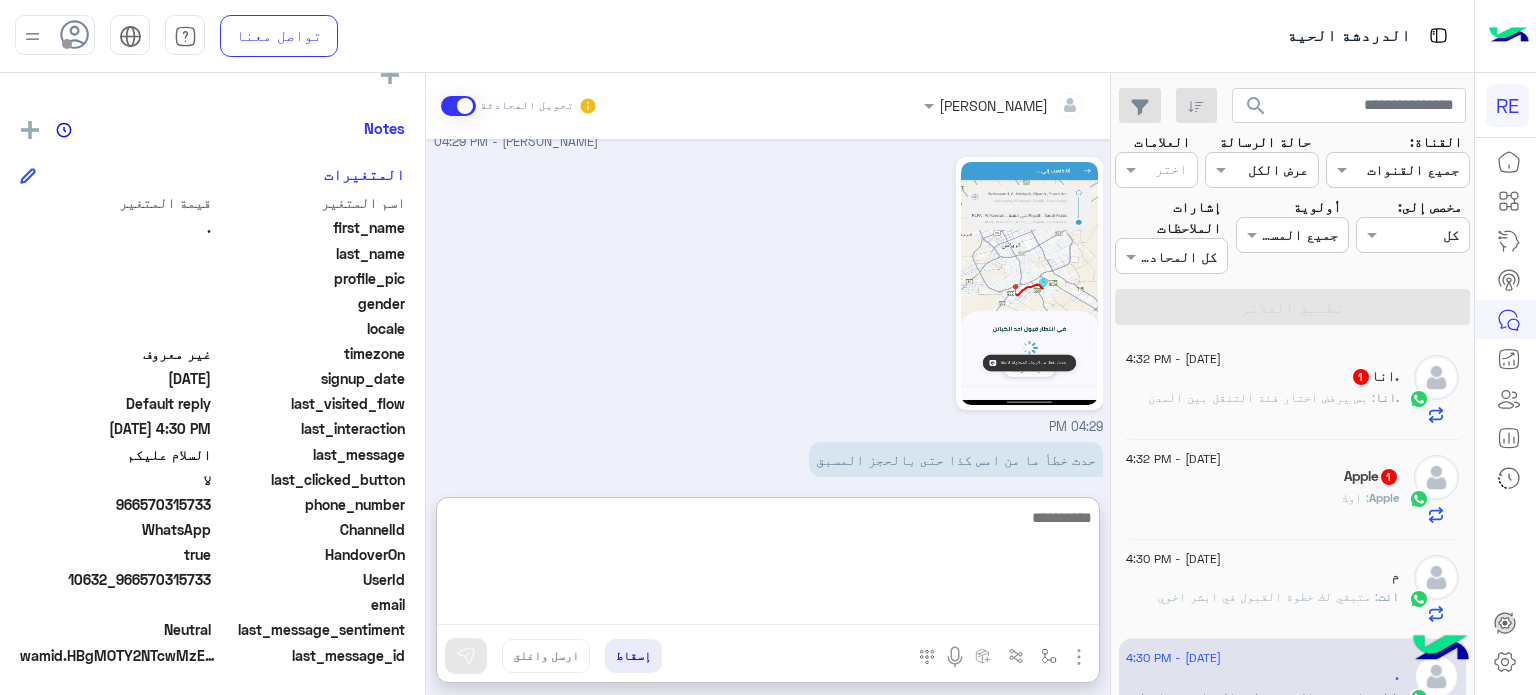 click at bounding box center (768, 565) 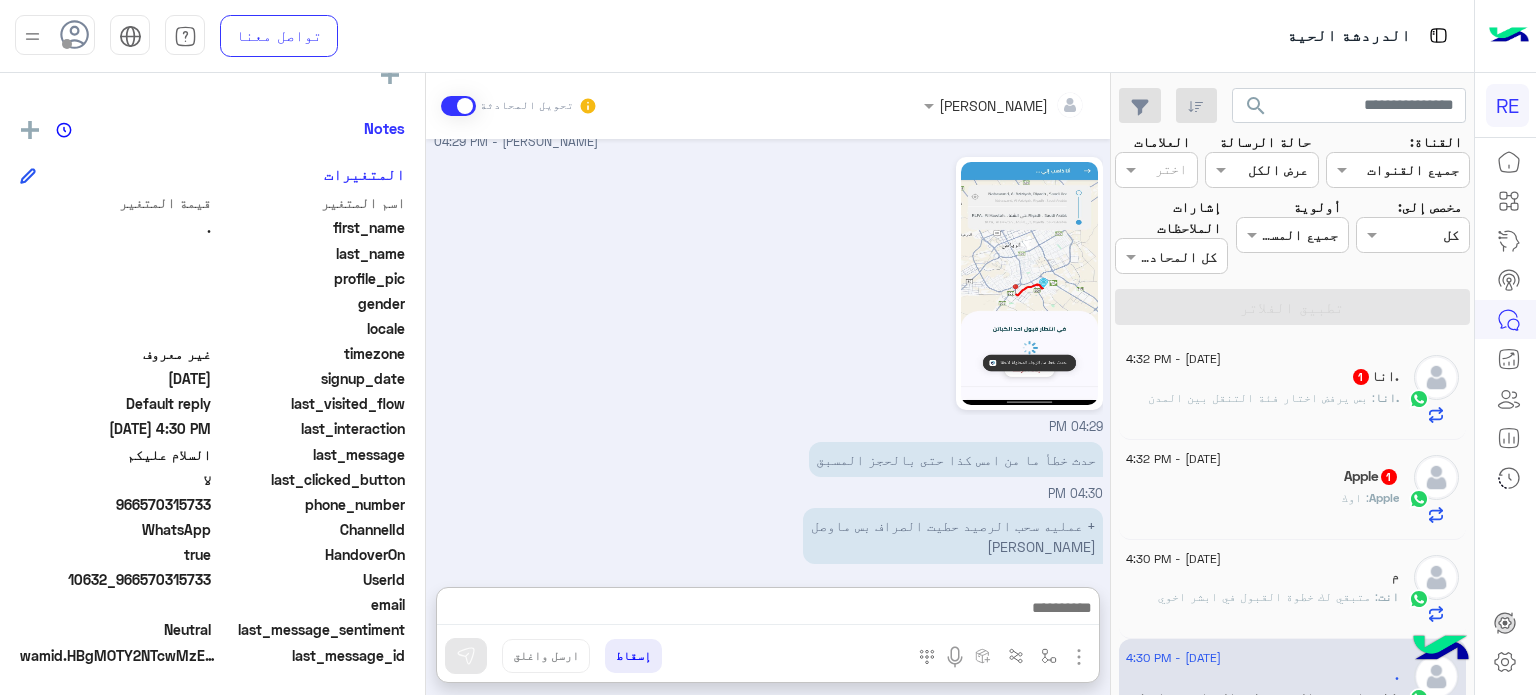 click on "04:29 PM" at bounding box center (768, 294) 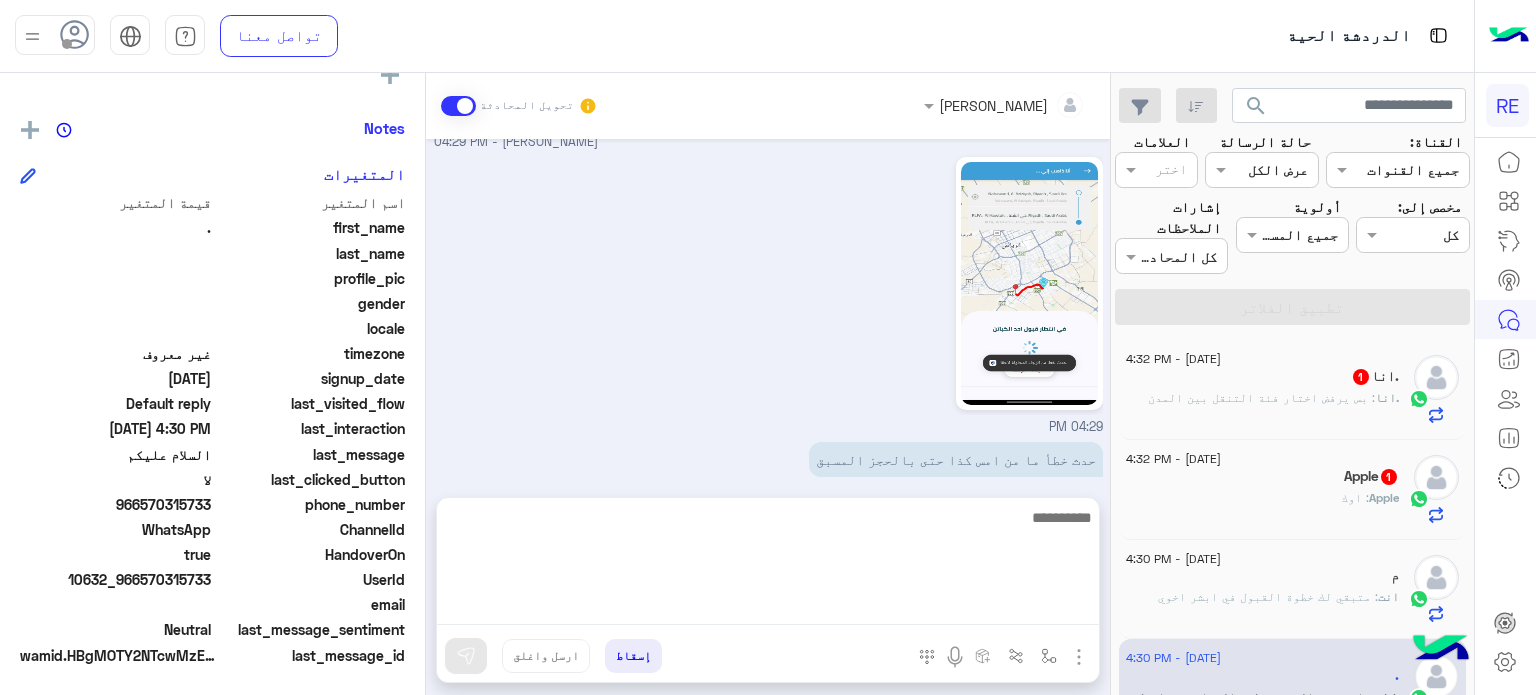 click at bounding box center [768, 565] 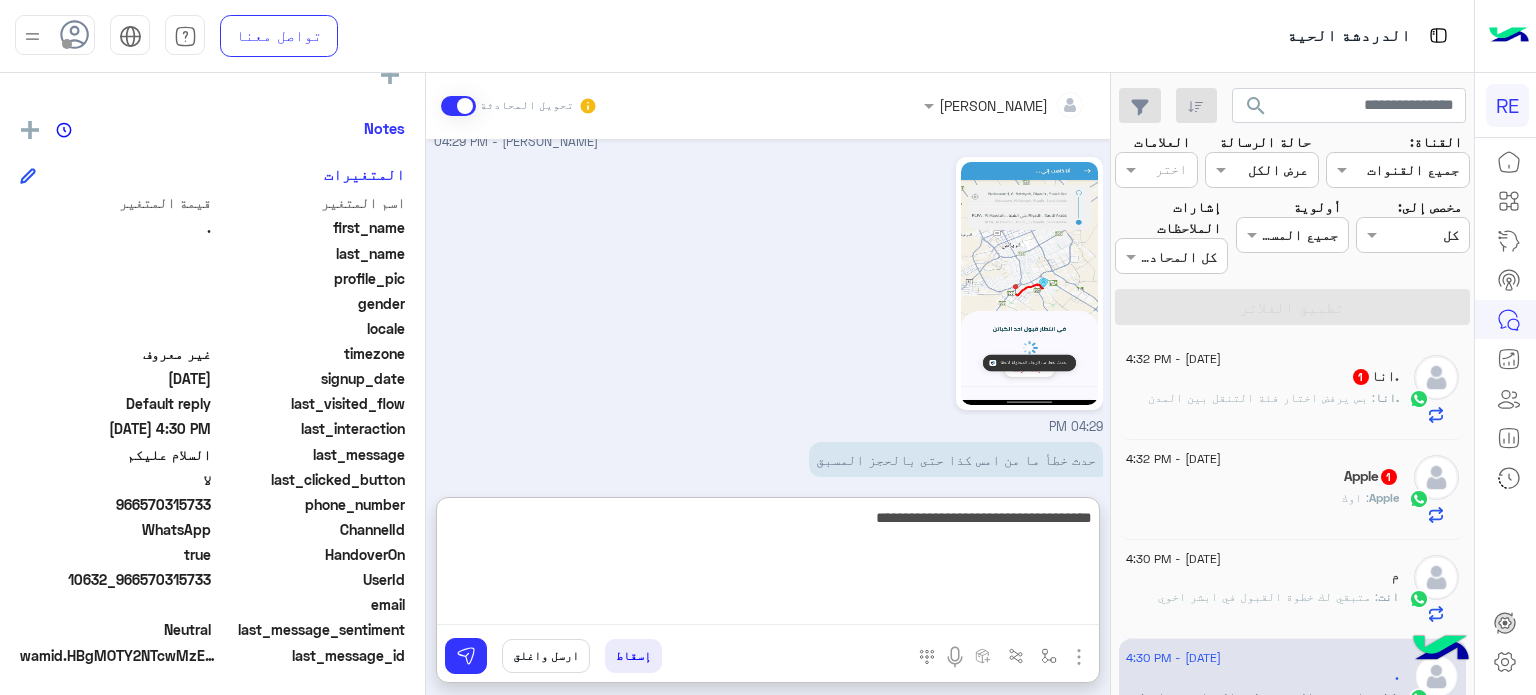 type on "**********" 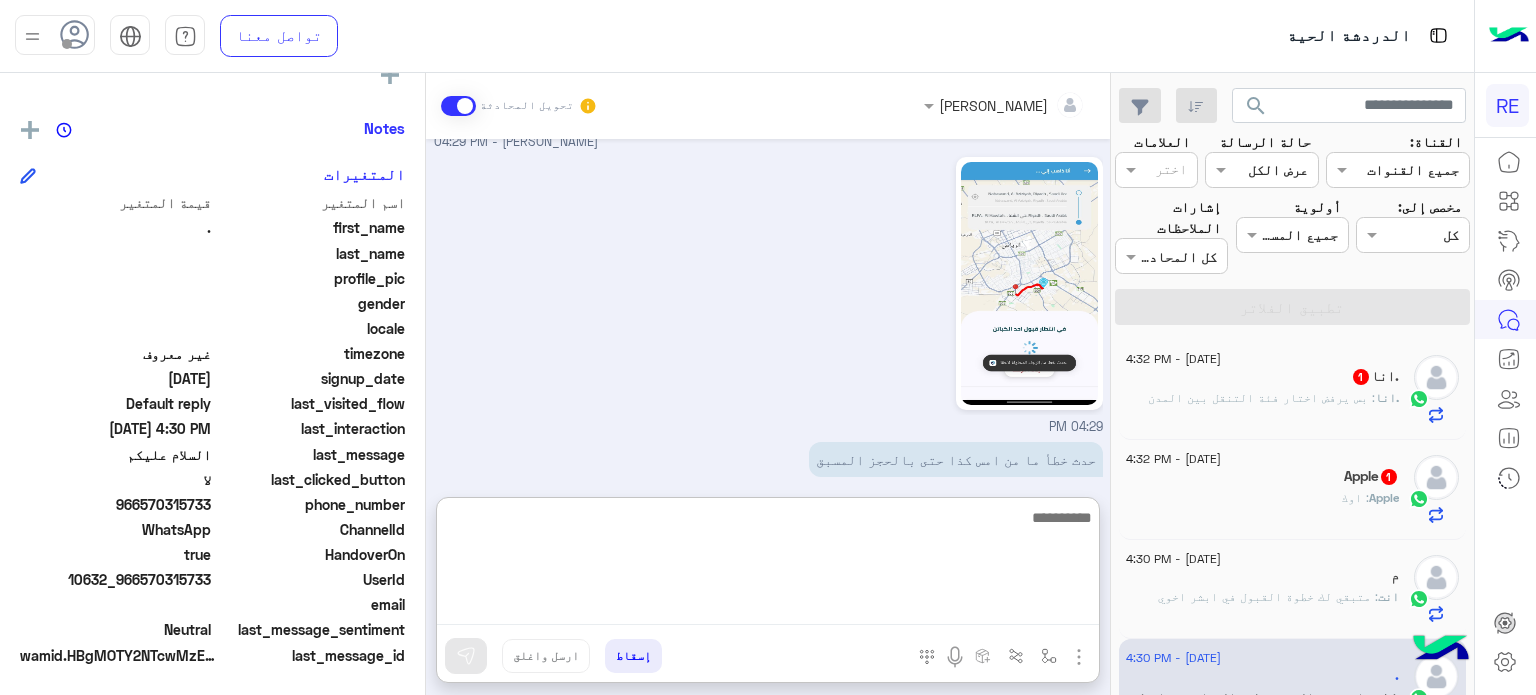 scroll, scrollTop: 698, scrollLeft: 0, axis: vertical 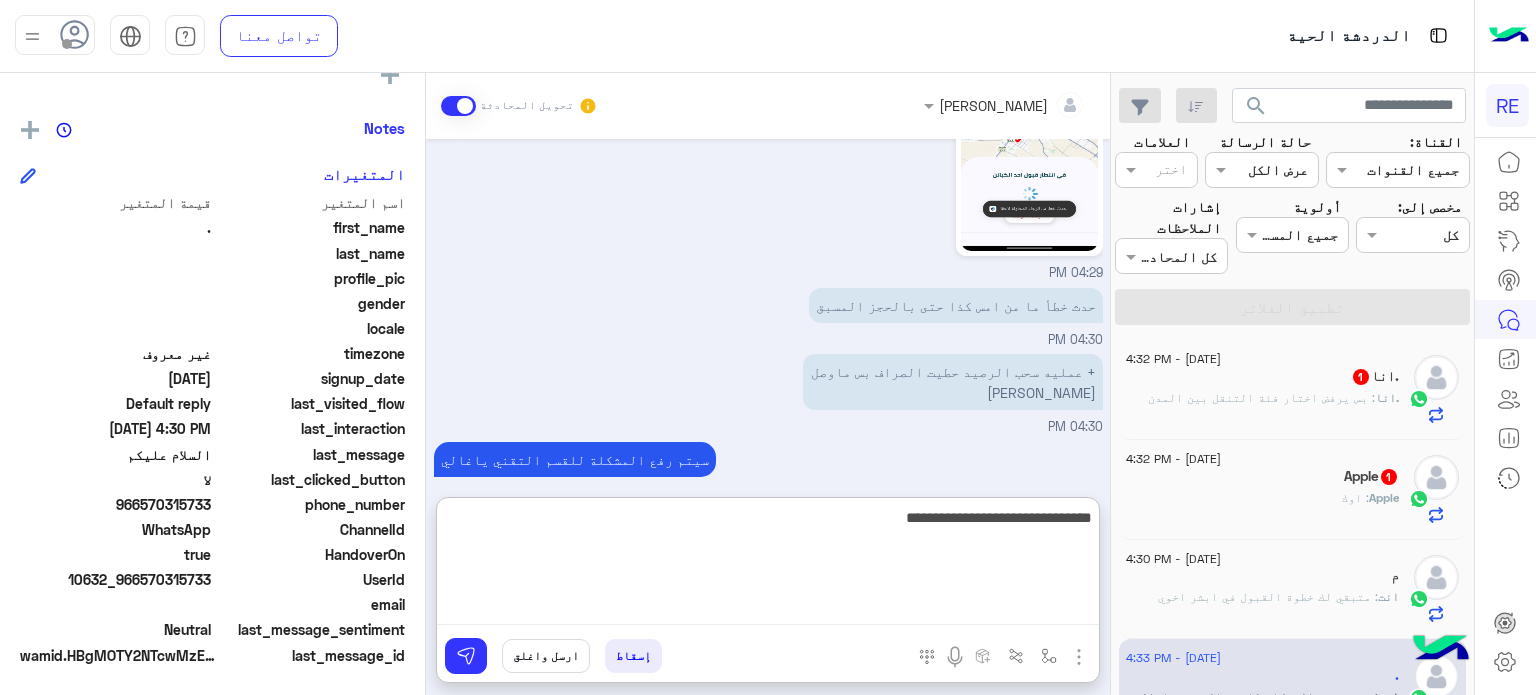 type on "**********" 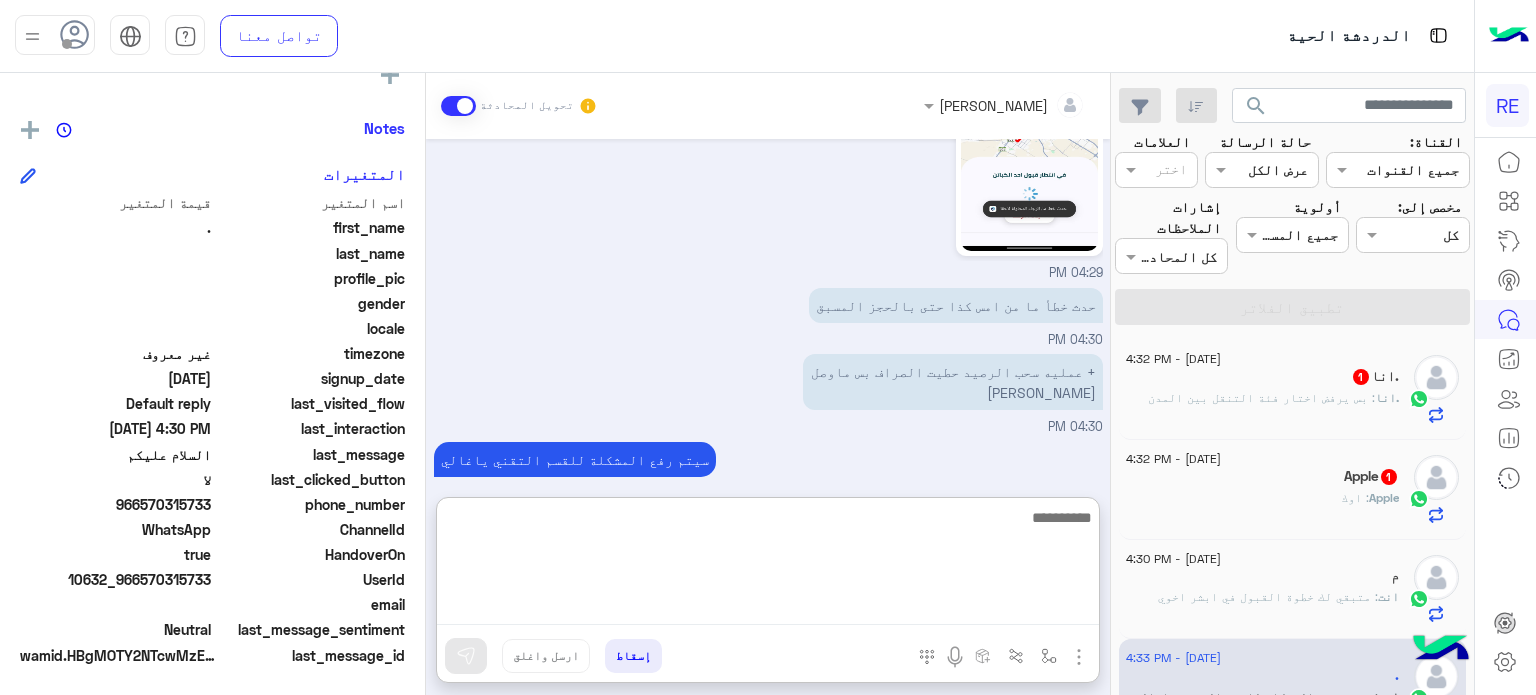 scroll, scrollTop: 761, scrollLeft: 0, axis: vertical 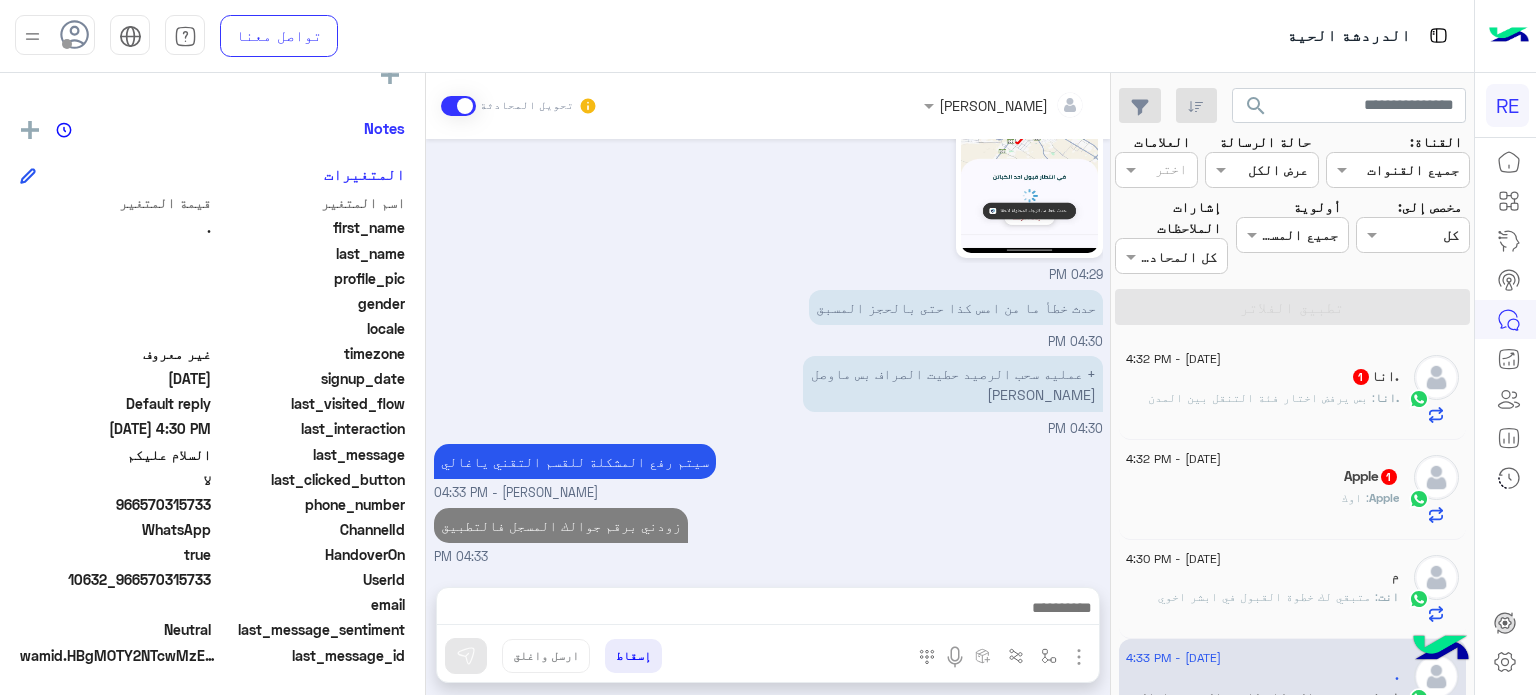 click on "[DATE] - 4:32 PM" 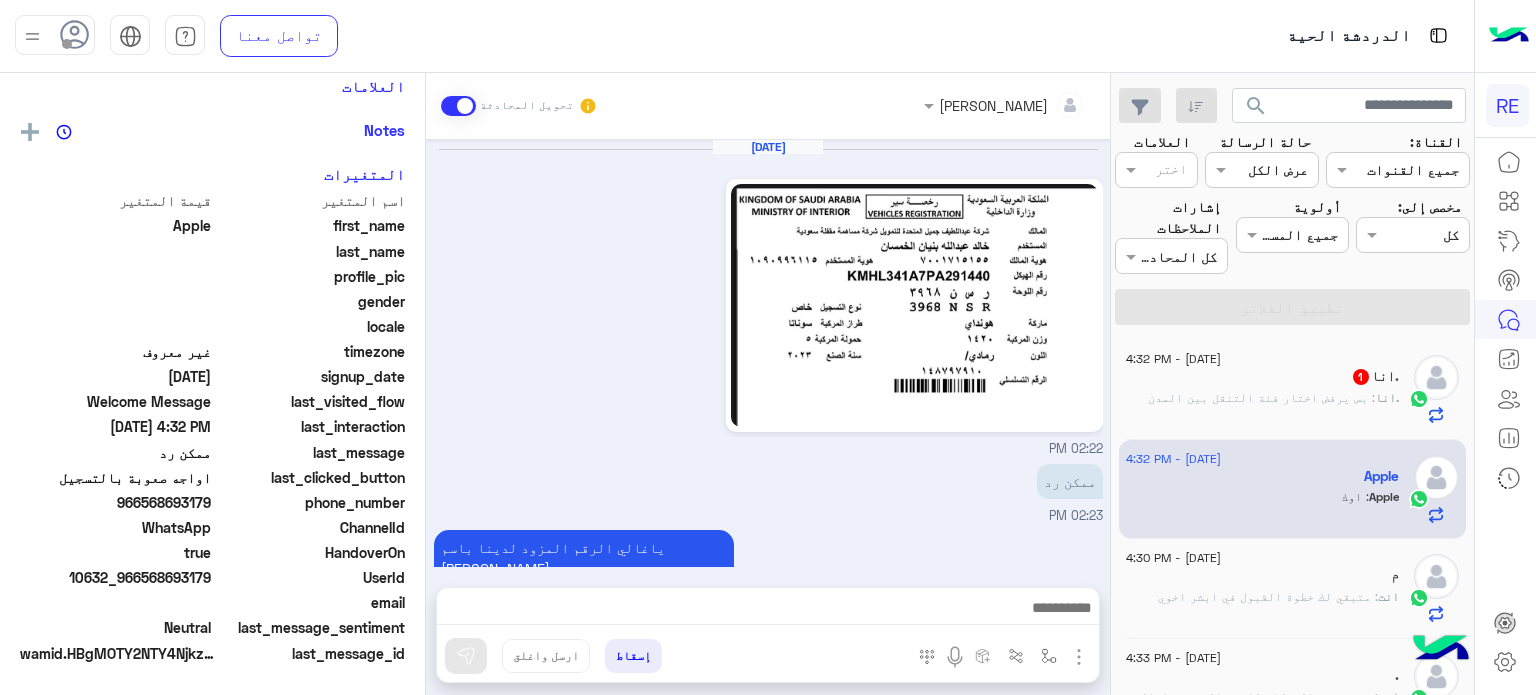 scroll, scrollTop: 564, scrollLeft: 0, axis: vertical 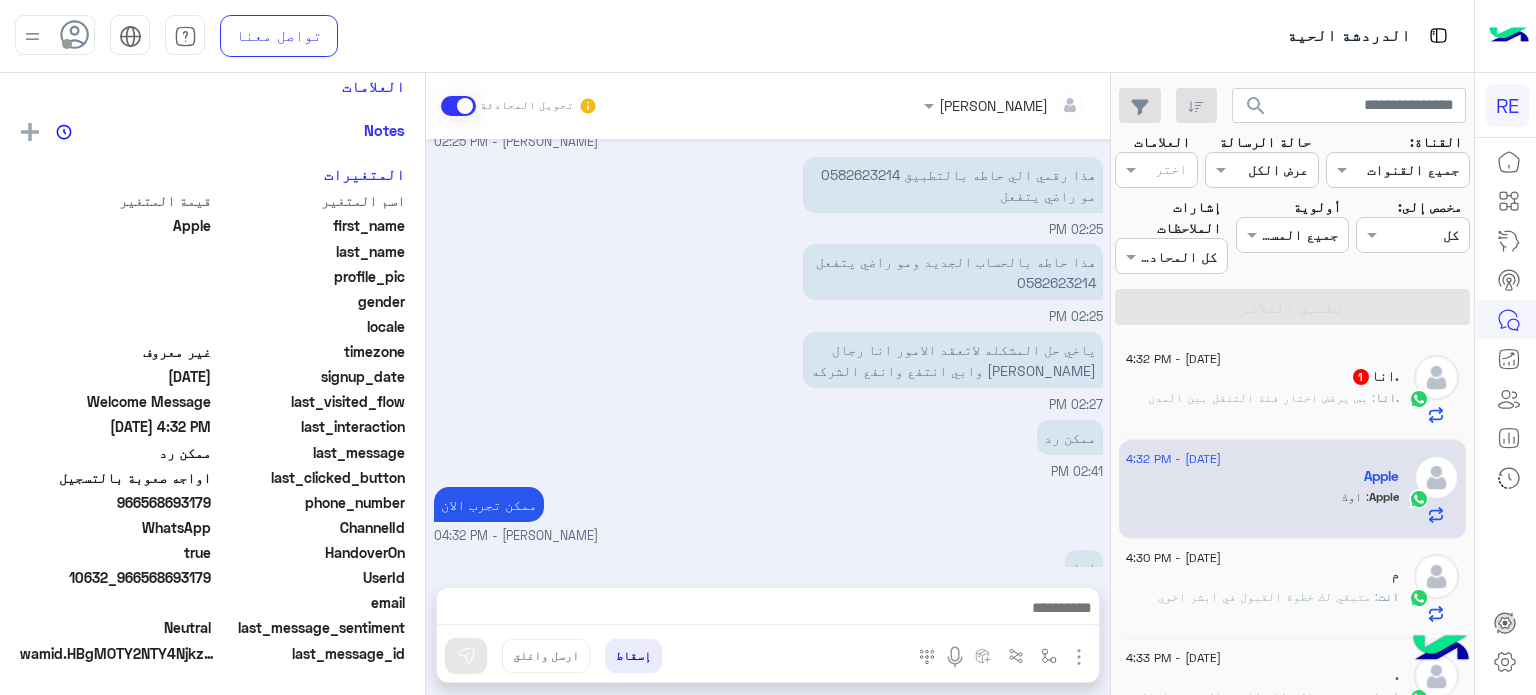 click on ": بس يرفض اختار فئة التنقل بين المدن" 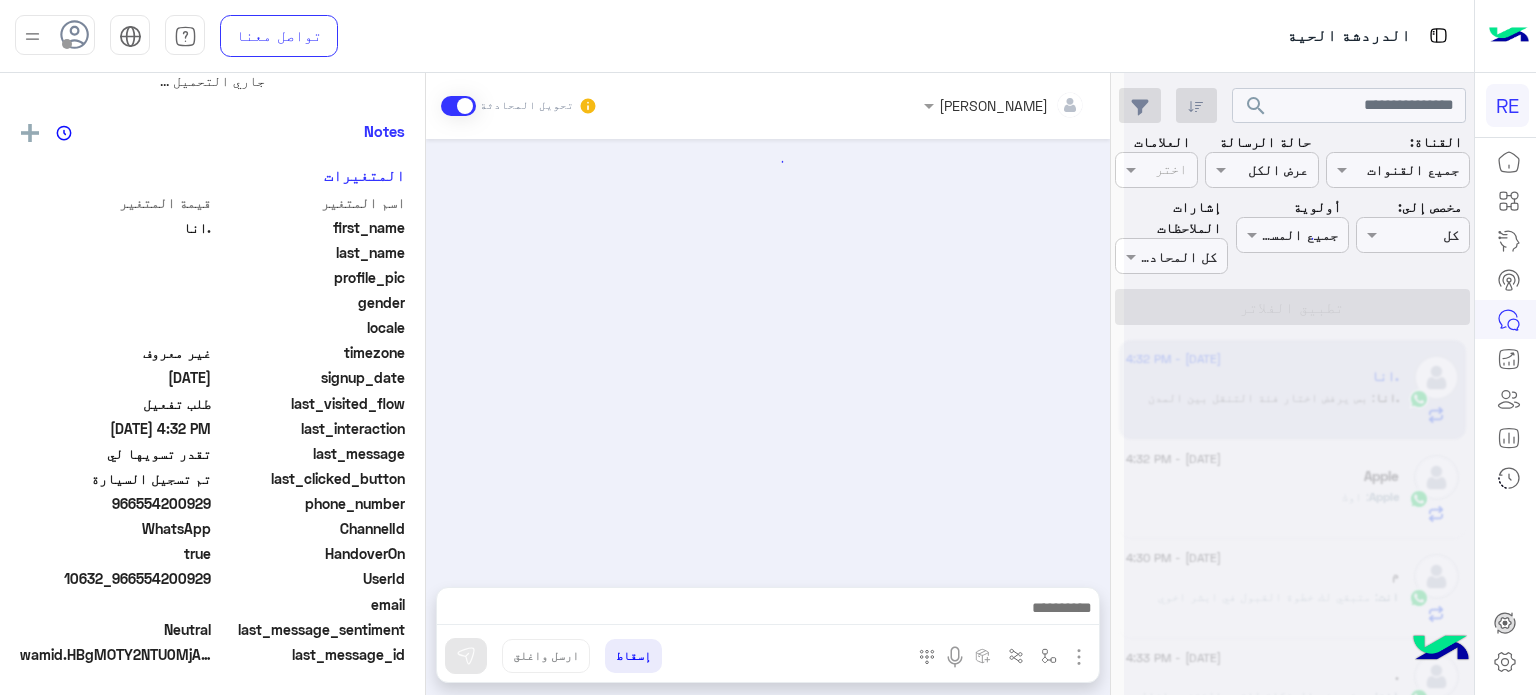 scroll, scrollTop: 0, scrollLeft: 0, axis: both 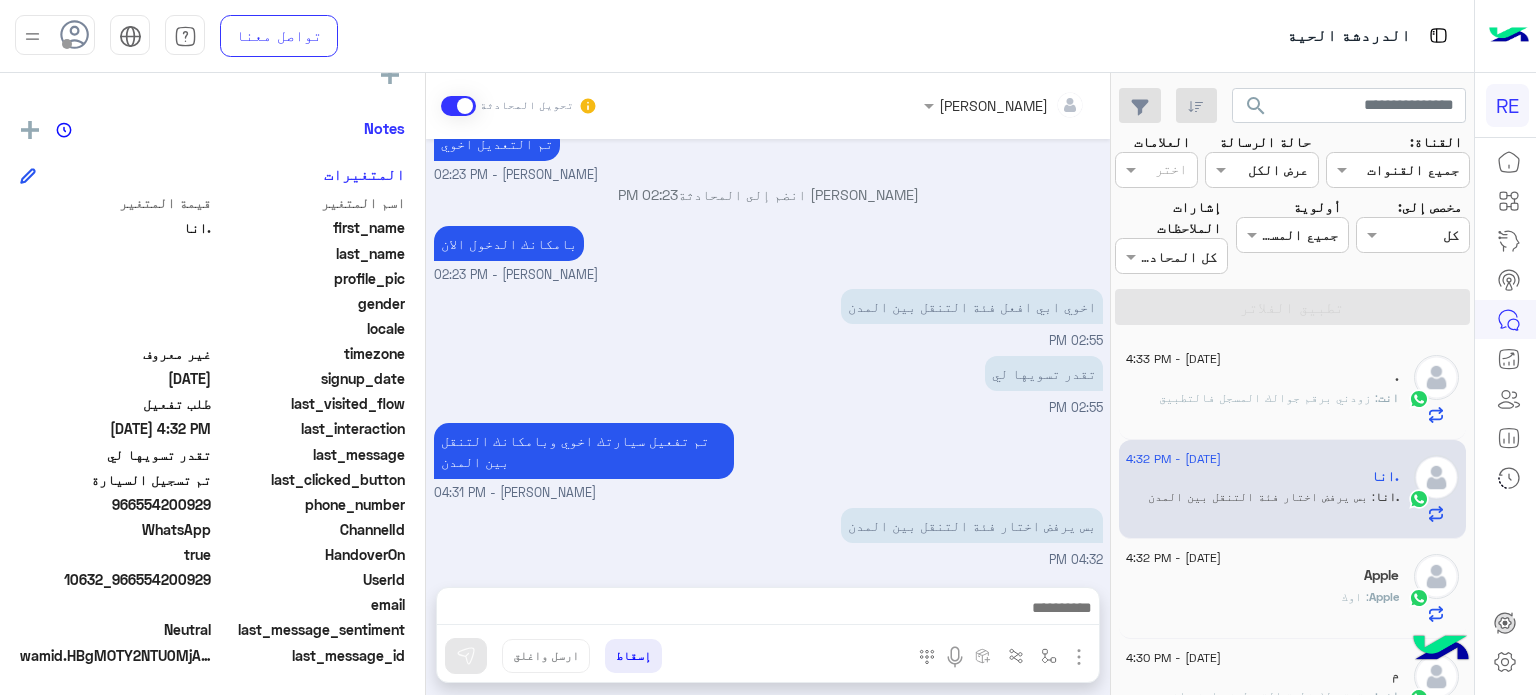 drag, startPoint x: 213, startPoint y: 580, endPoint x: 141, endPoint y: 584, distance: 72.11102 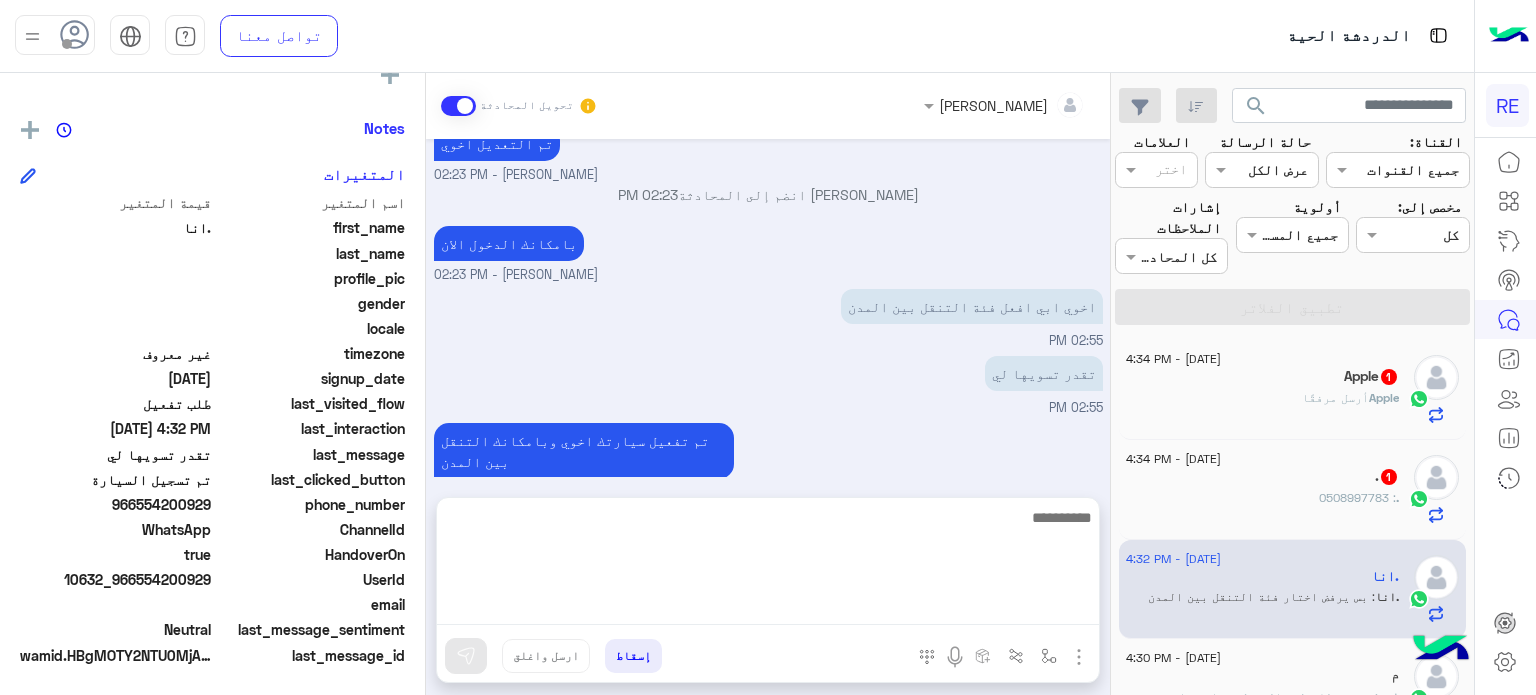click at bounding box center (768, 565) 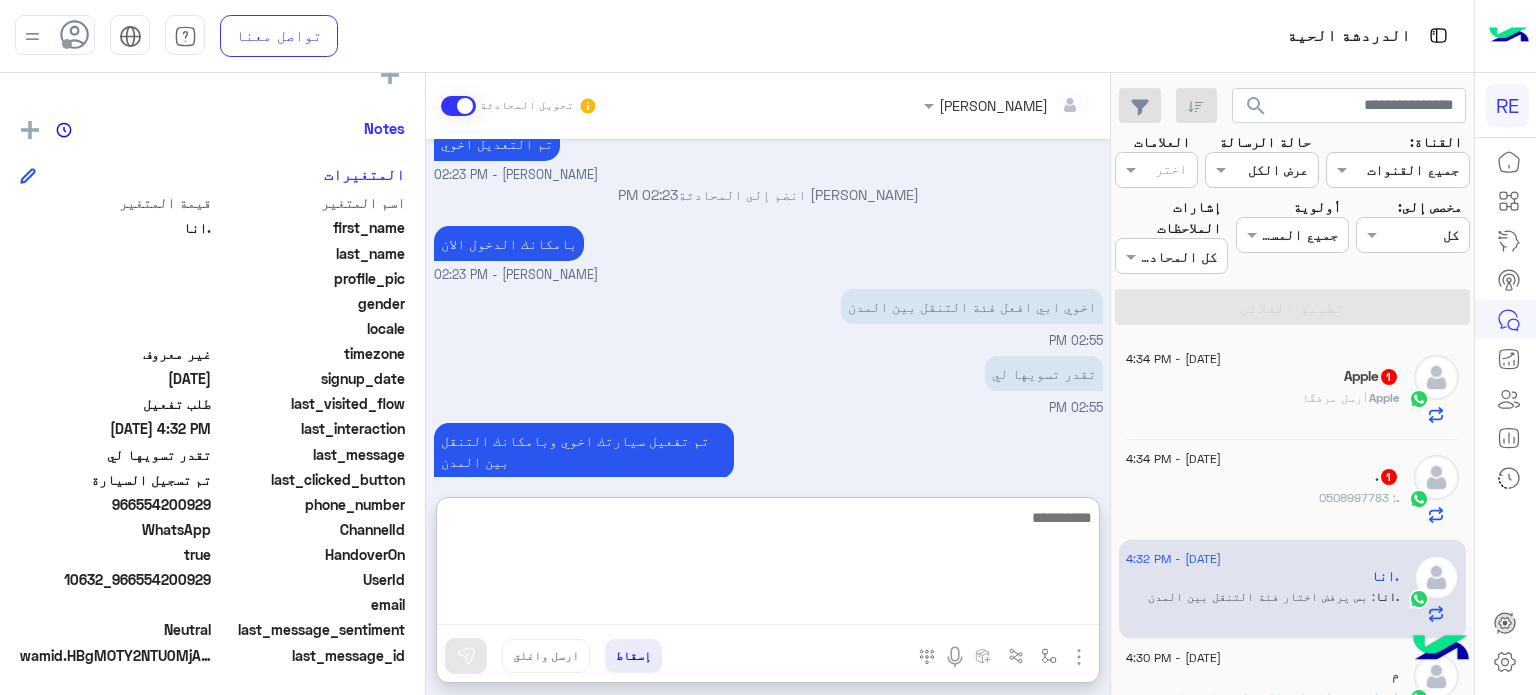click at bounding box center (768, 565) 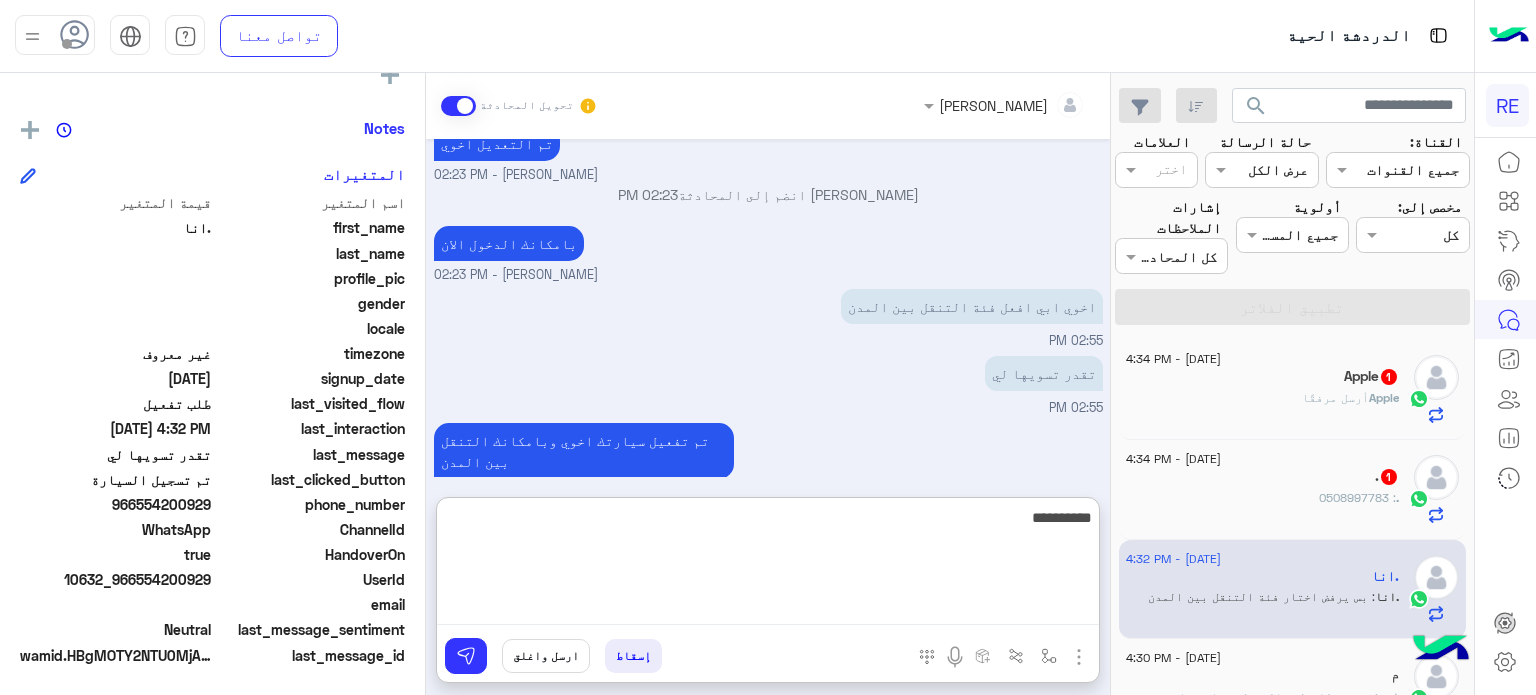type on "**********" 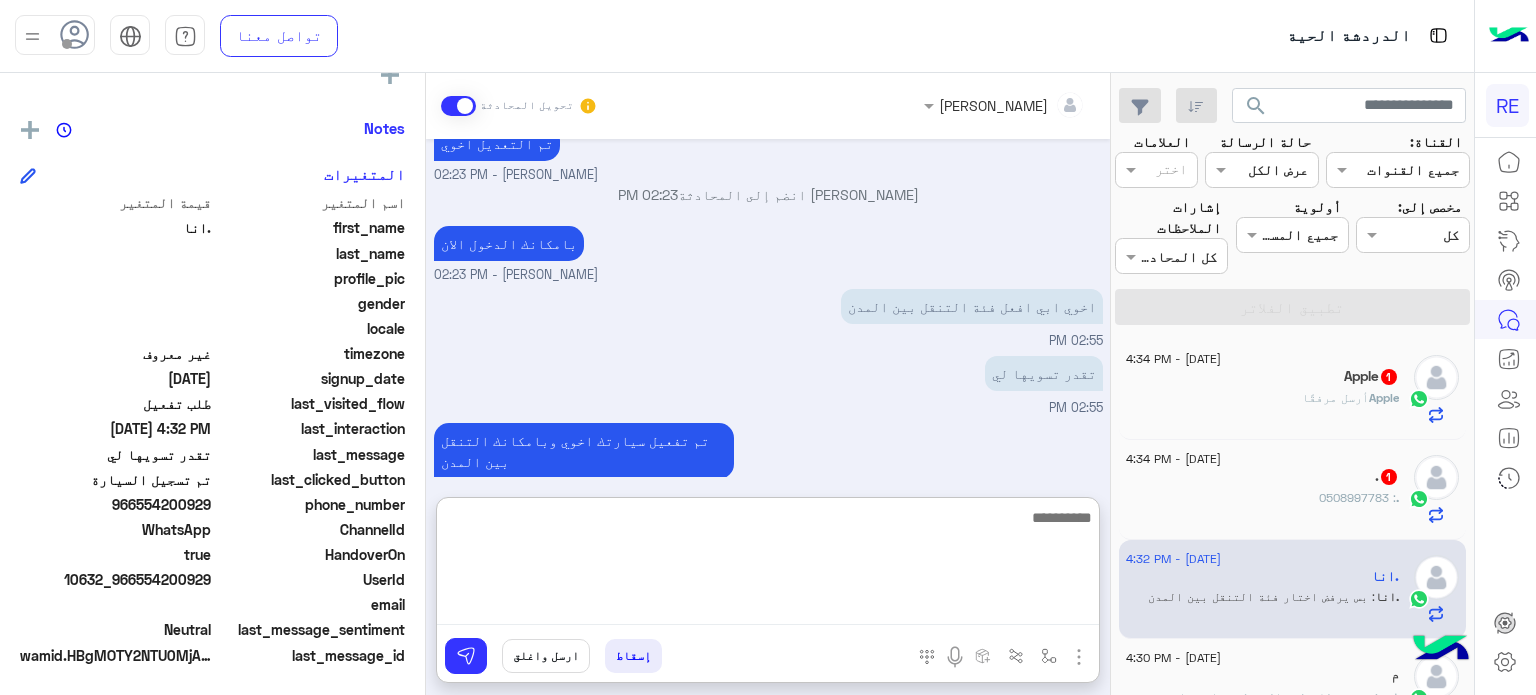 type on "*" 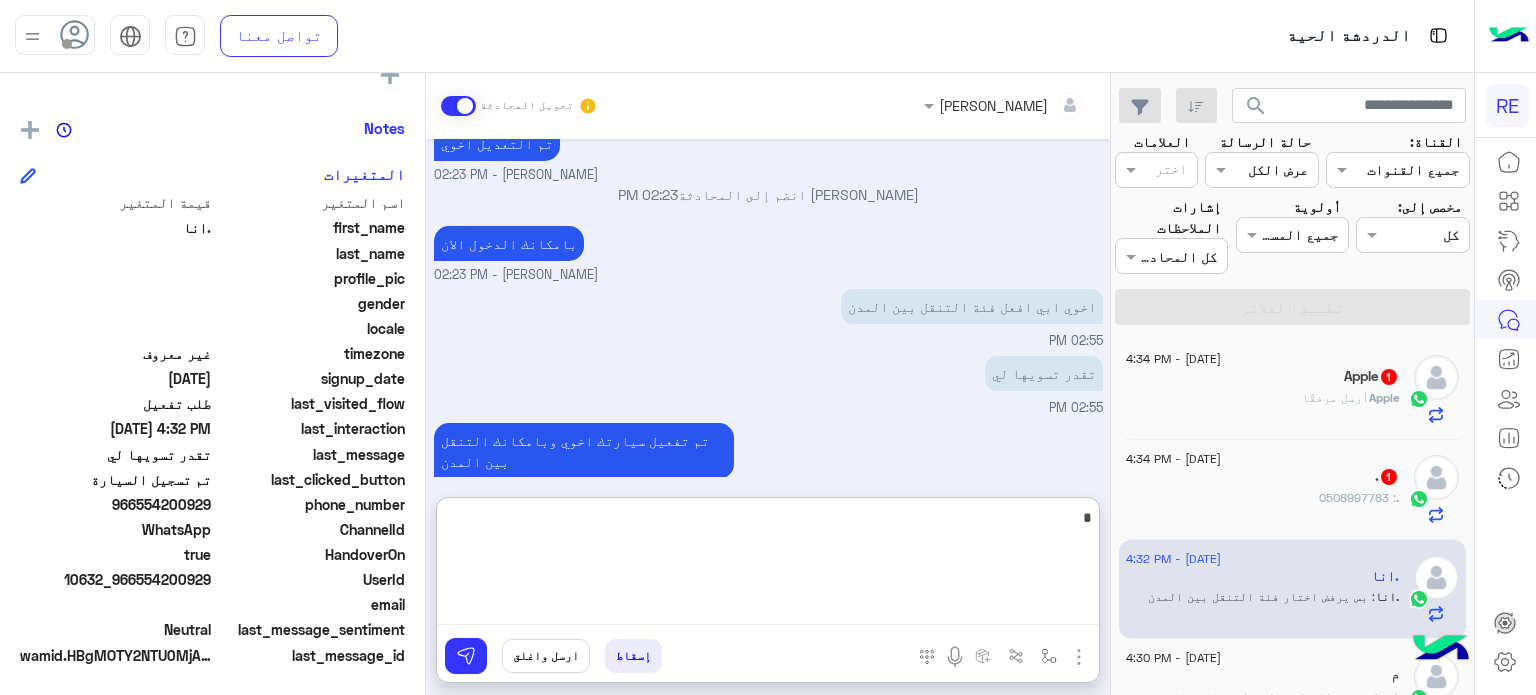 scroll, scrollTop: 456, scrollLeft: 0, axis: vertical 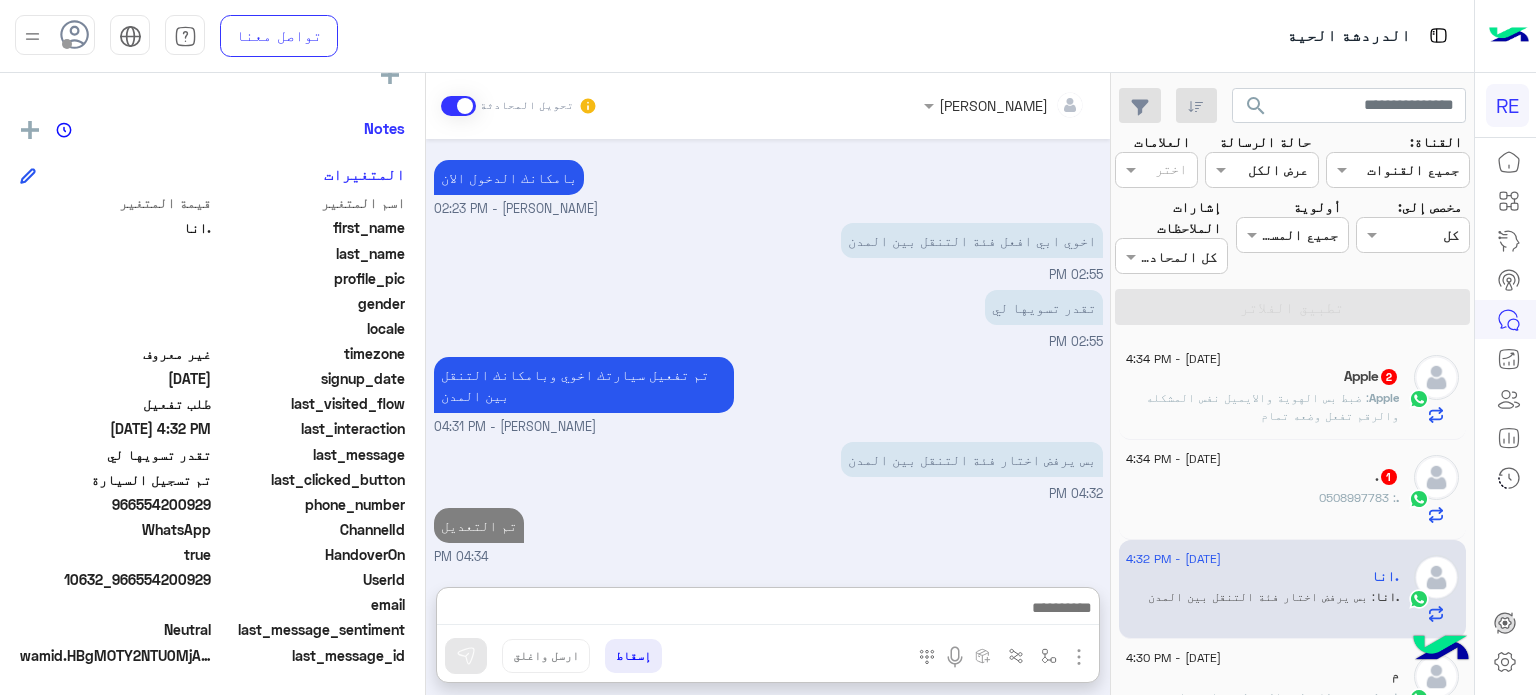 click on ".   1" 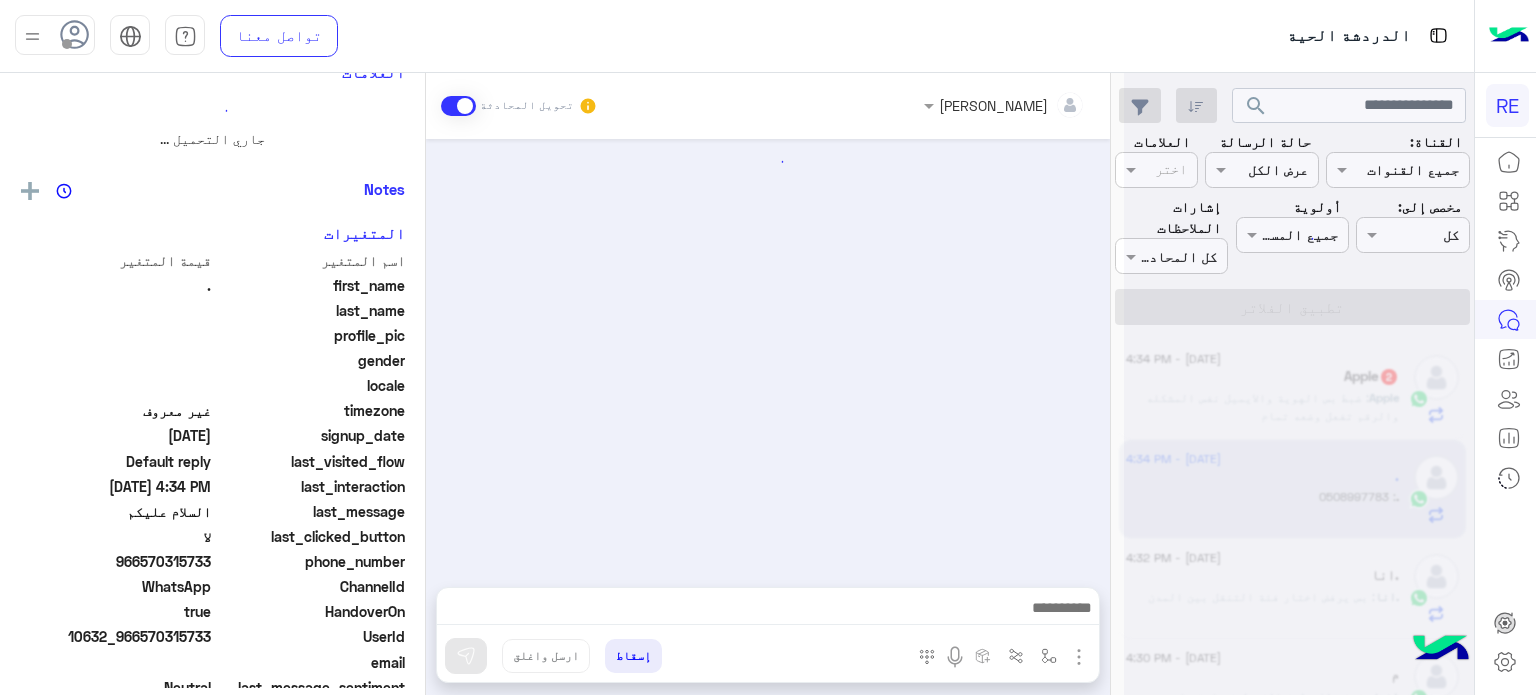 scroll, scrollTop: 0, scrollLeft: 0, axis: both 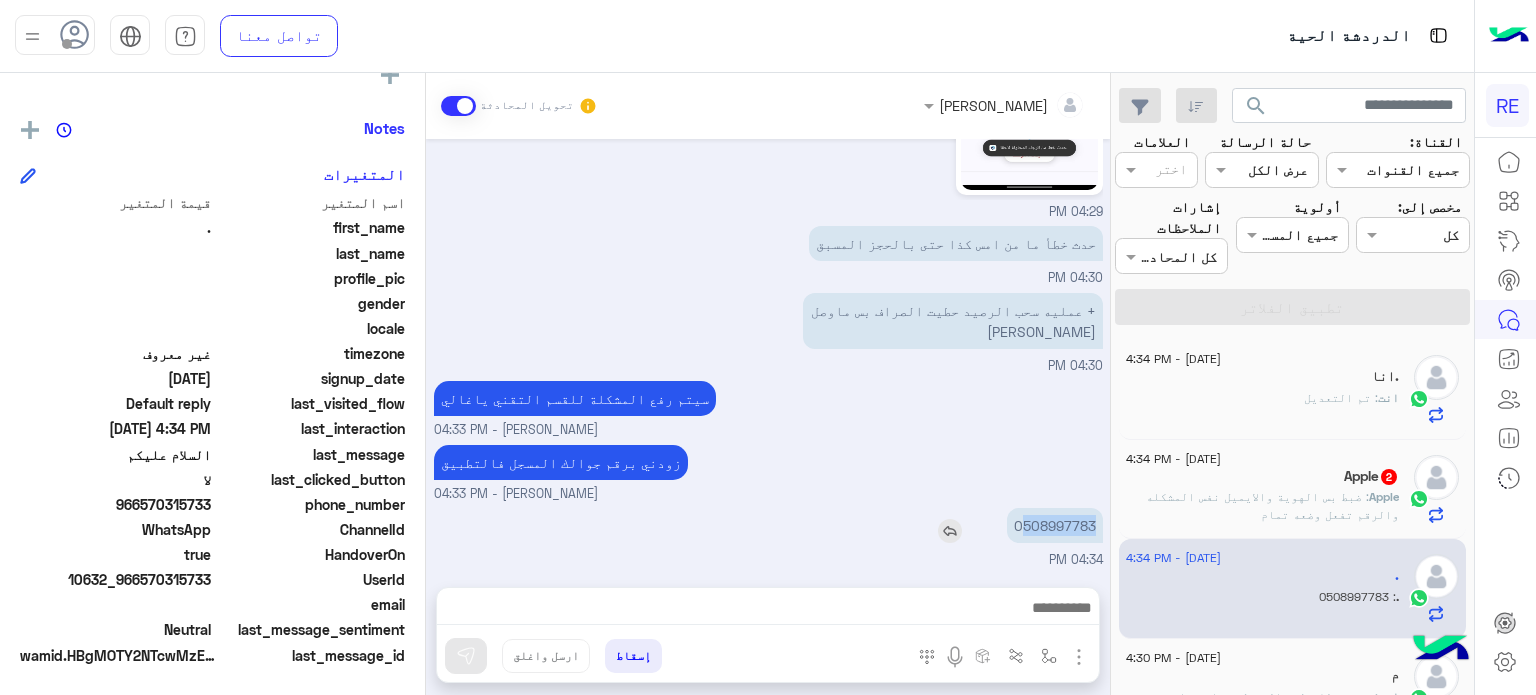 drag, startPoint x: 1094, startPoint y: 523, endPoint x: 1020, endPoint y: 527, distance: 74.10803 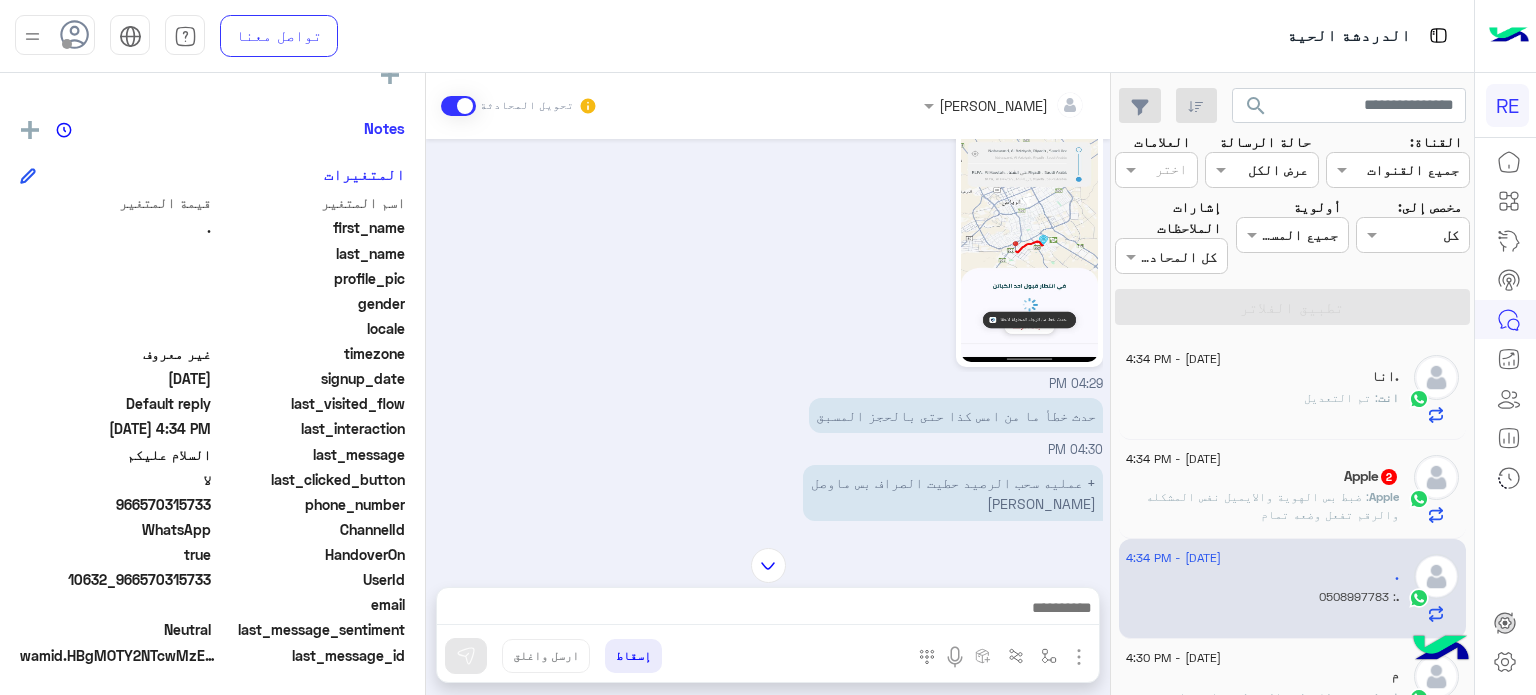 scroll, scrollTop: 335, scrollLeft: 0, axis: vertical 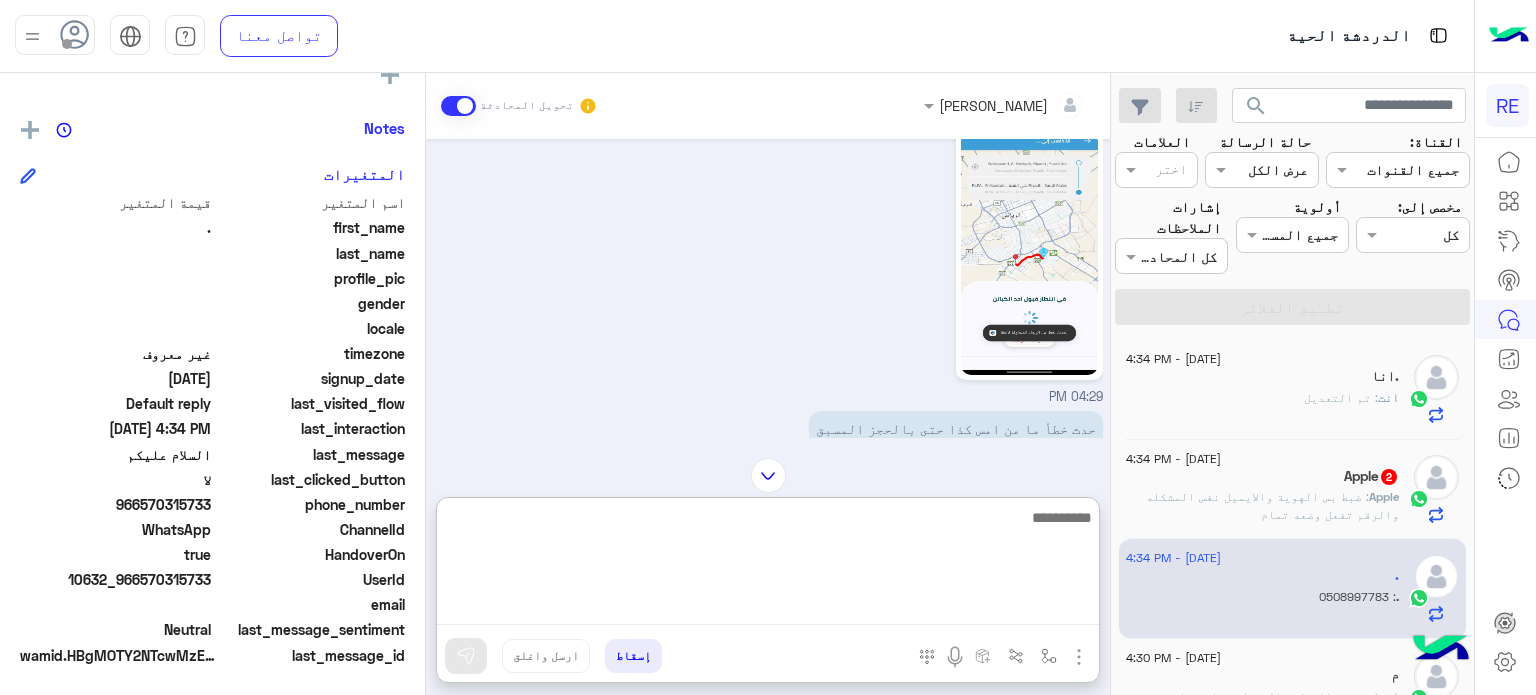 click at bounding box center (768, 565) 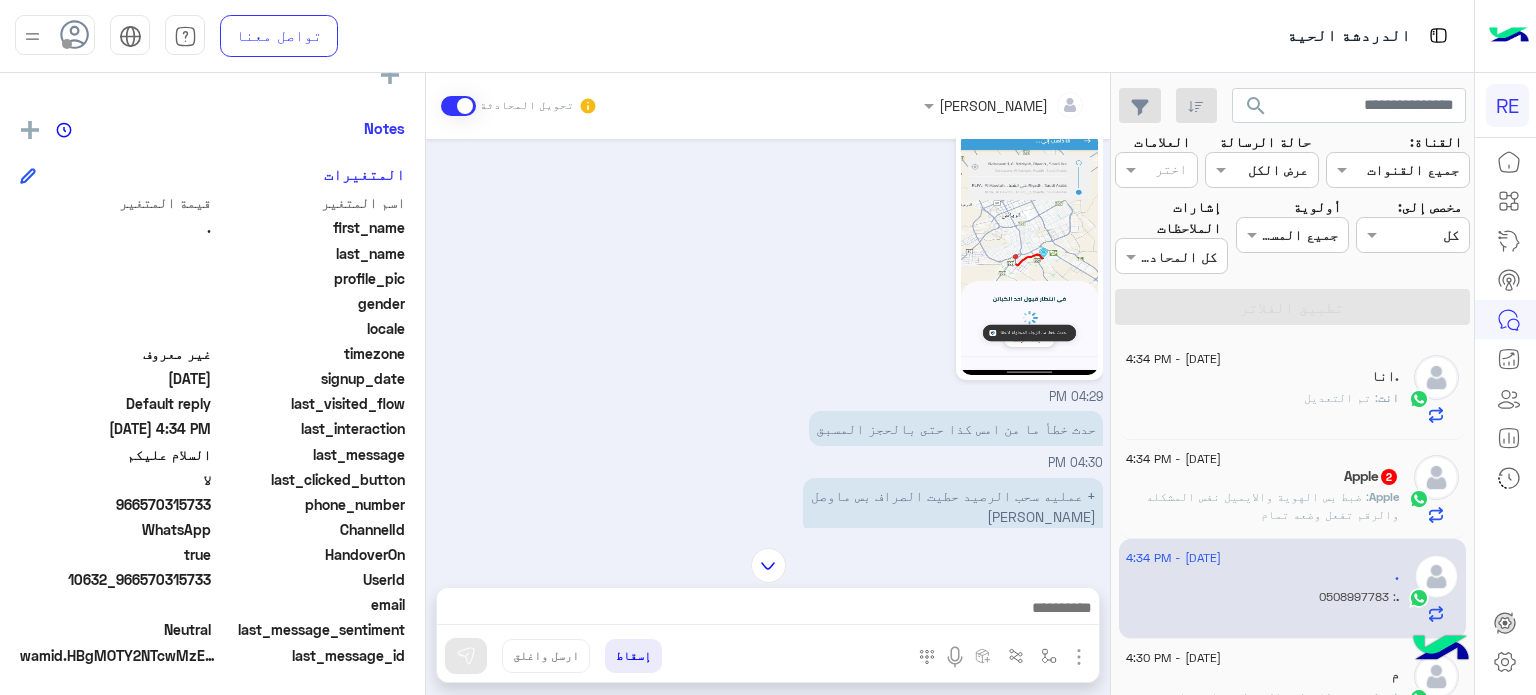 click on "Terhal Almodon تحويل المحادثة     [DATE]   لا    03:14 PM  السلام عليكم   03:14 PM  وعليكم السلام  Terhal Almodon -  04:29 PM  ممكن تصورلي المشكلة وقت الحجز المسبق اخوي  Terhal Almodon -  04:29 PM    04:29 PM  حدث خطأ ما من امس كذا حتى بالحجز المسبق   04:30 PM  + عمليه سحب الرصيد حطيت الصراف بس ماوصل [PERSON_NAME]   04:30 PM  سيتم رفع المشكلة للقسم التقني ياغالي  Terhal Almodon -  04:33 PM  زودني برقم جوالك المسجل فالتطبيق  Terhal Almodon -  04:33 PM  0508997783   04:34 PM  أدخل اسم مجموعة الرسائل  إسقاط   ارسل واغلق" at bounding box center (768, 388) 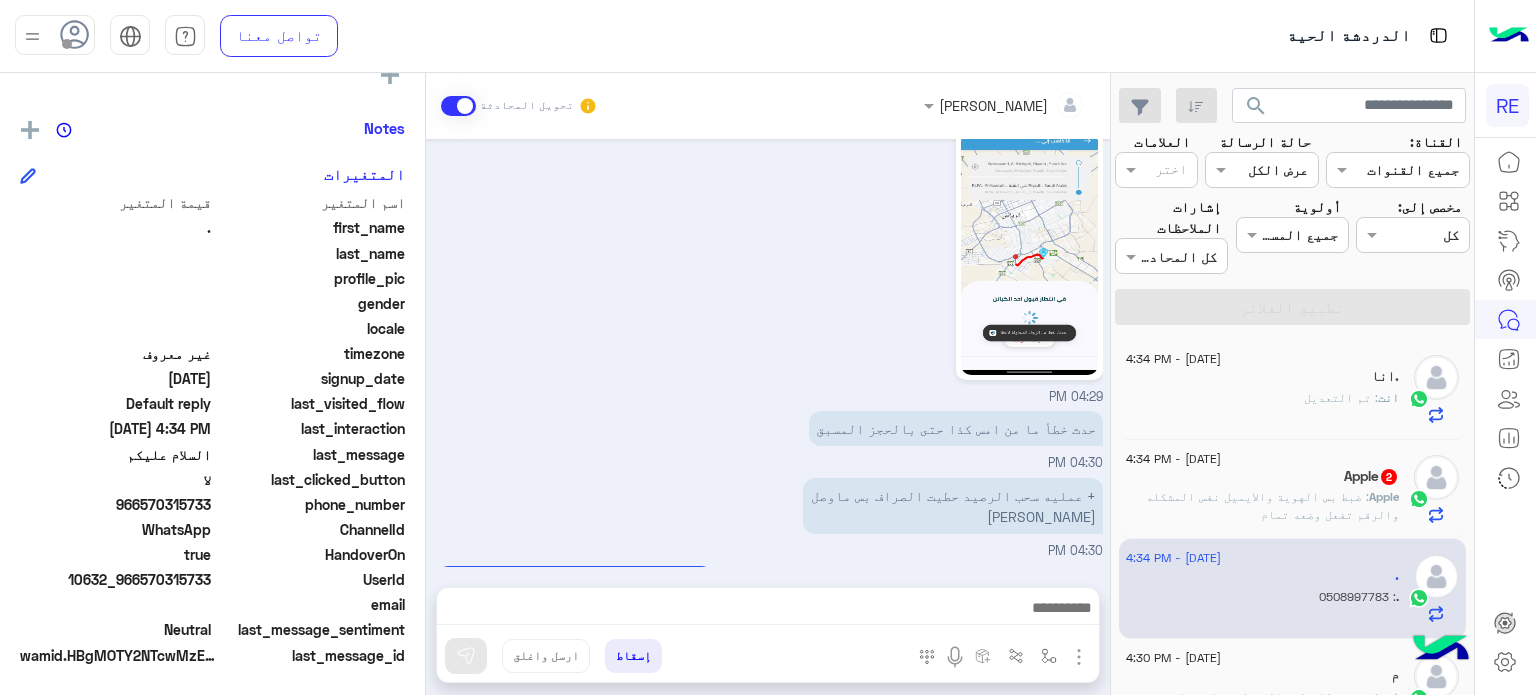 scroll, scrollTop: 520, scrollLeft: 0, axis: vertical 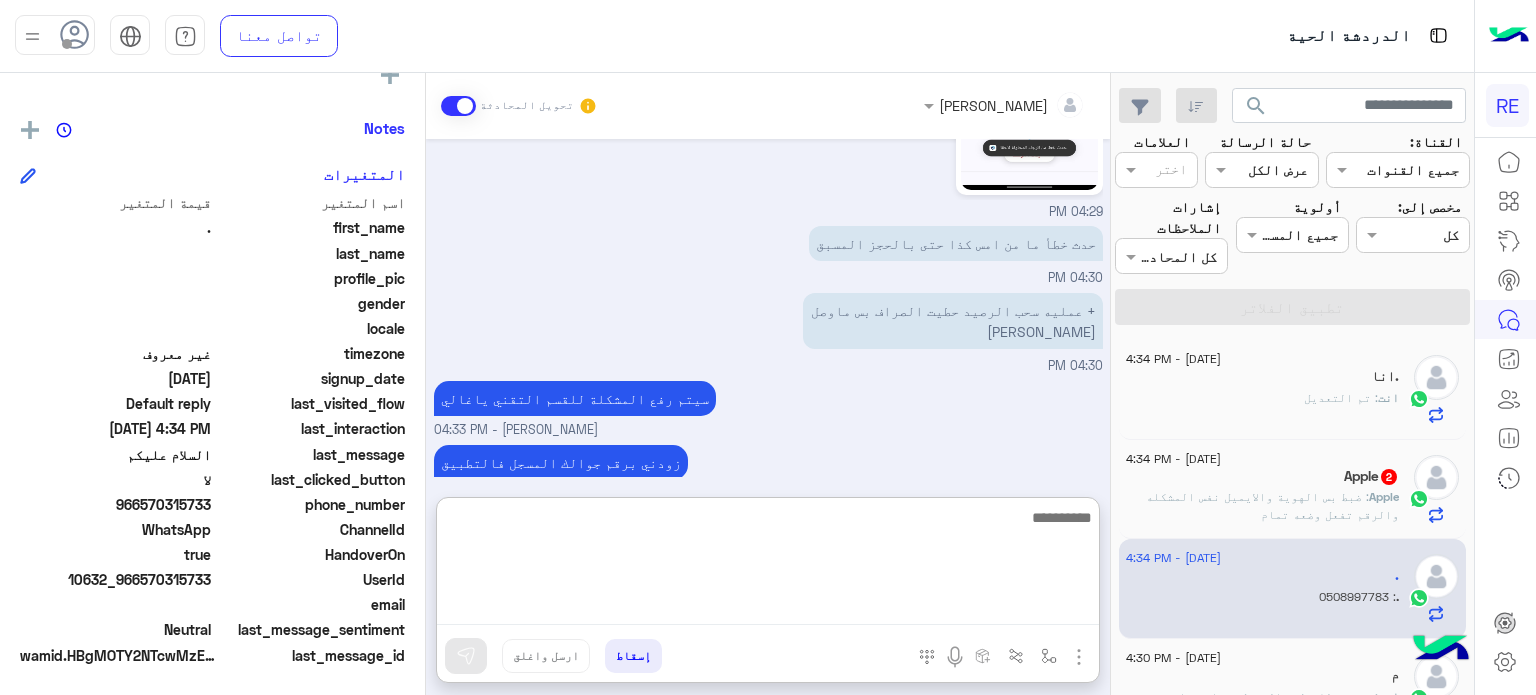 click at bounding box center (768, 565) 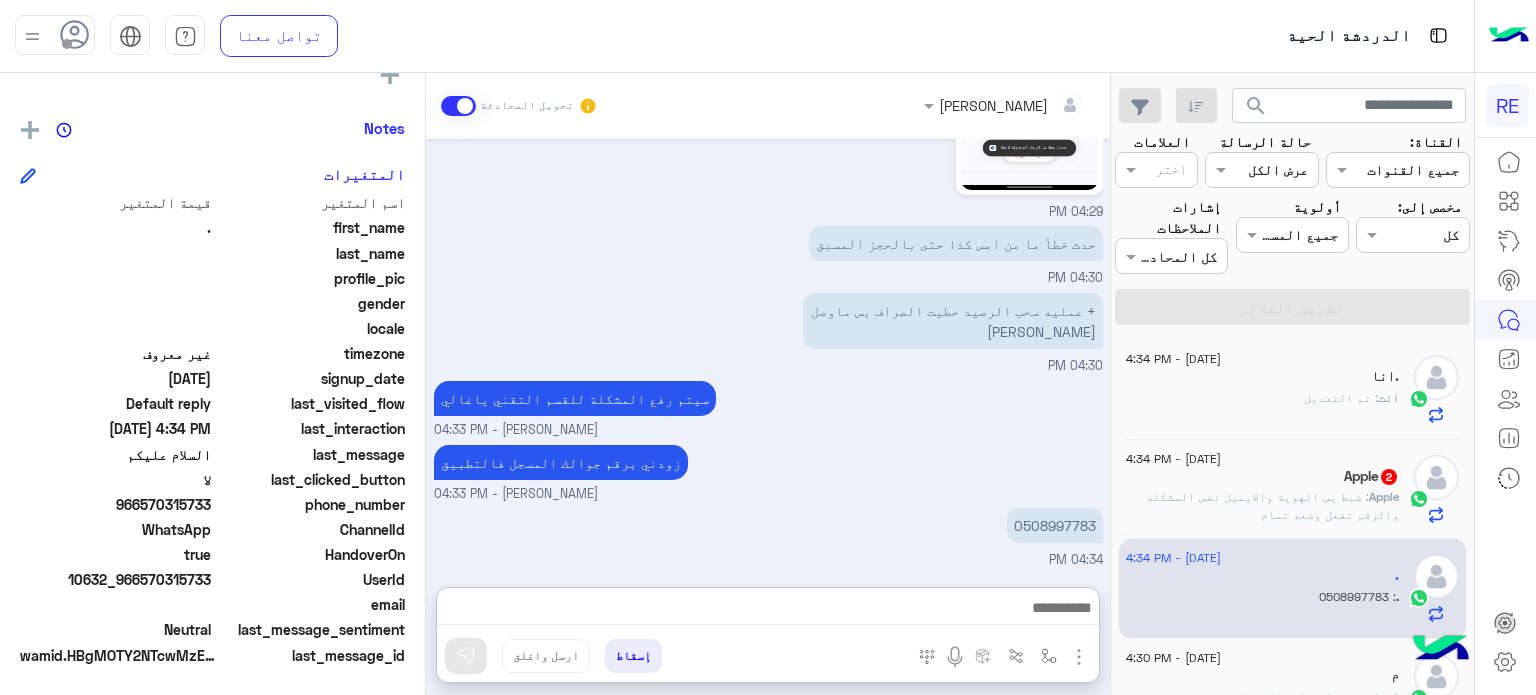 click on "+ عمليه سحب الرصيد حطيت الصراف بس ماوصل [PERSON_NAME]   04:30 PM" at bounding box center (768, 332) 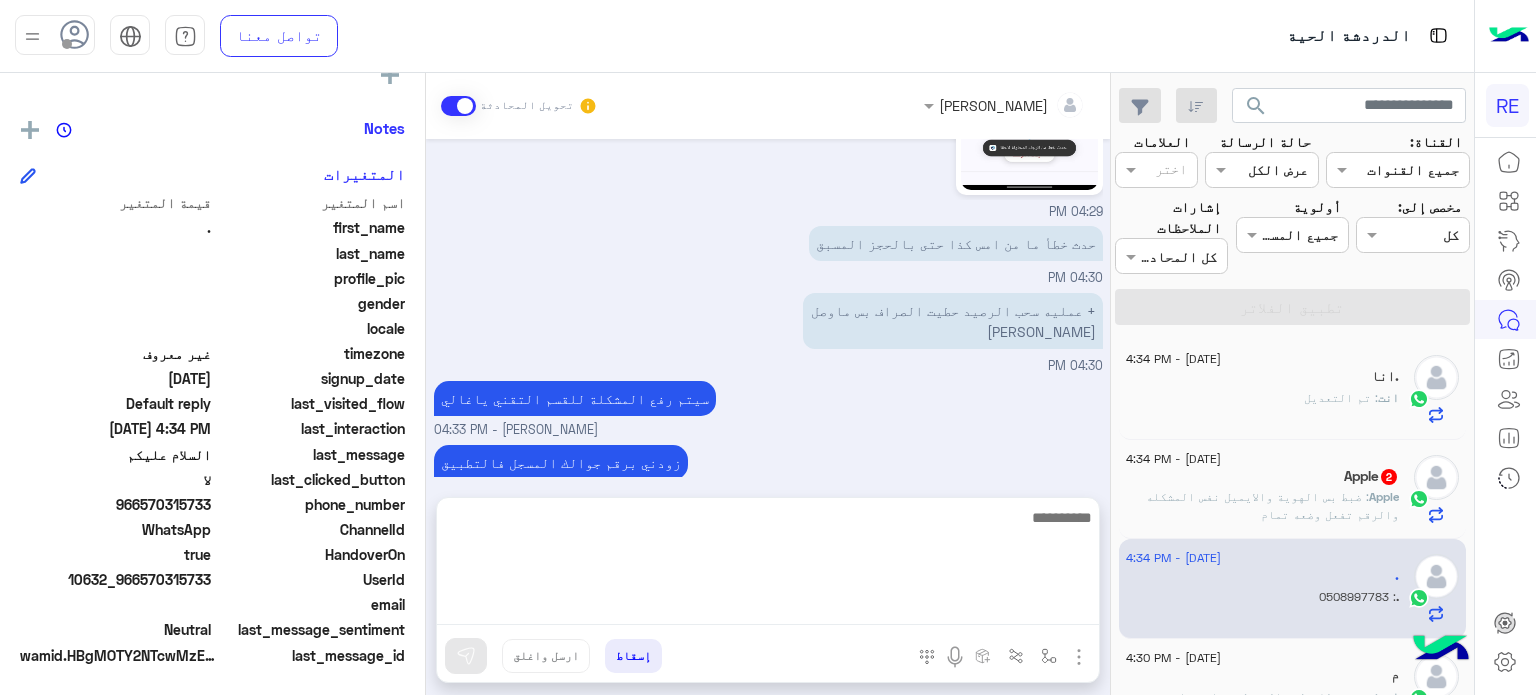 click at bounding box center [768, 565] 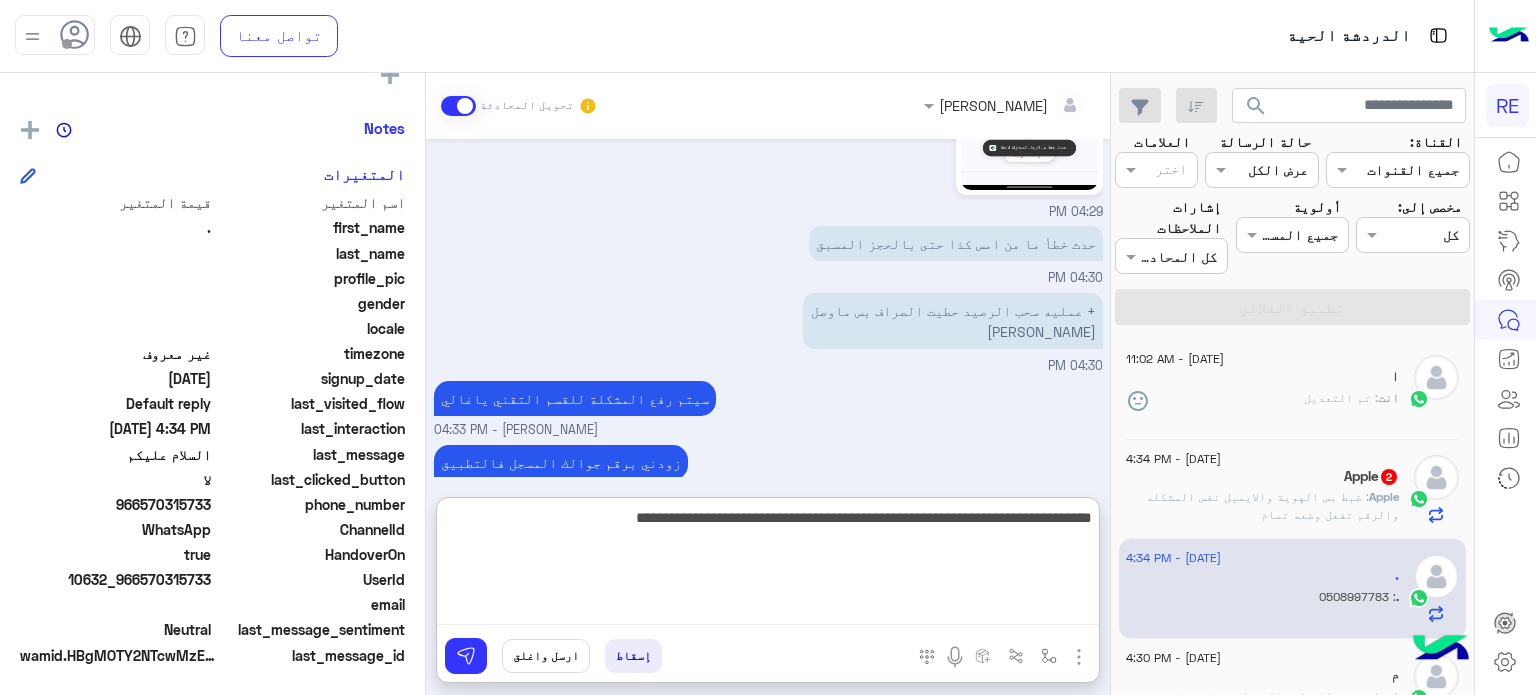 type on "**********" 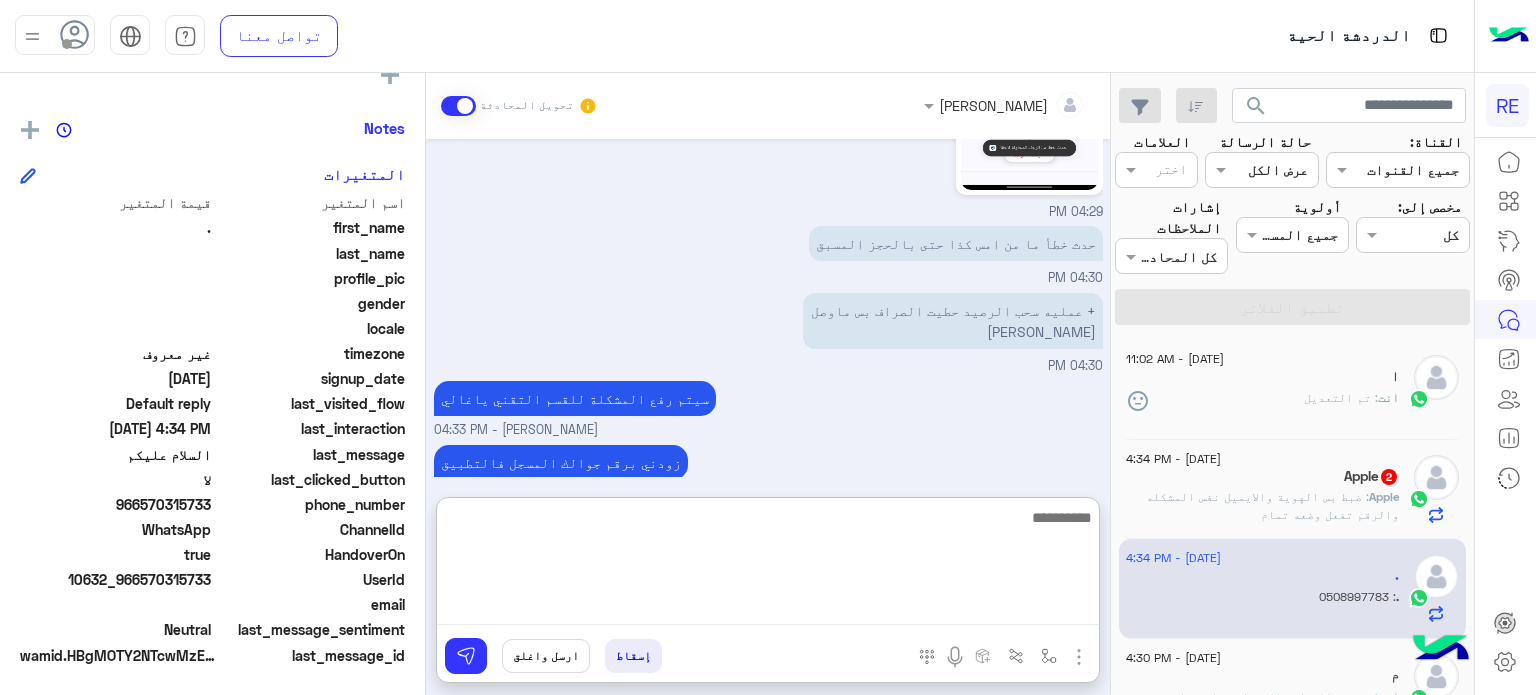 scroll, scrollTop: 696, scrollLeft: 0, axis: vertical 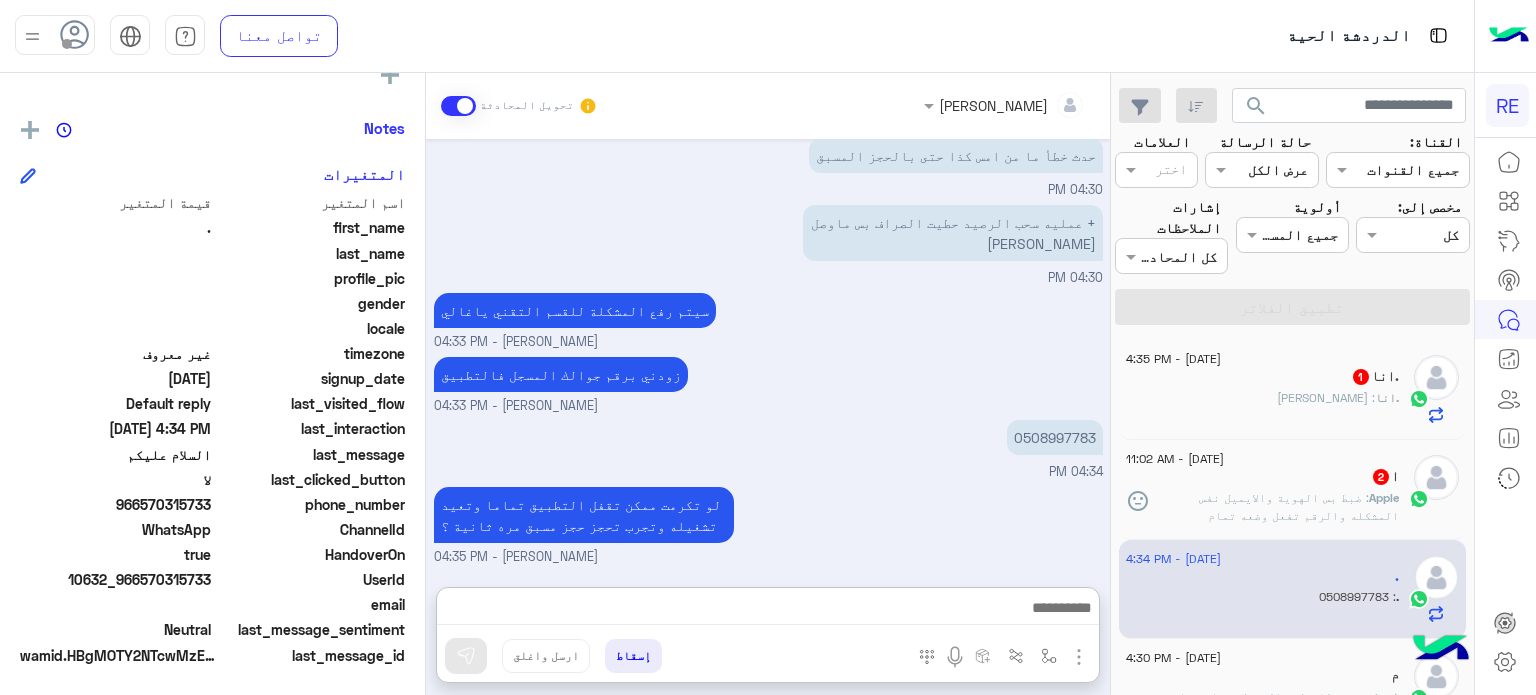 click on ": ضبط بس الهوية والايميل نفس المشكله والرقم تفعل وضعه تمام" 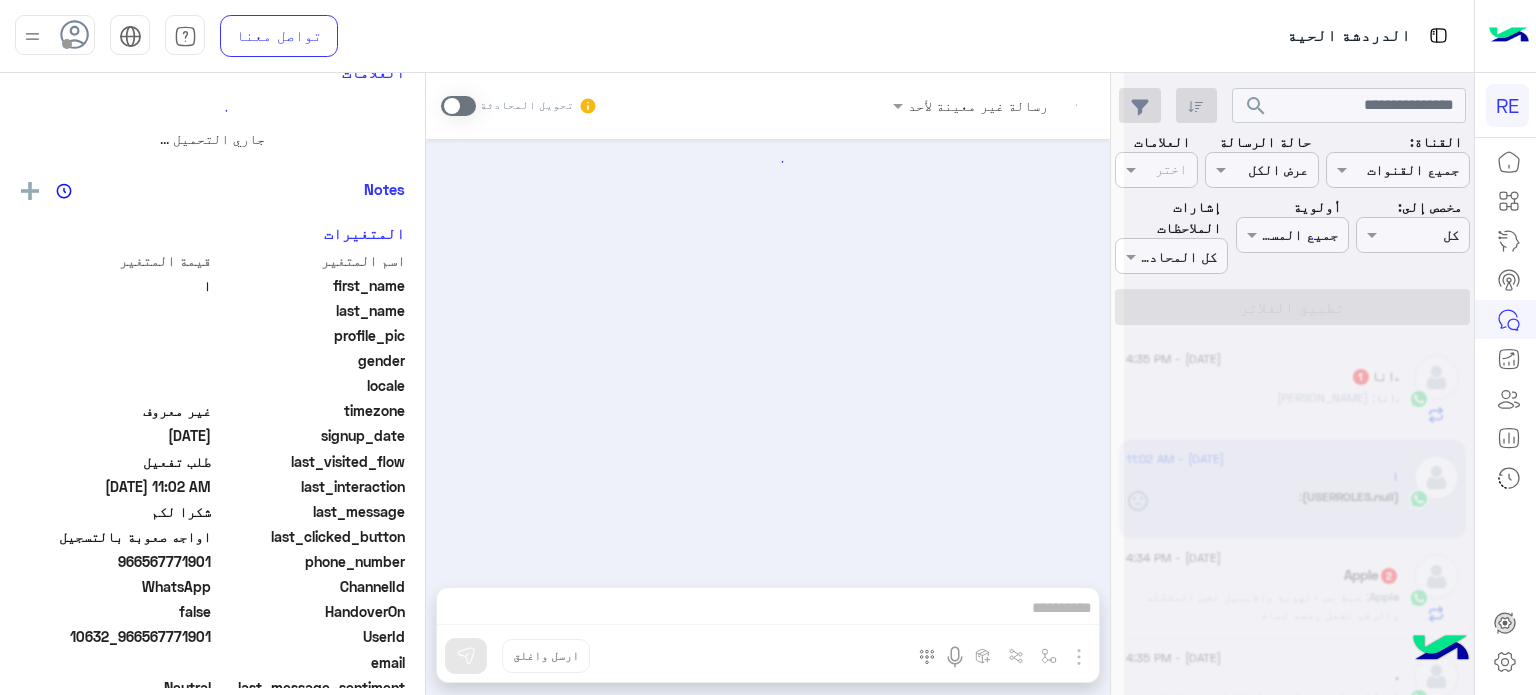 scroll, scrollTop: 0, scrollLeft: 0, axis: both 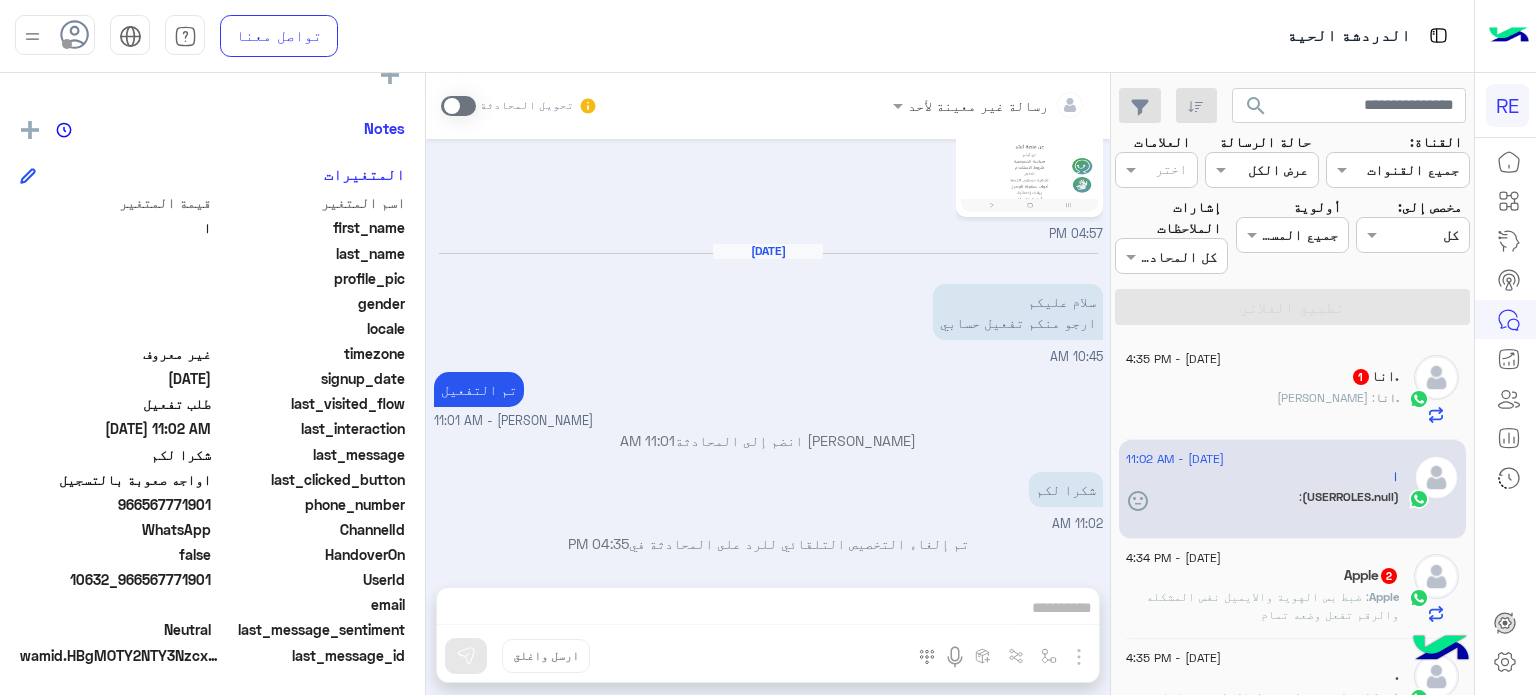 click on "Apple : ضبط بس الهوية والايميل نفس المشكله والرقم تفعل وضعه تمام" 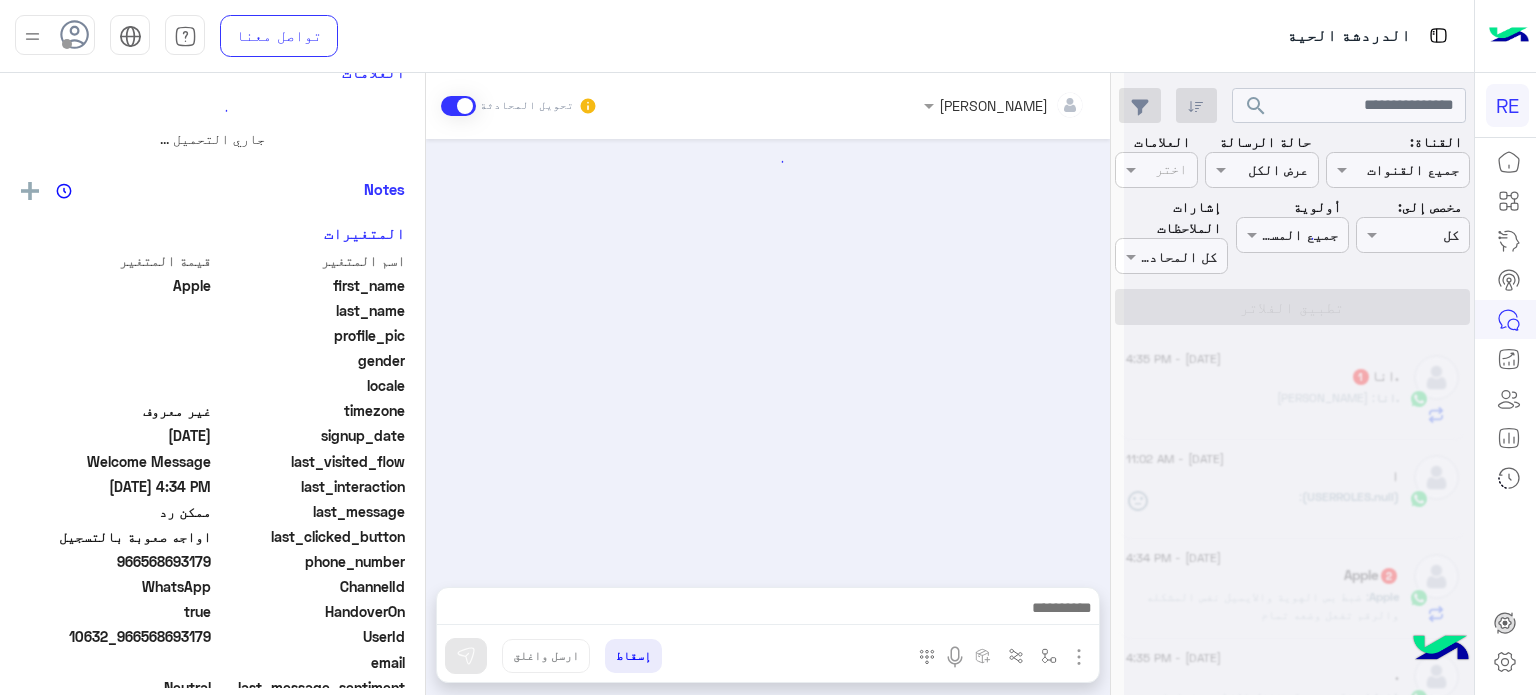 scroll, scrollTop: 0, scrollLeft: 0, axis: both 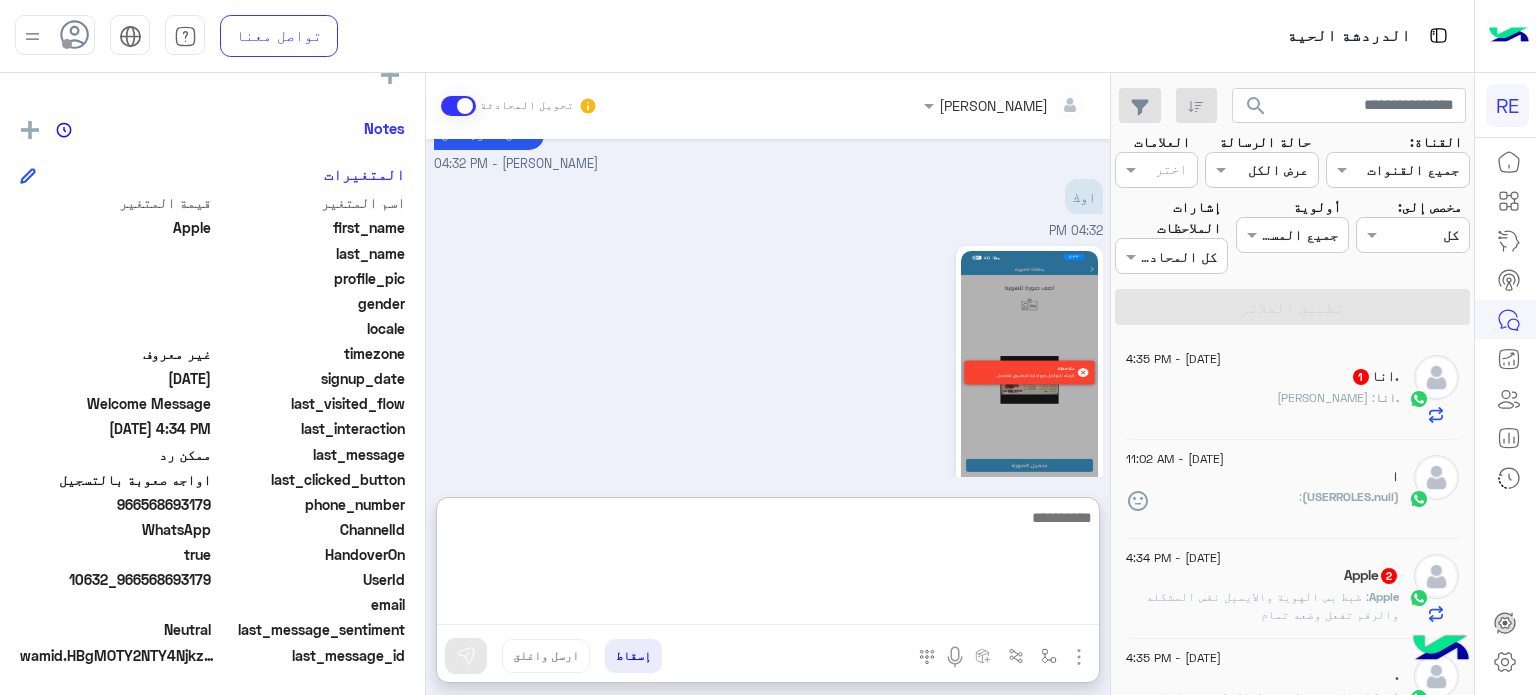click at bounding box center (768, 565) 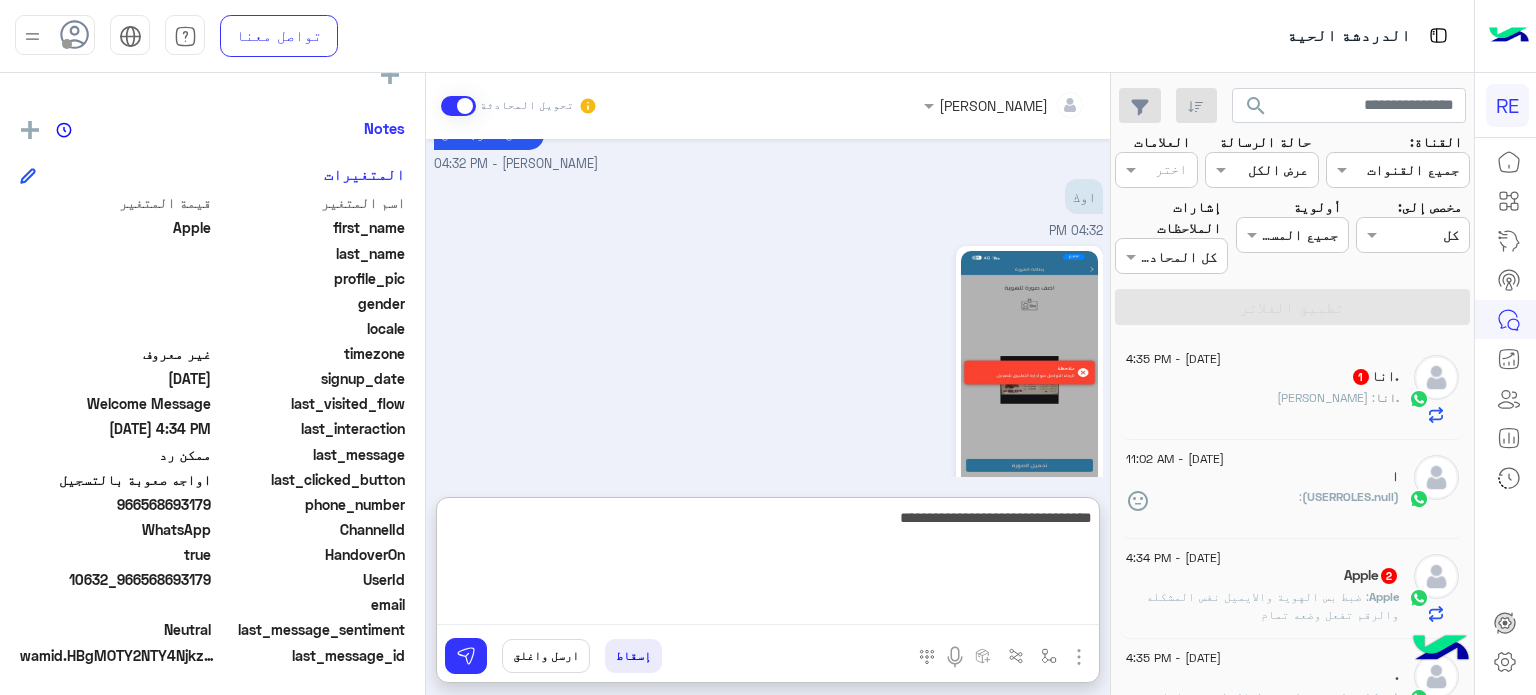 type on "**********" 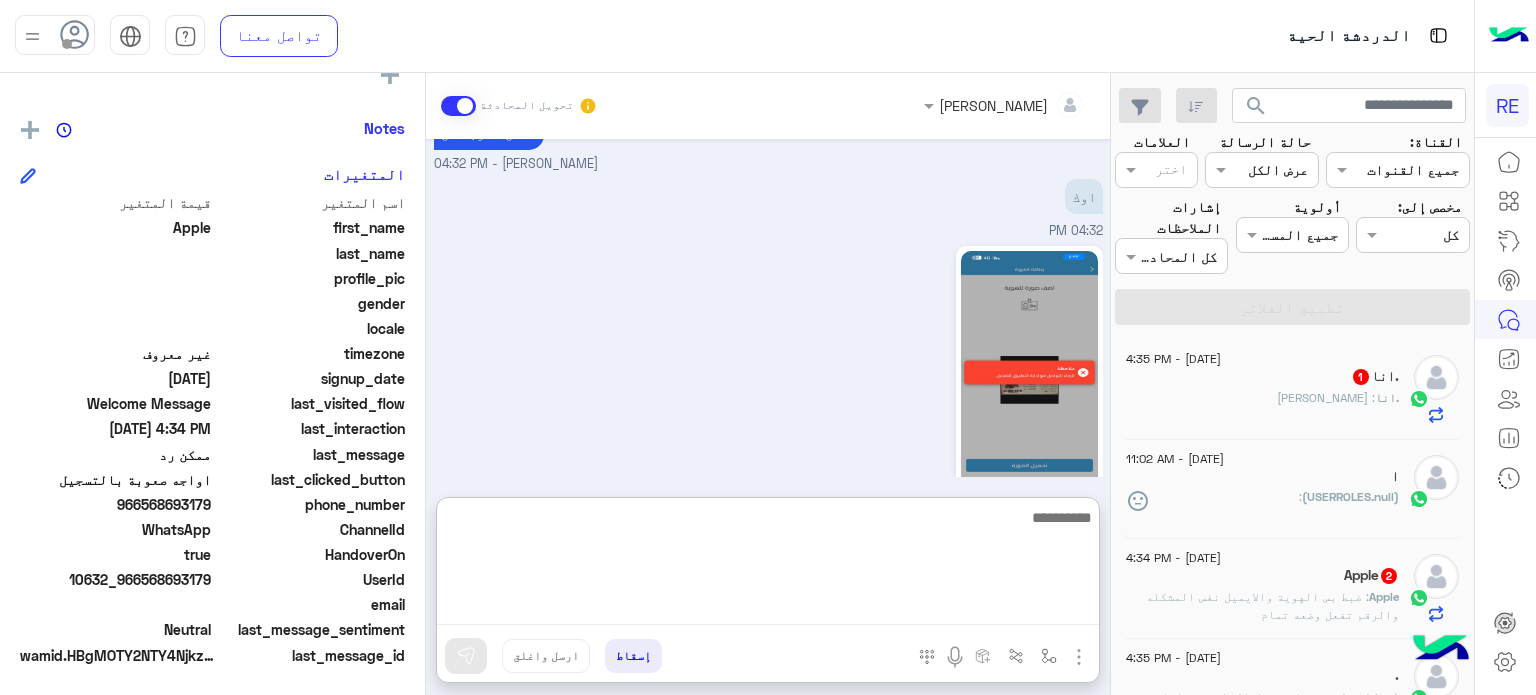scroll, scrollTop: 739, scrollLeft: 0, axis: vertical 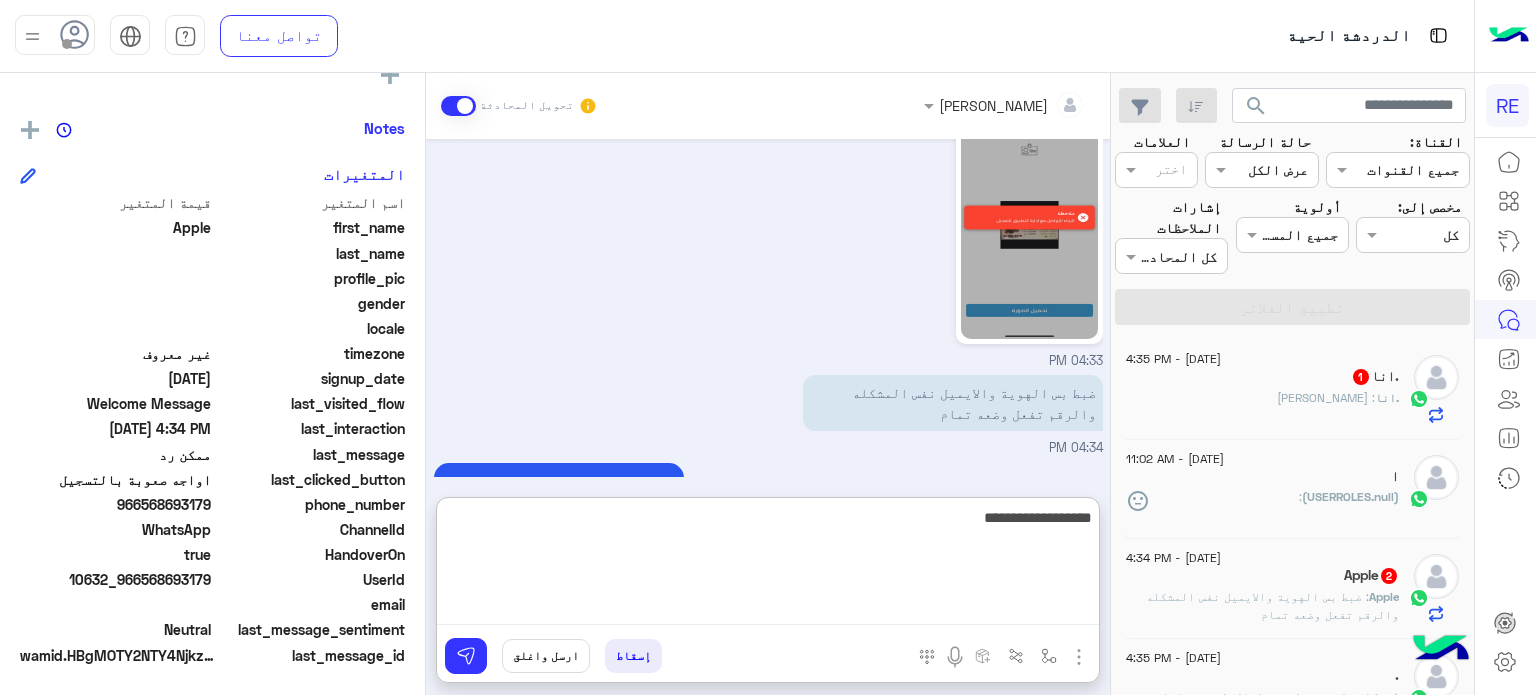 type on "**********" 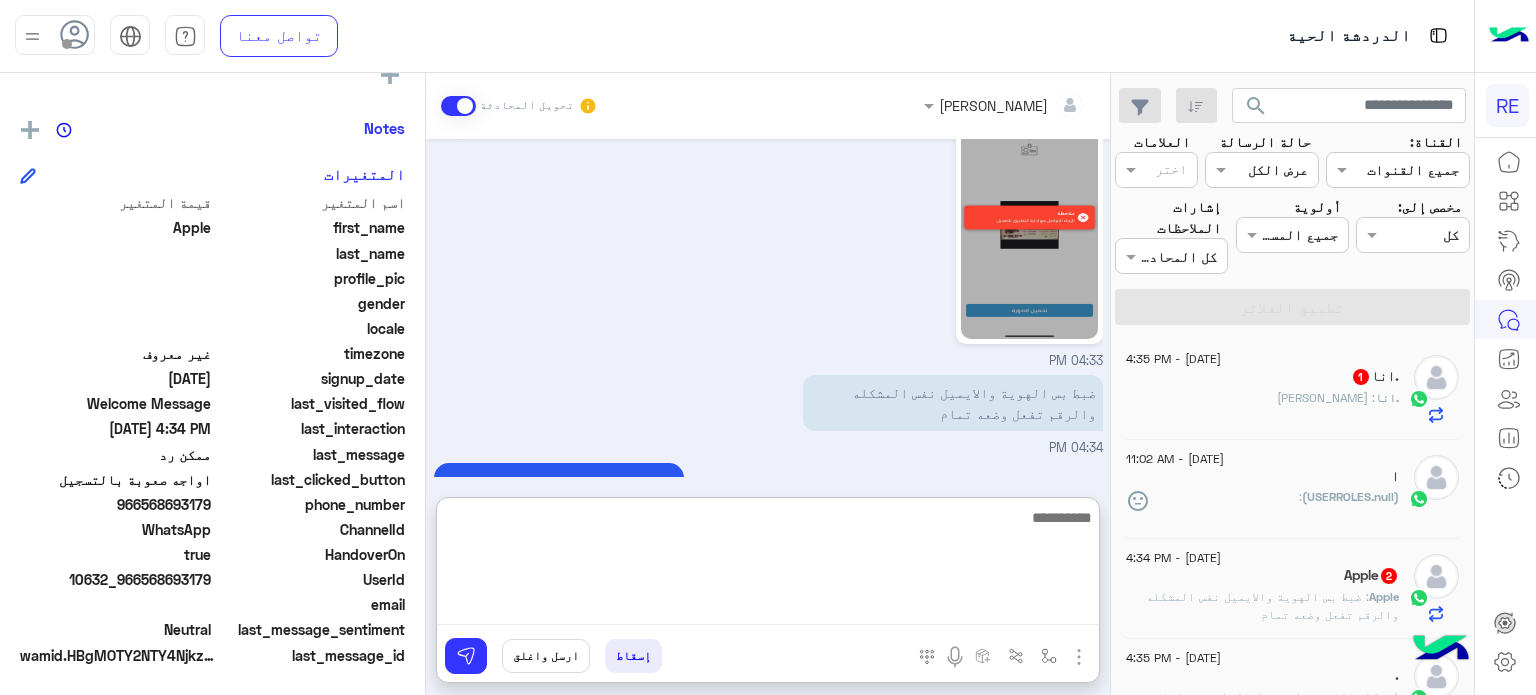 scroll, scrollTop: 803, scrollLeft: 0, axis: vertical 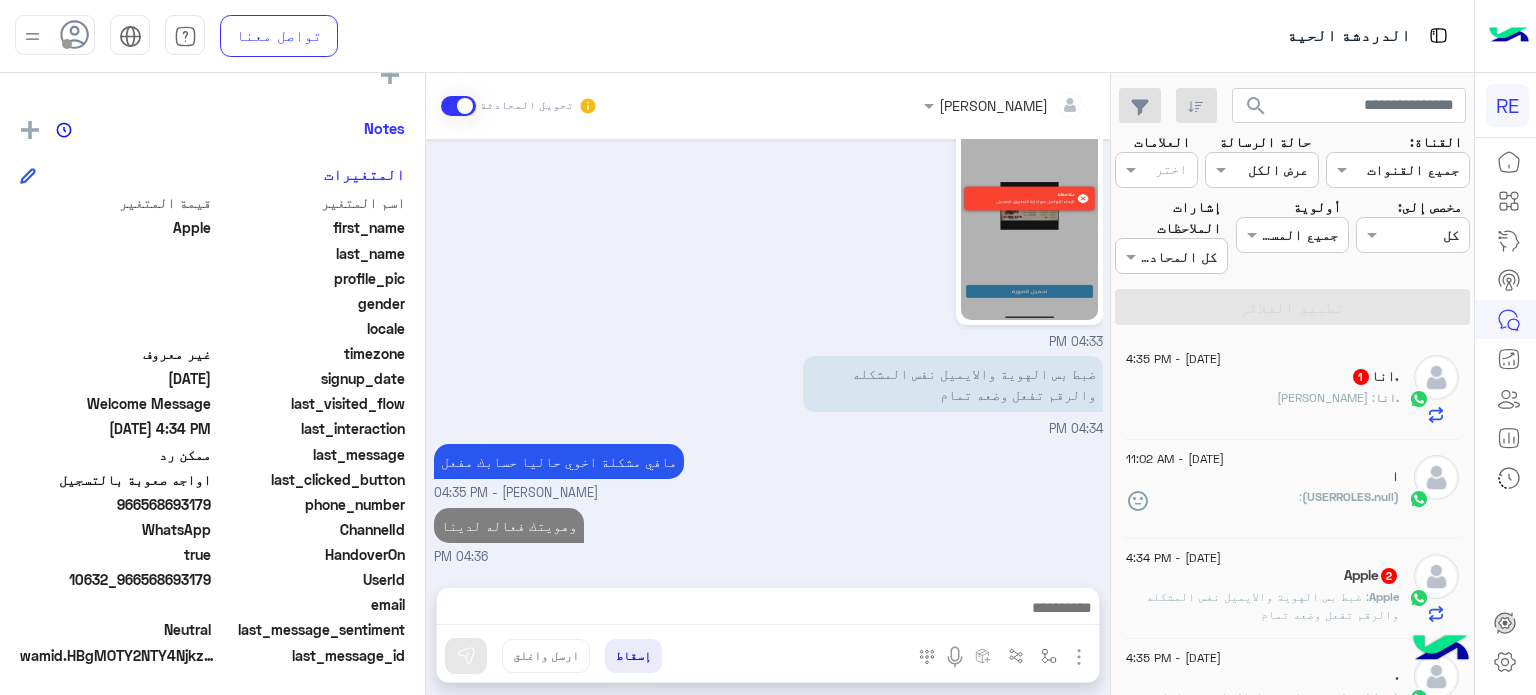 click on ": ضبط بس الهوية والايميل نفس المشكله والرقم تفعل وضعه تمام" 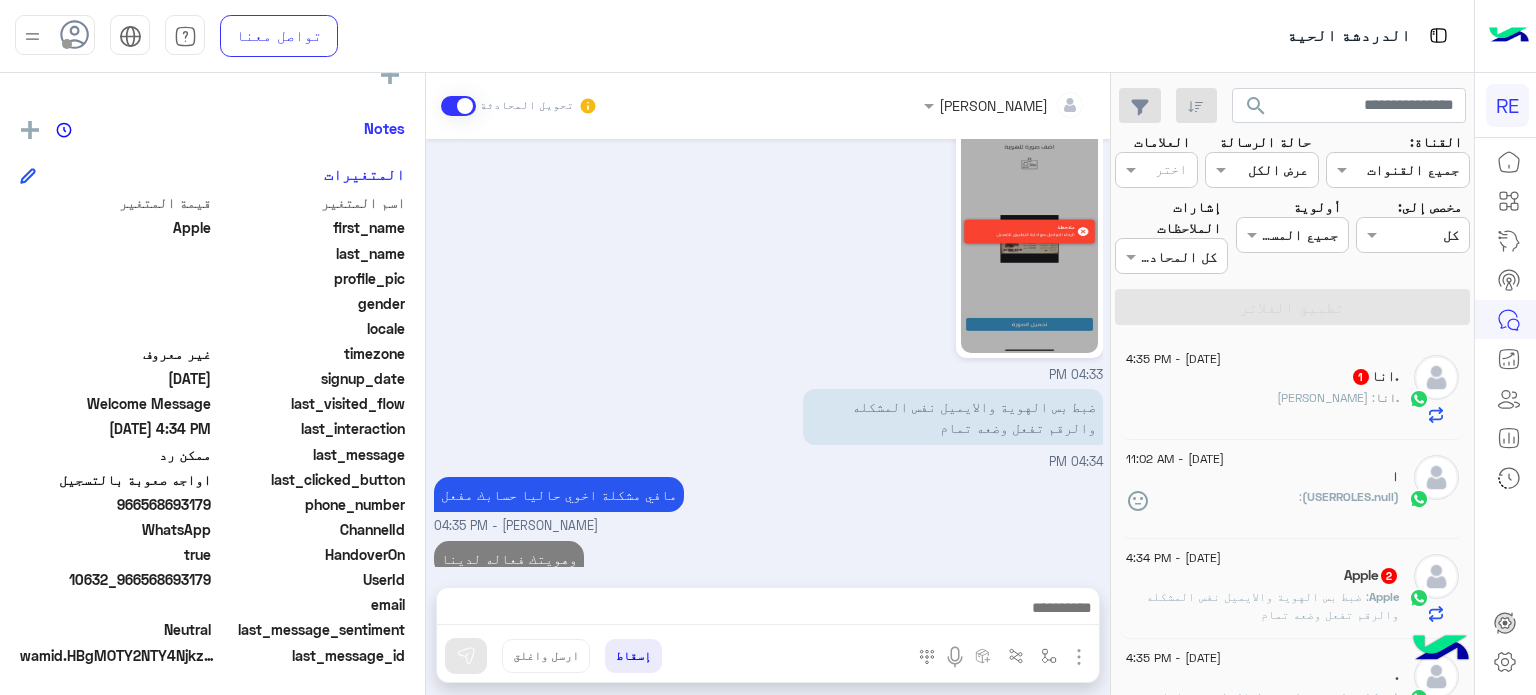 scroll, scrollTop: 712, scrollLeft: 0, axis: vertical 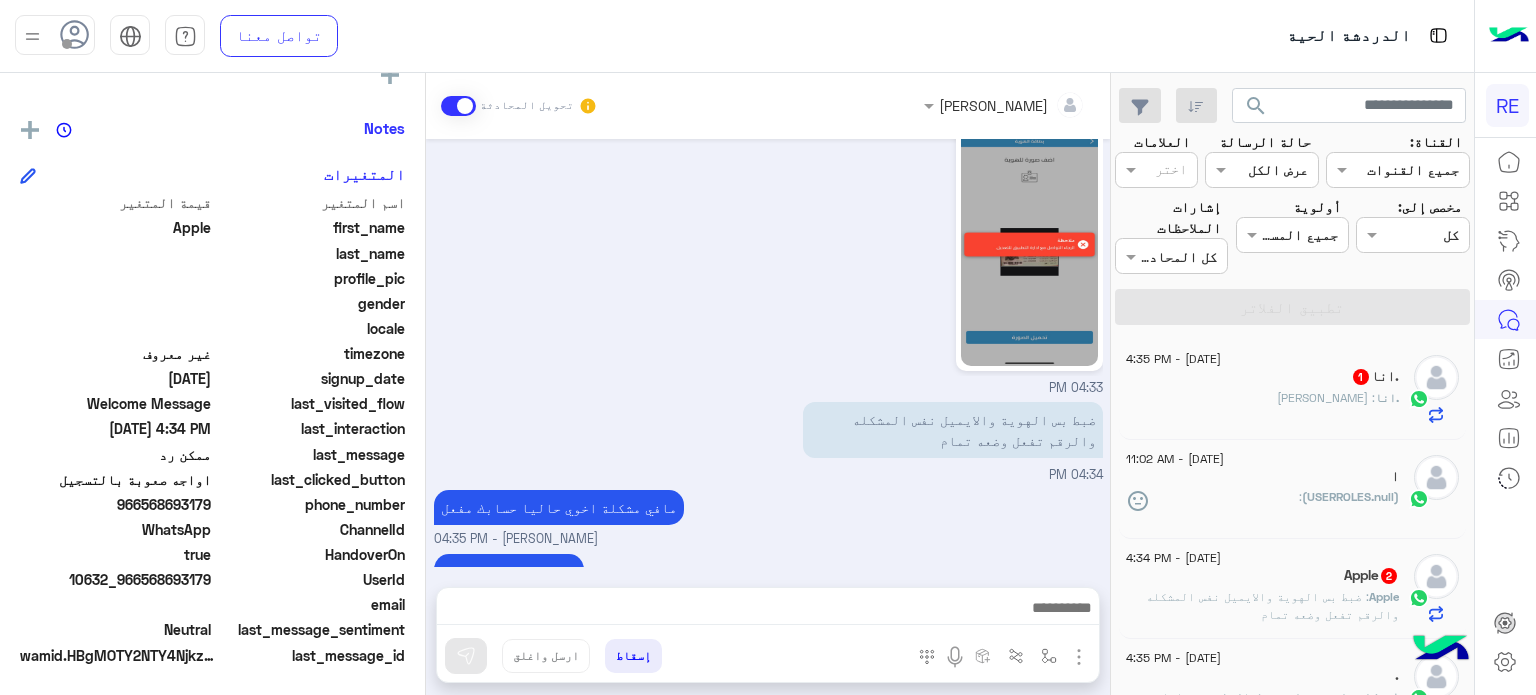 click on ": ضبط بس الهوية والايميل نفس المشكله والرقم تفعل وضعه تمام" 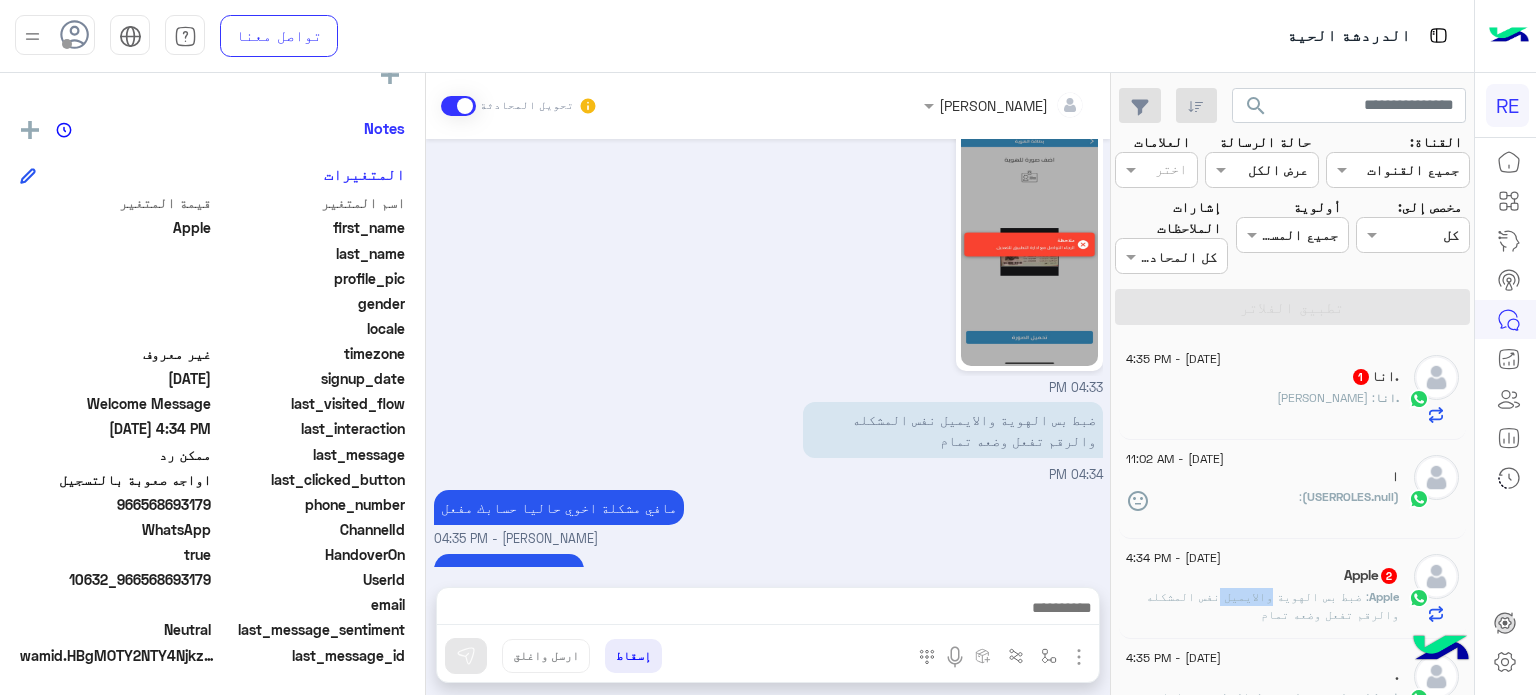 click on ": ضبط بس الهوية والايميل نفس المشكله والرقم تفعل وضعه تمام" 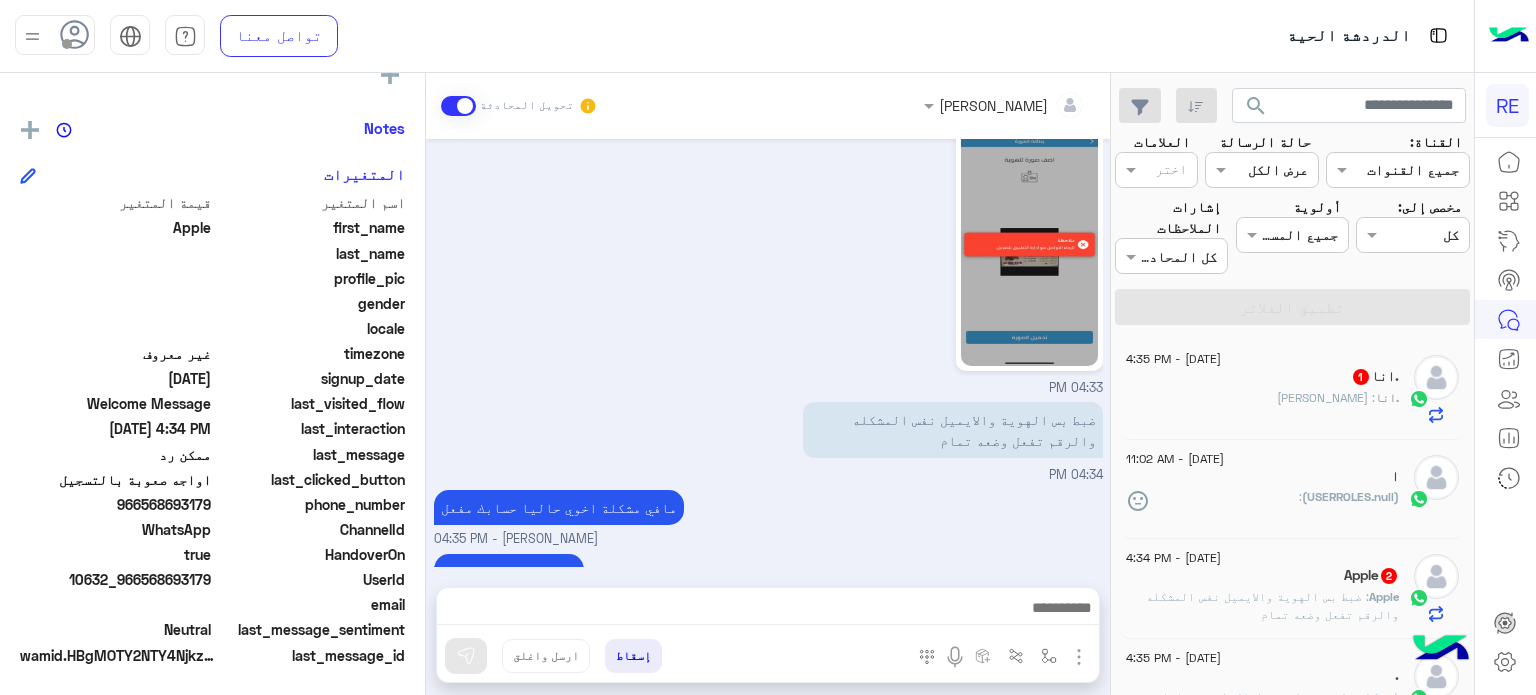 click on "[DATE] - 11:02 AM  ا     (USERROLES.null)  :" 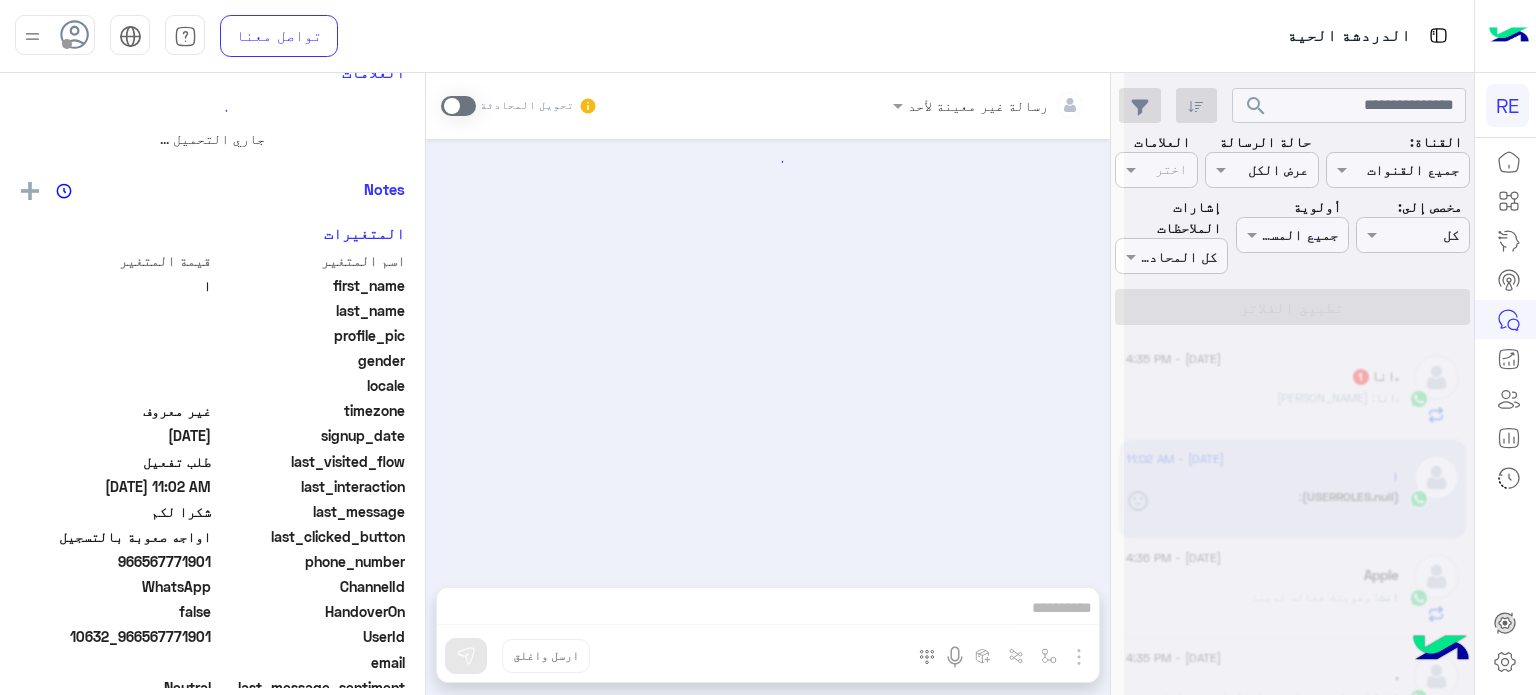 scroll, scrollTop: 0, scrollLeft: 0, axis: both 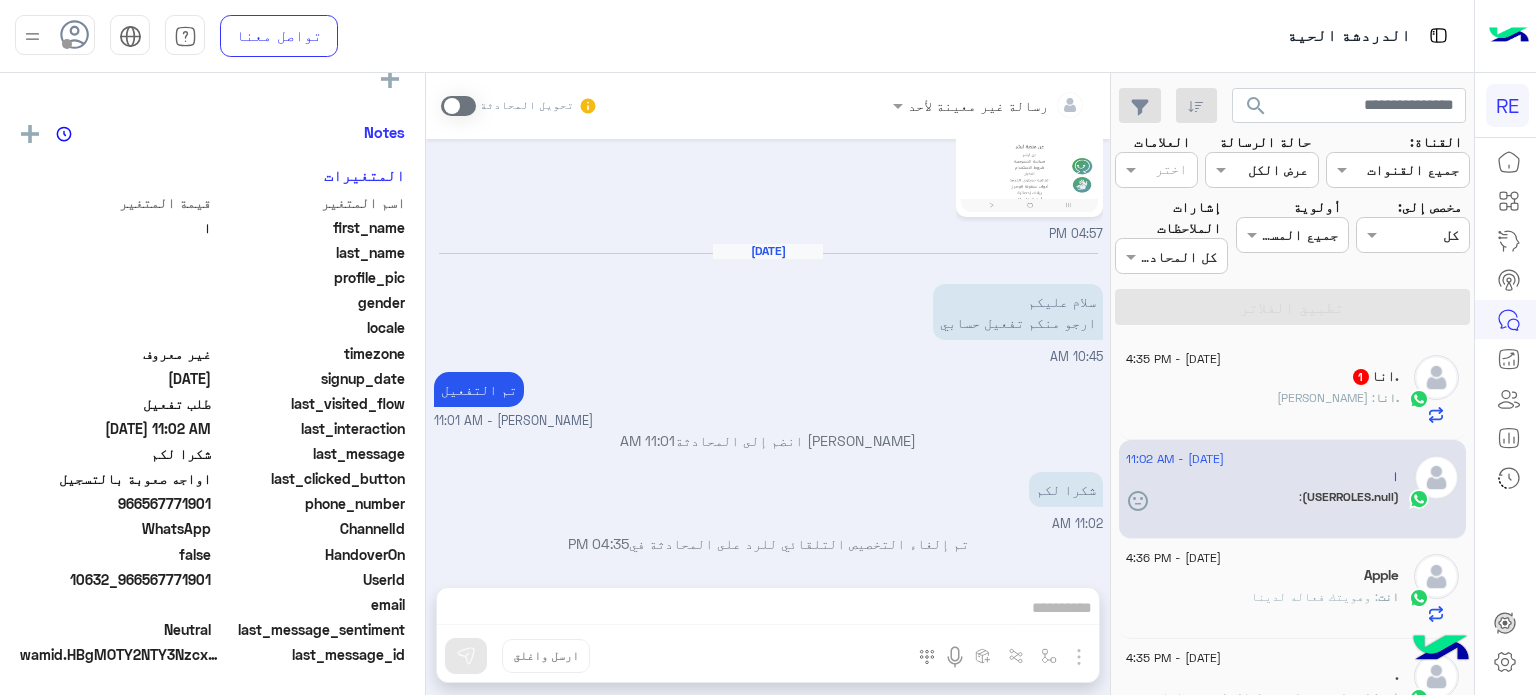 click on ": [PERSON_NAME]" 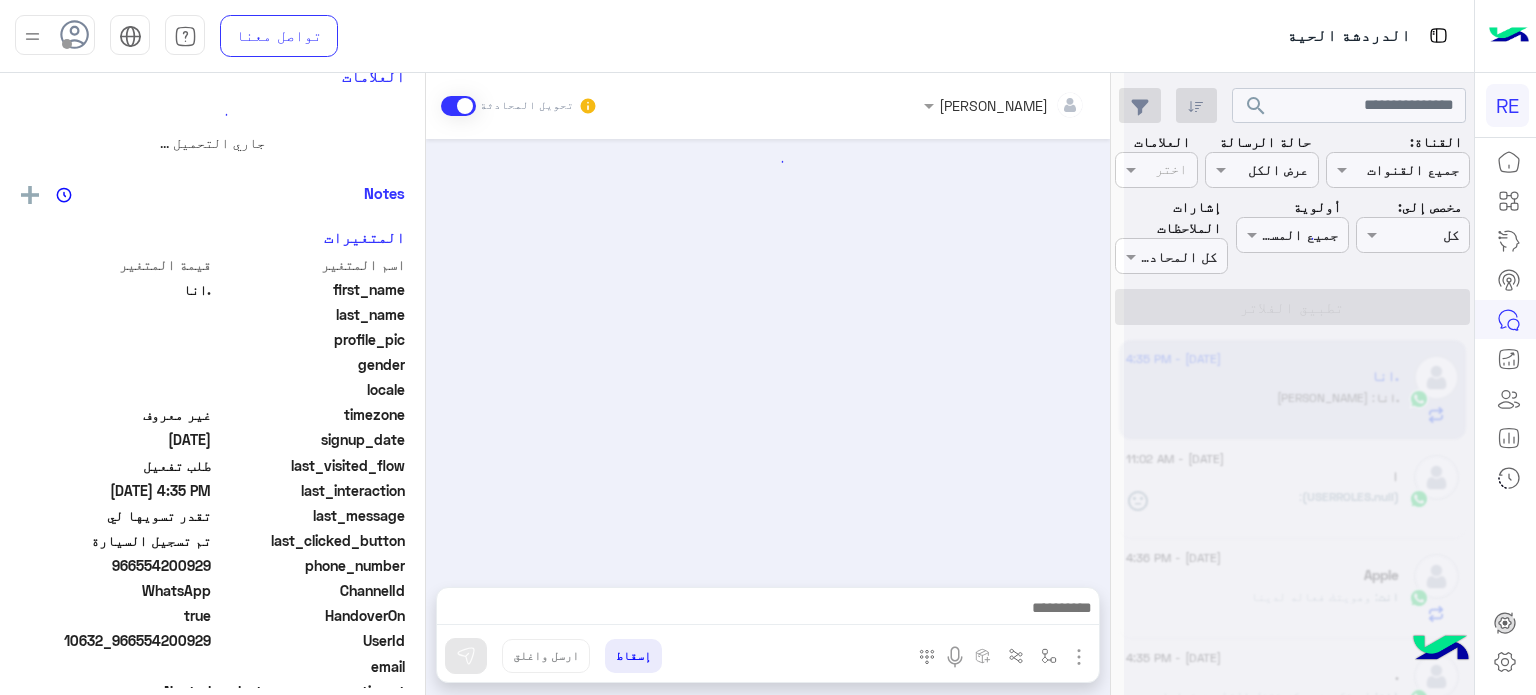 scroll, scrollTop: 0, scrollLeft: 0, axis: both 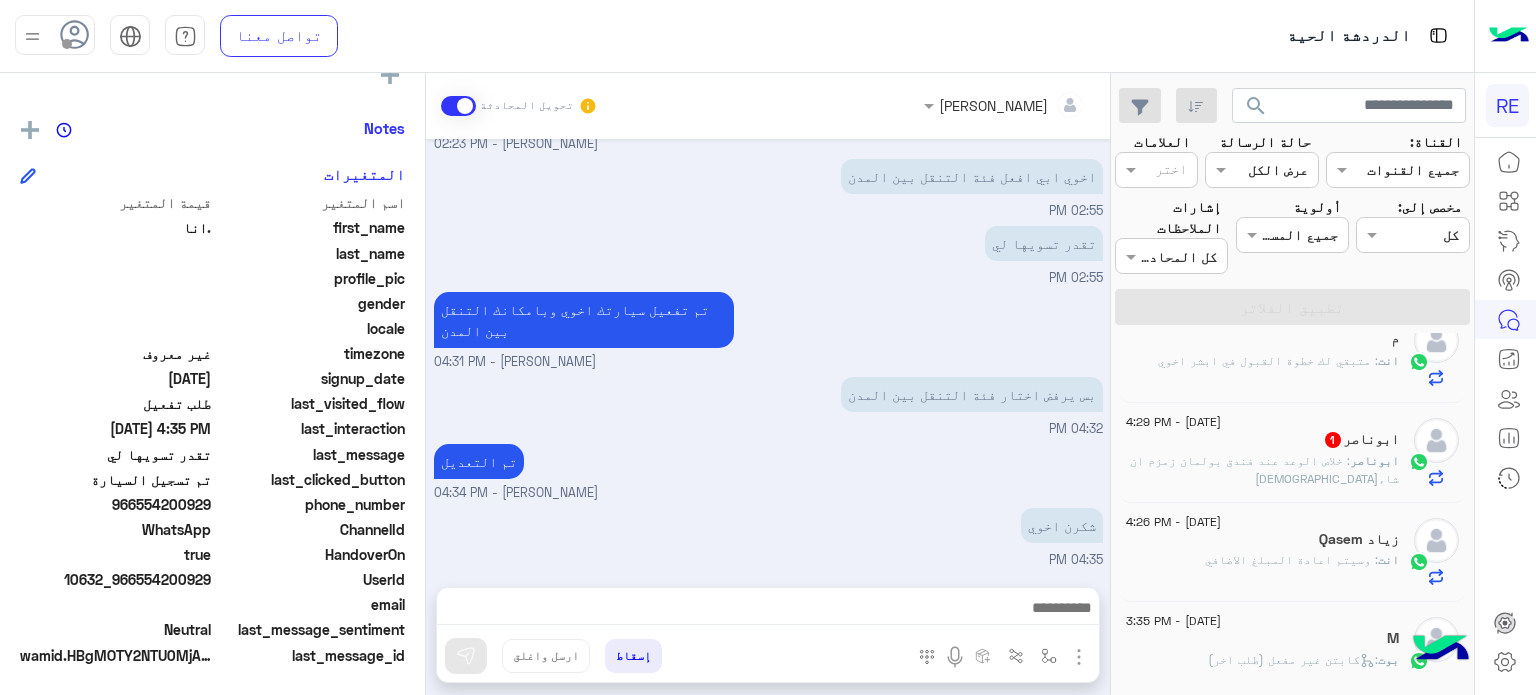 click on "ابوناصر   1" 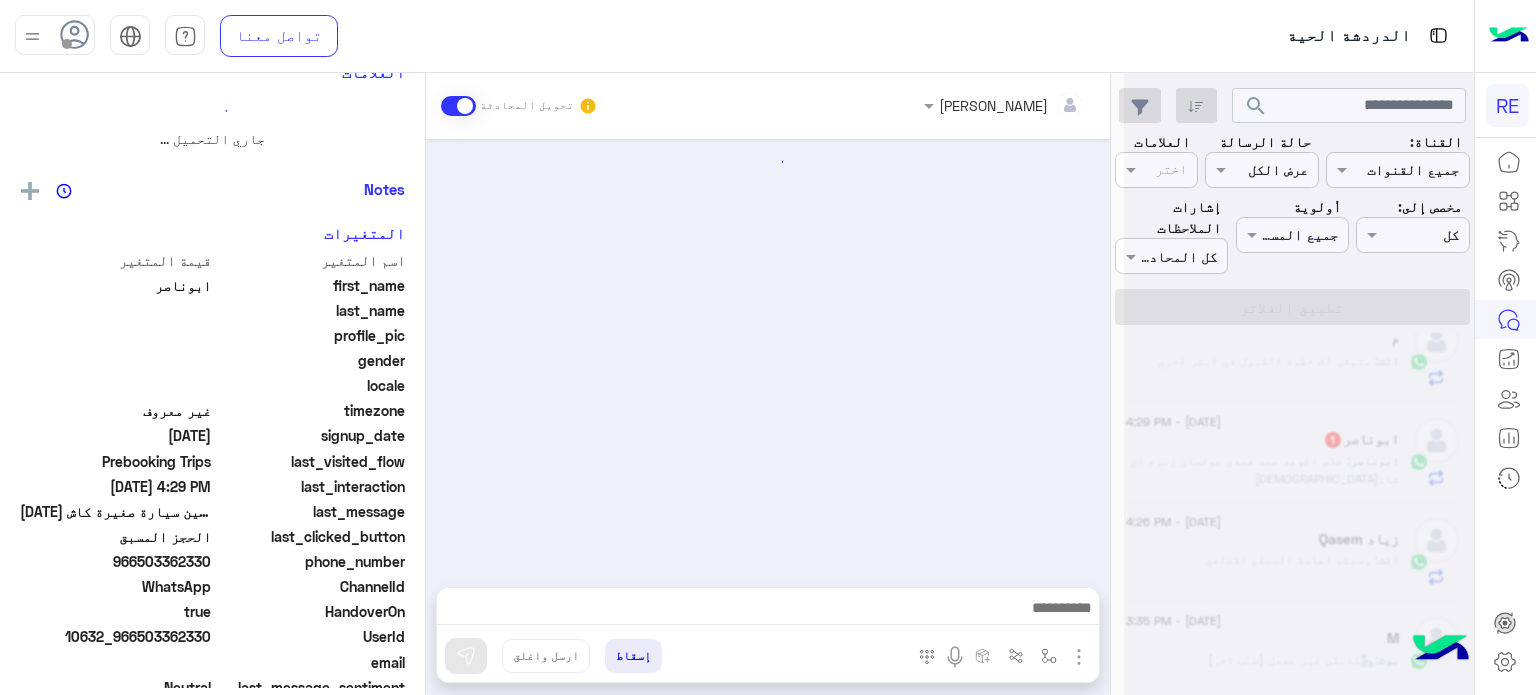 scroll, scrollTop: 0, scrollLeft: 0, axis: both 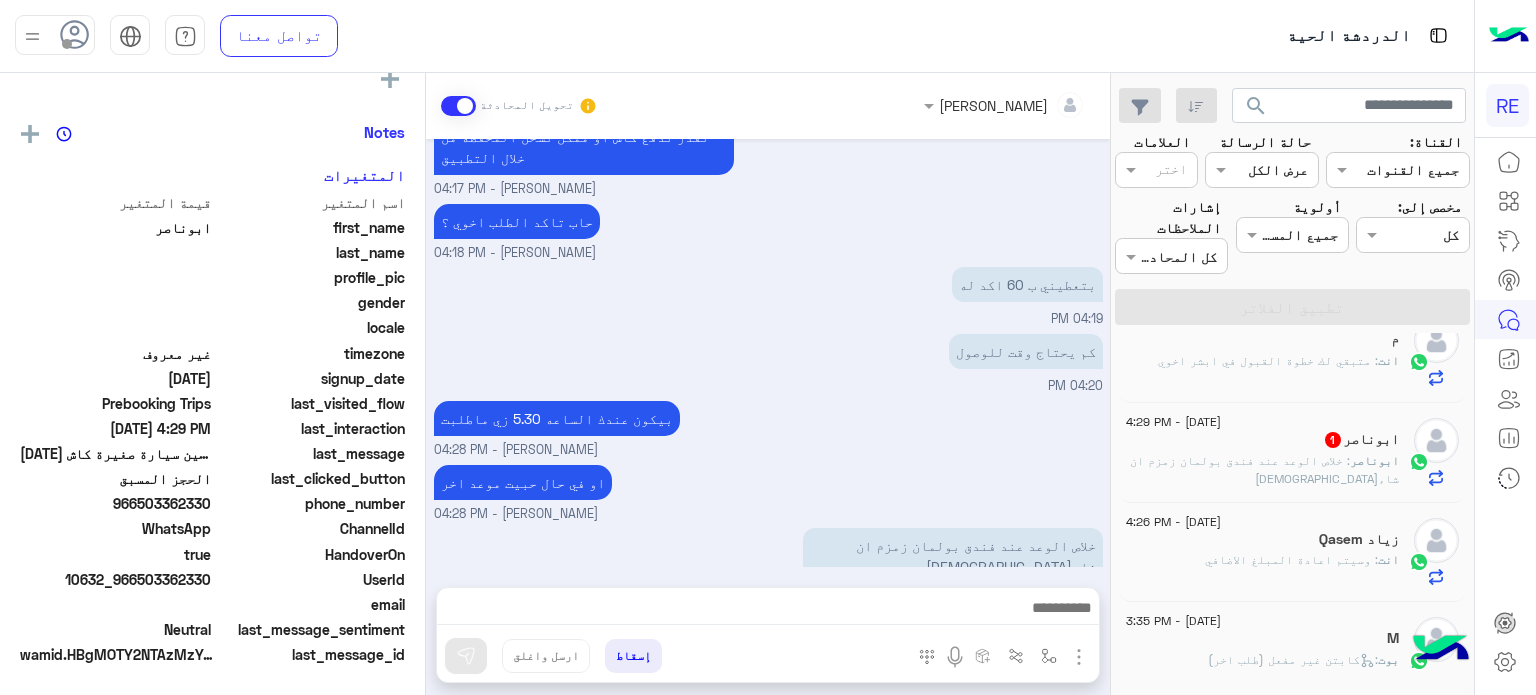 click on "ابوناصر   1" 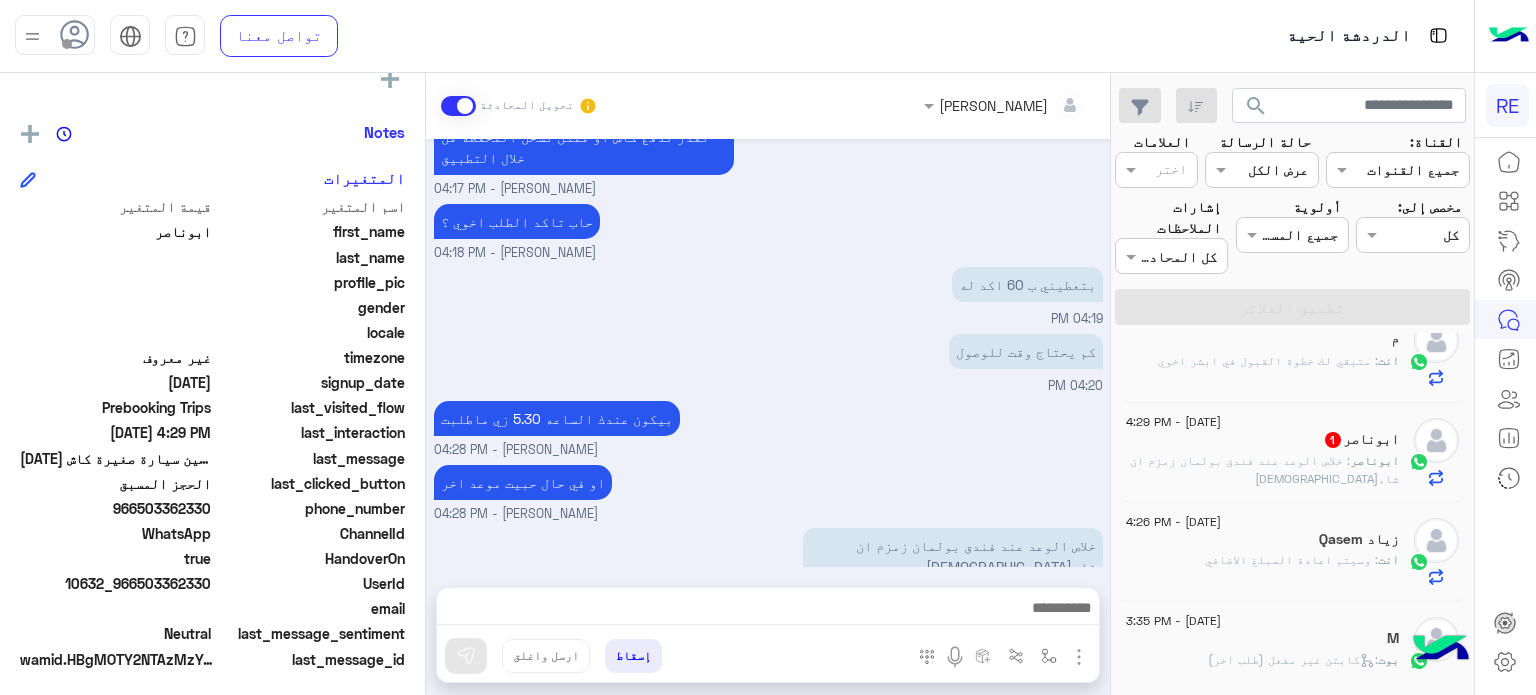 scroll, scrollTop: 380, scrollLeft: 0, axis: vertical 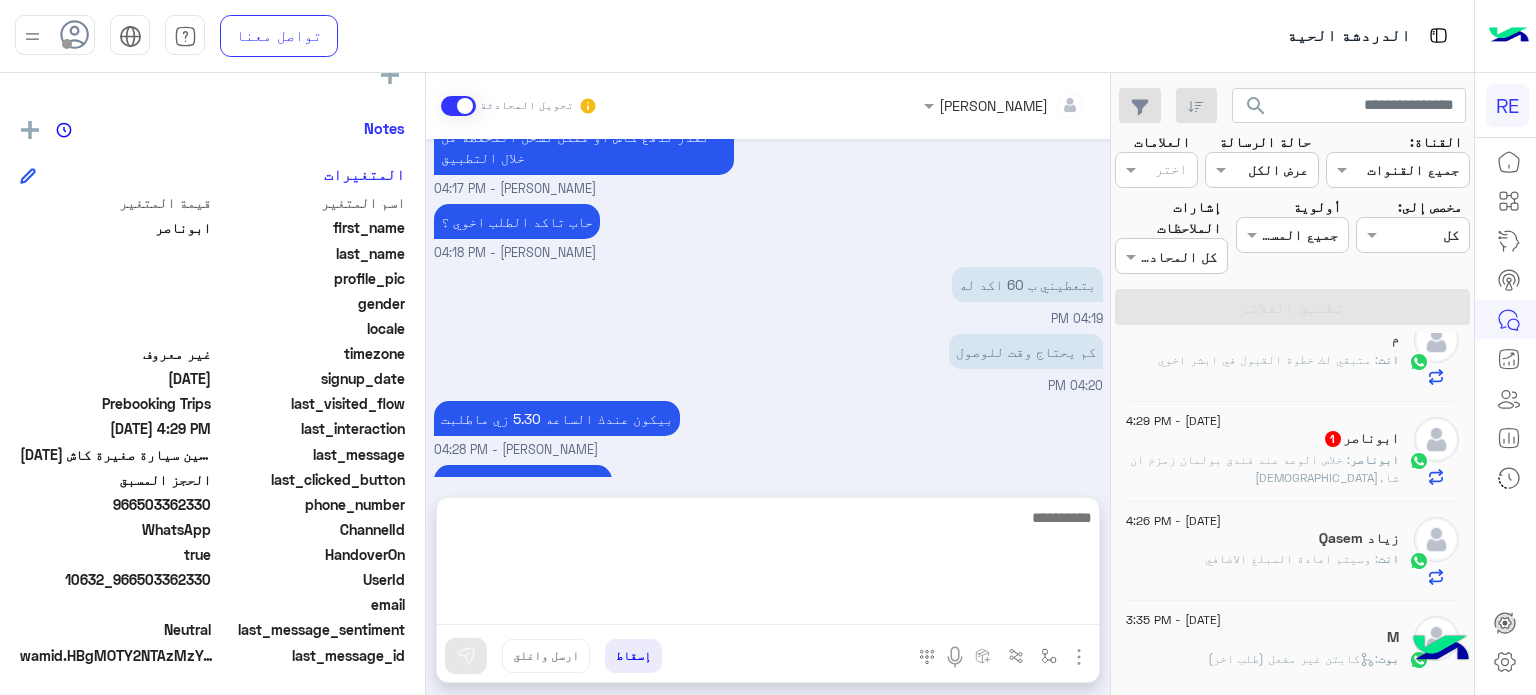 click at bounding box center (768, 565) 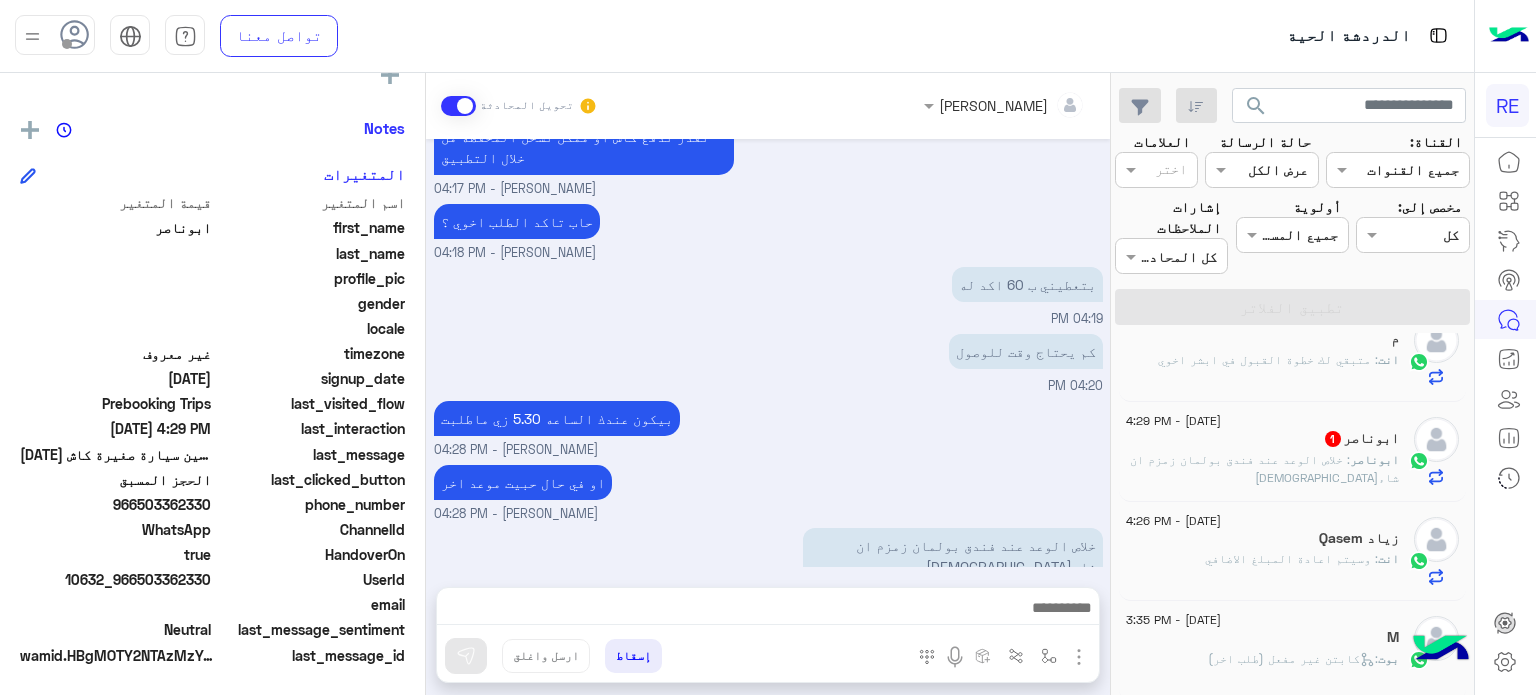 click on "بيكون عندك الساعه 5.30 زي ماطلبت  [PERSON_NAME] -  04:28 PM" at bounding box center [768, 428] 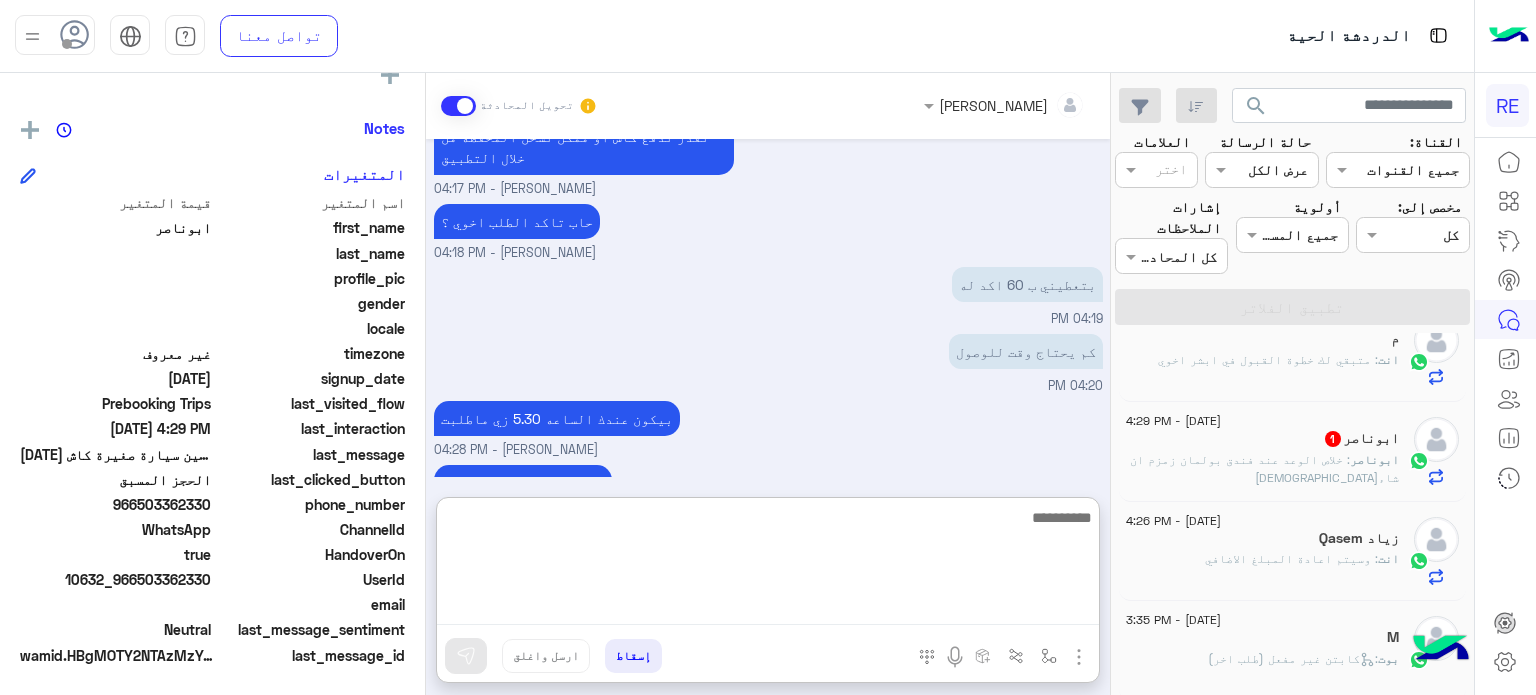 click at bounding box center (768, 565) 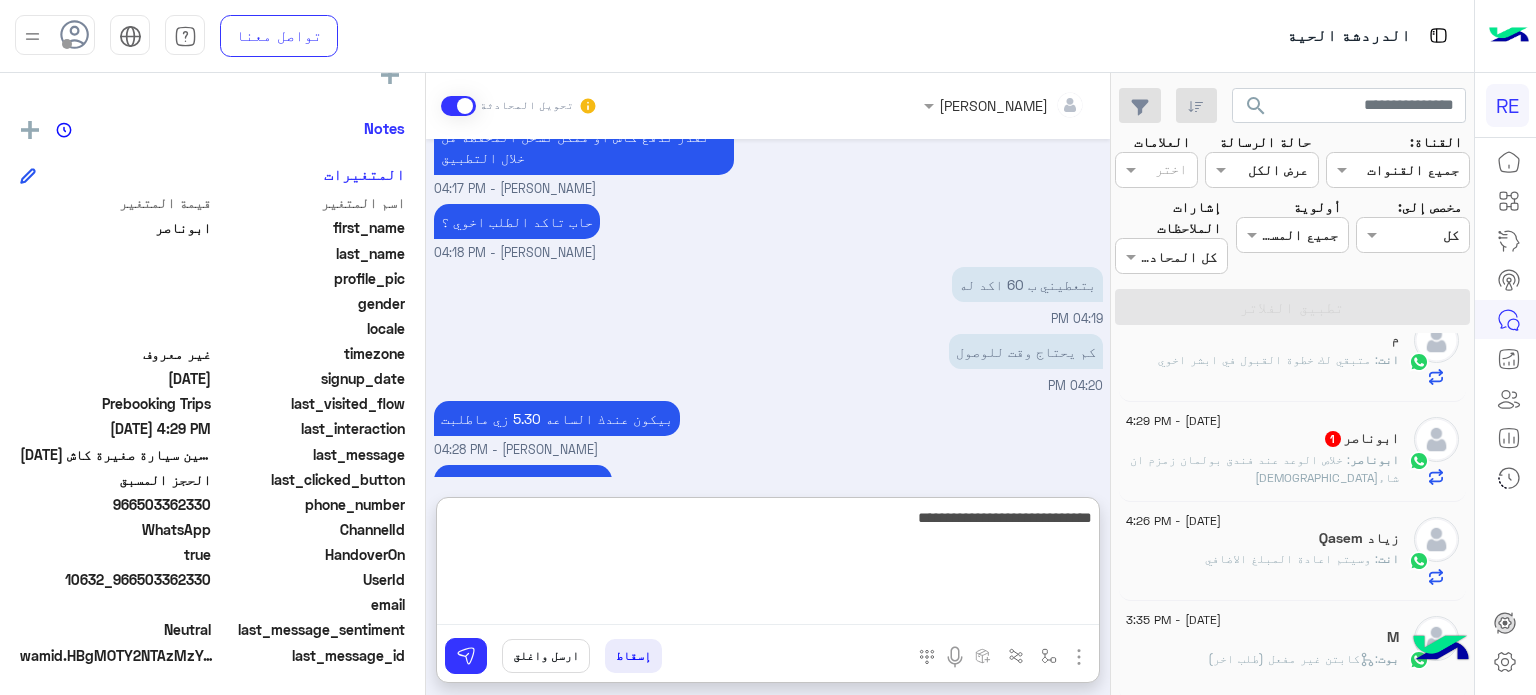 type on "**********" 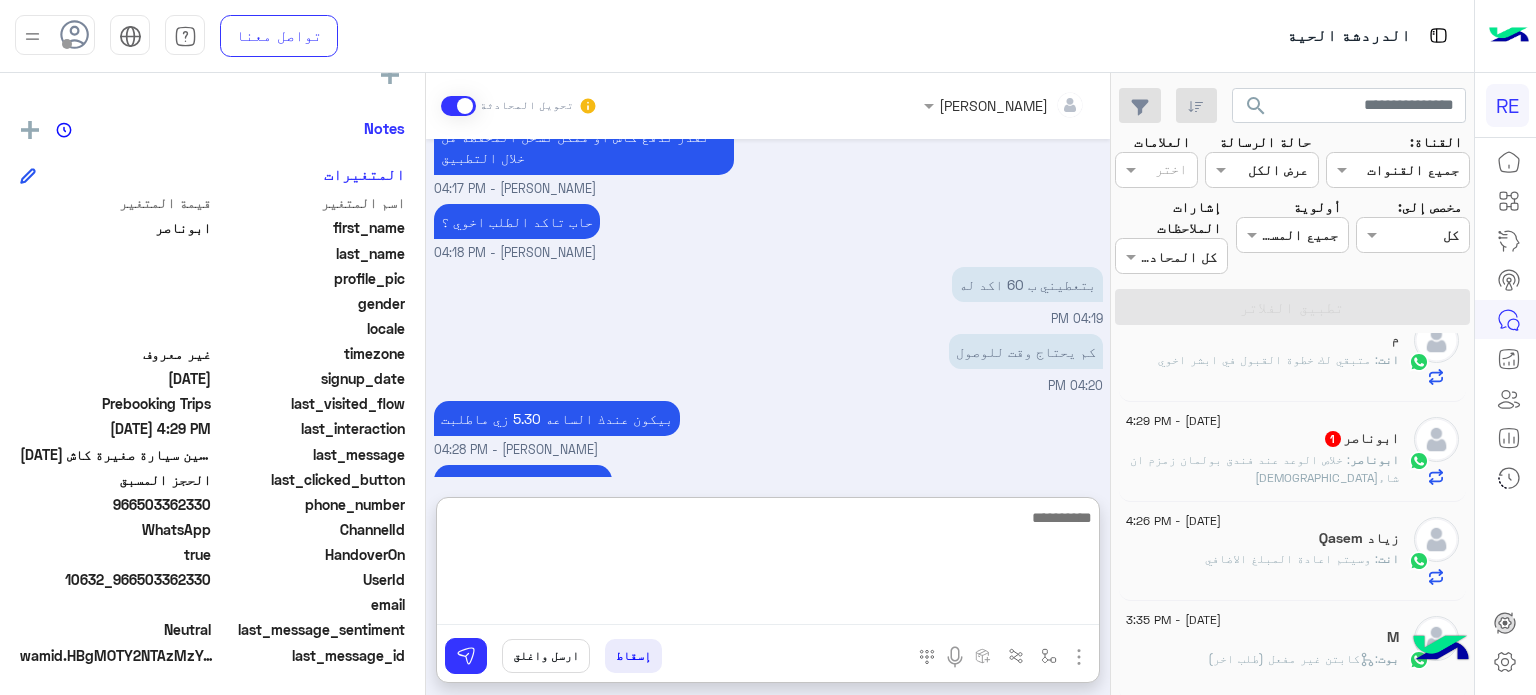 scroll, scrollTop: 429, scrollLeft: 0, axis: vertical 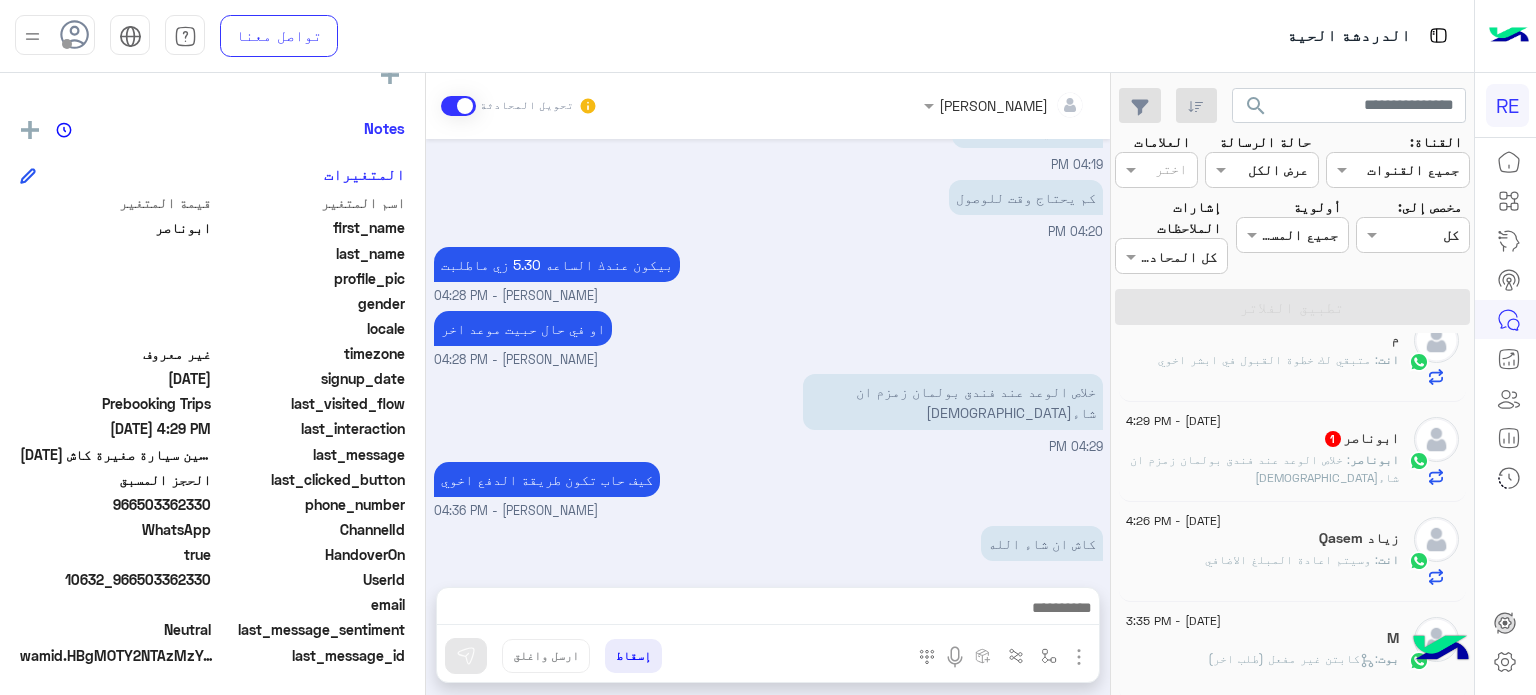 click on "بيكون عندك الساعه 5.30 زي ماطلبت  [PERSON_NAME] -  04:28 PM" at bounding box center [768, 274] 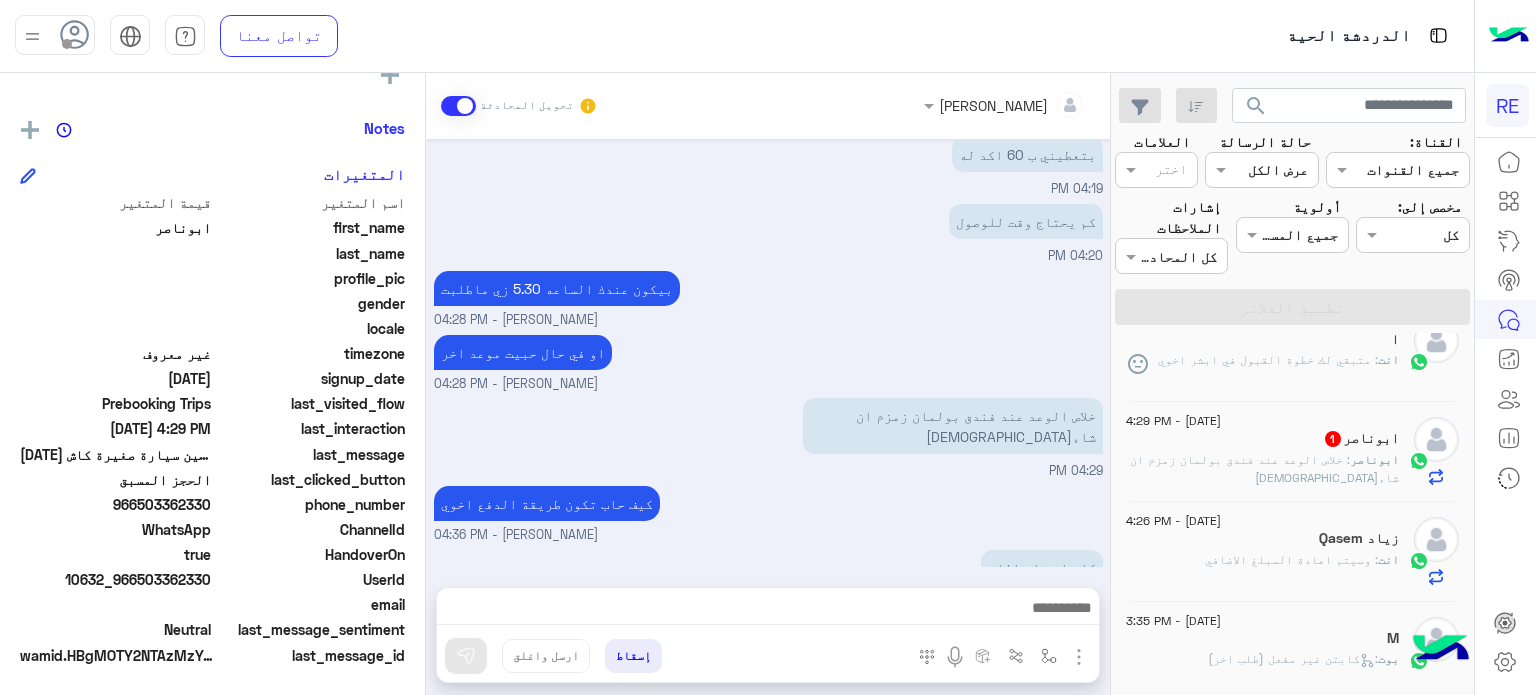 scroll, scrollTop: 437, scrollLeft: 0, axis: vertical 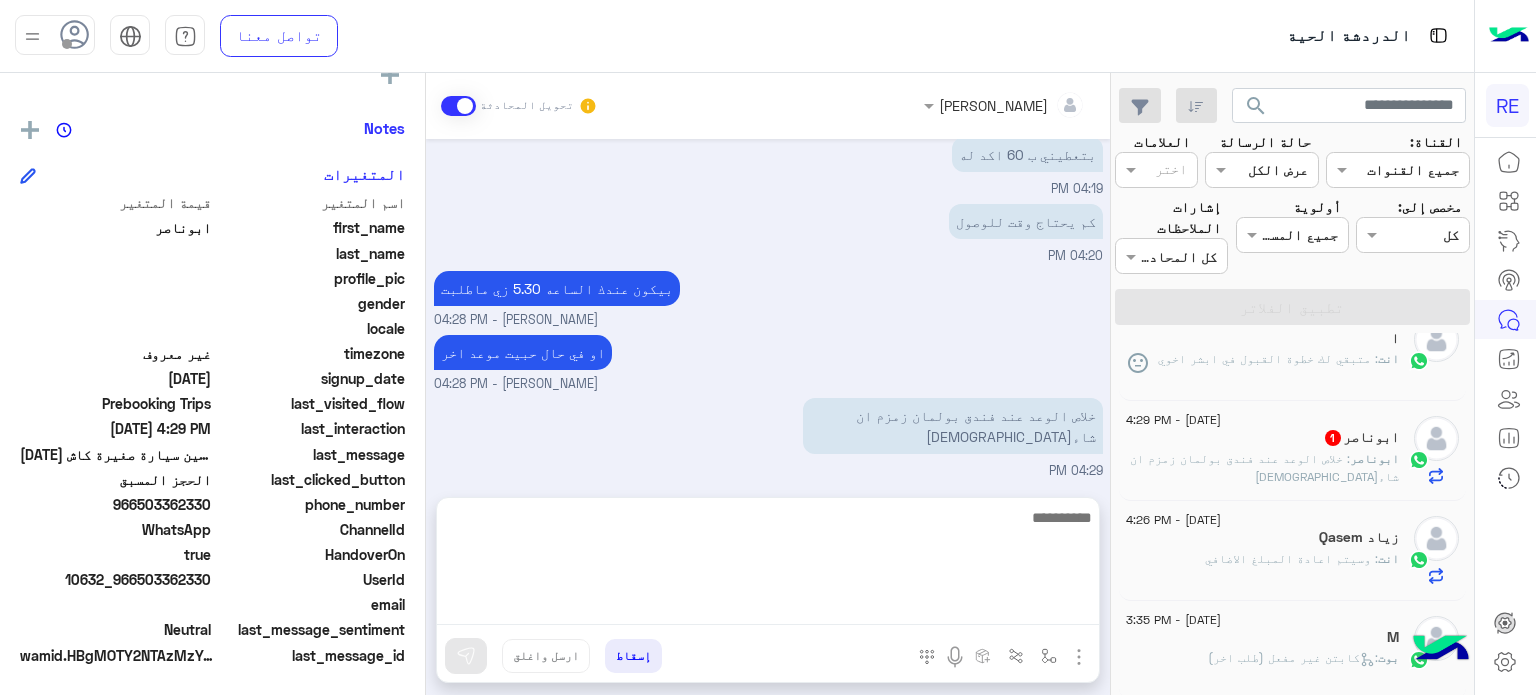 click at bounding box center [768, 565] 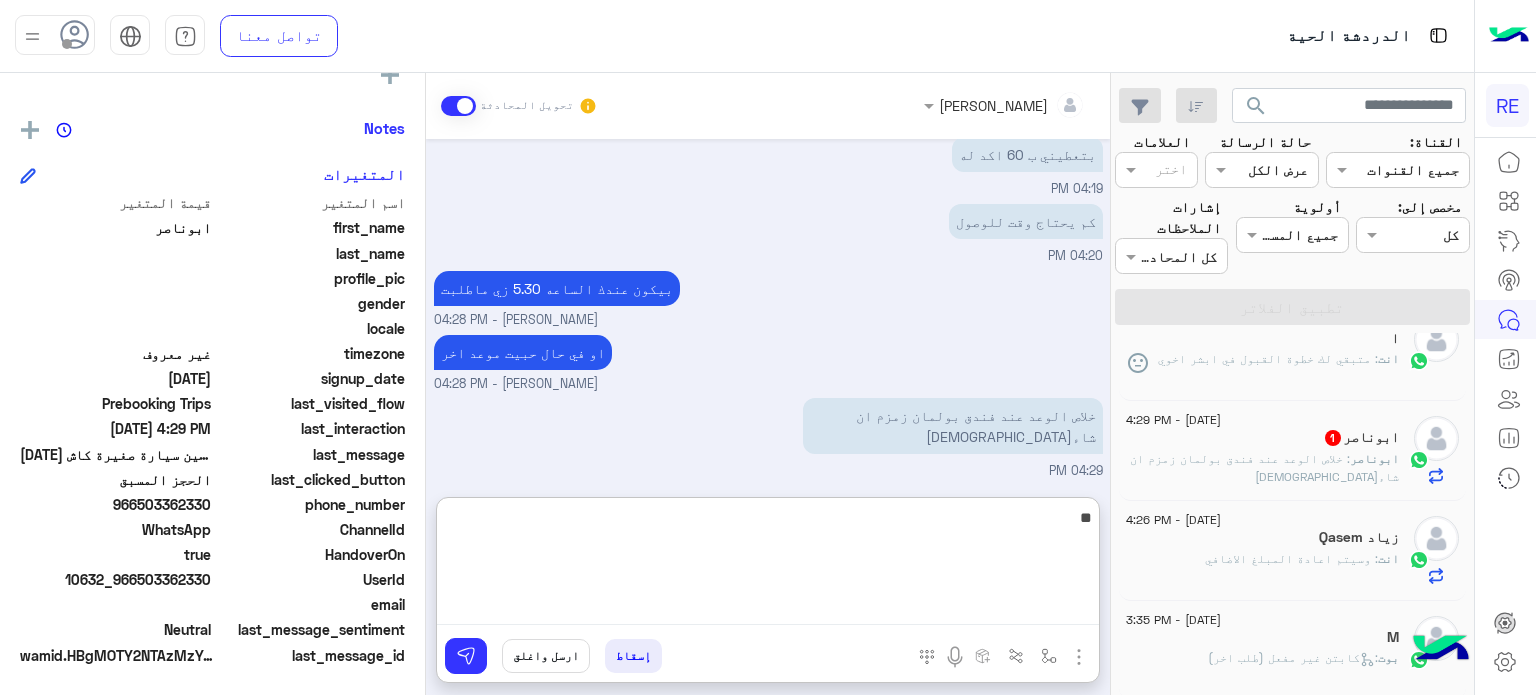 type on "*" 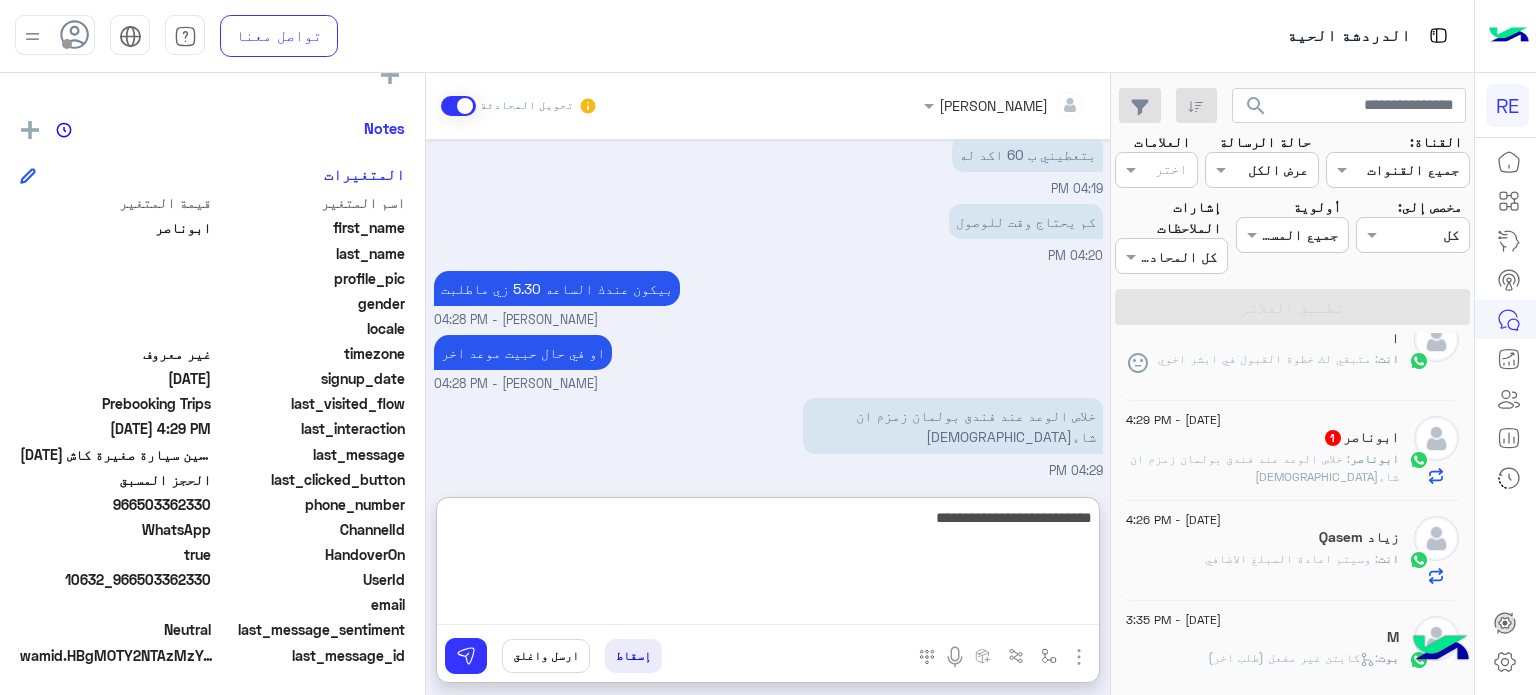 type on "**********" 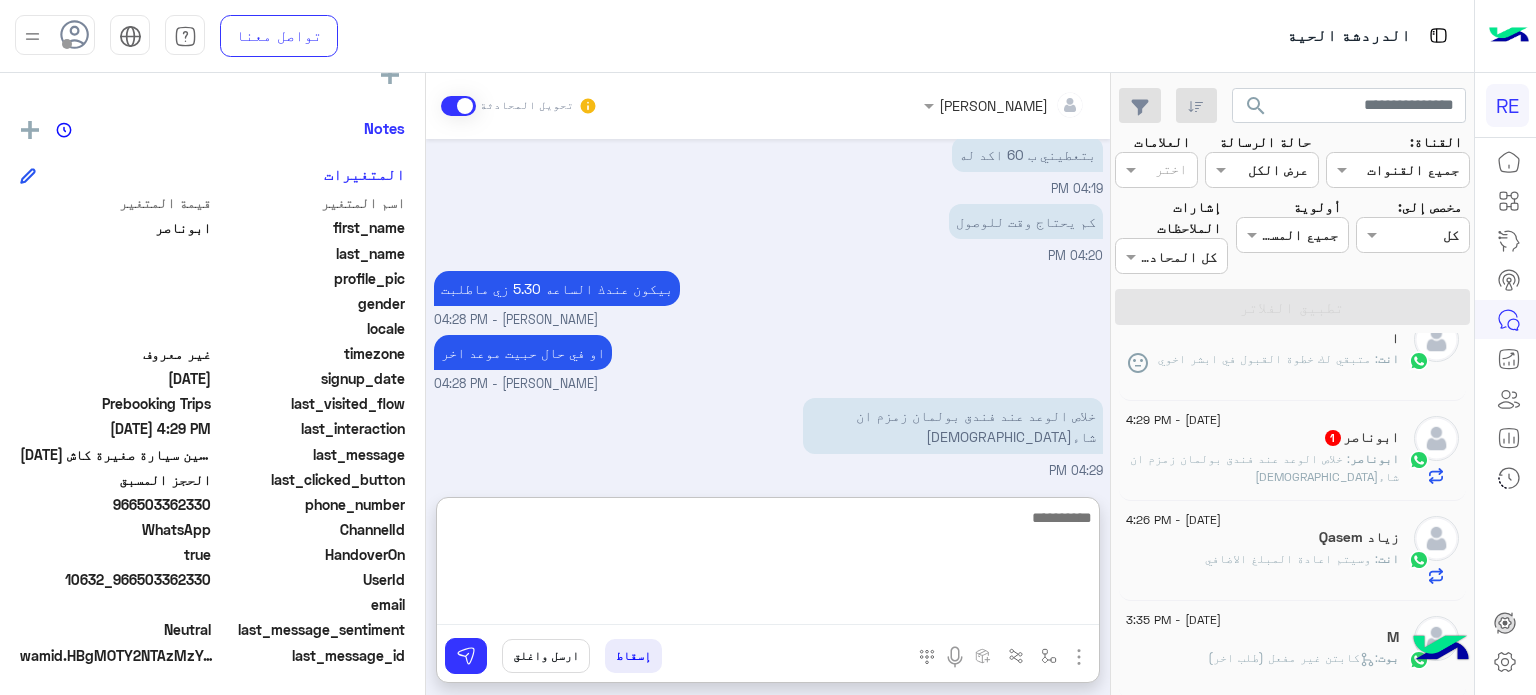 scroll, scrollTop: 559, scrollLeft: 0, axis: vertical 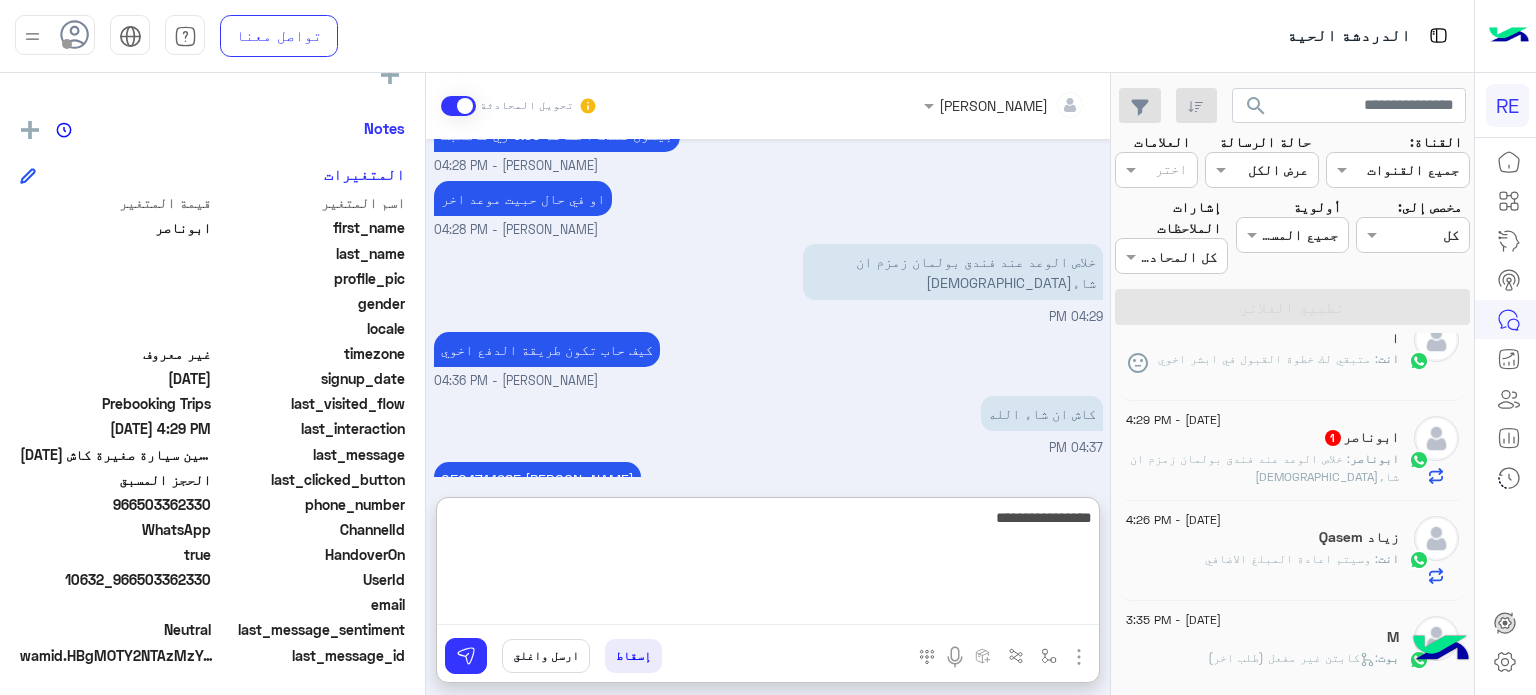 type on "**********" 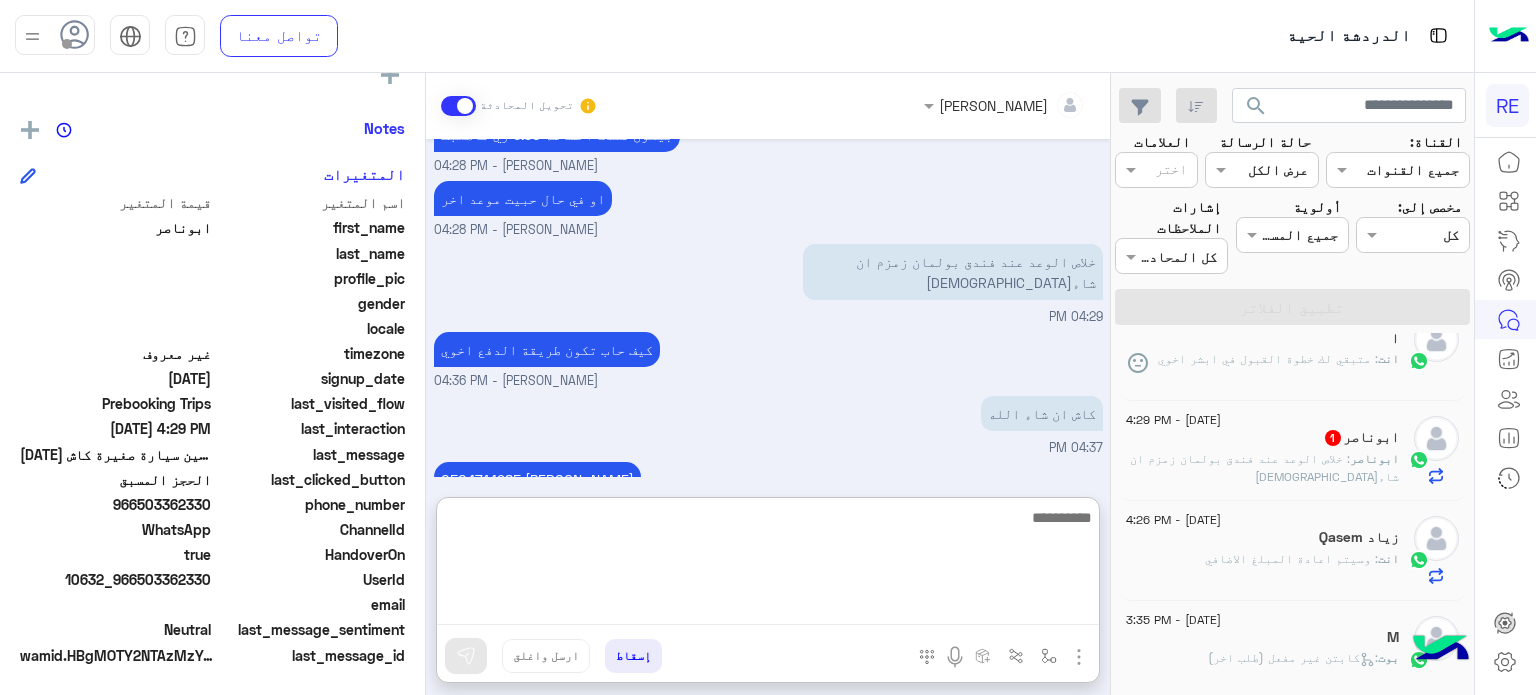 scroll, scrollTop: 623, scrollLeft: 0, axis: vertical 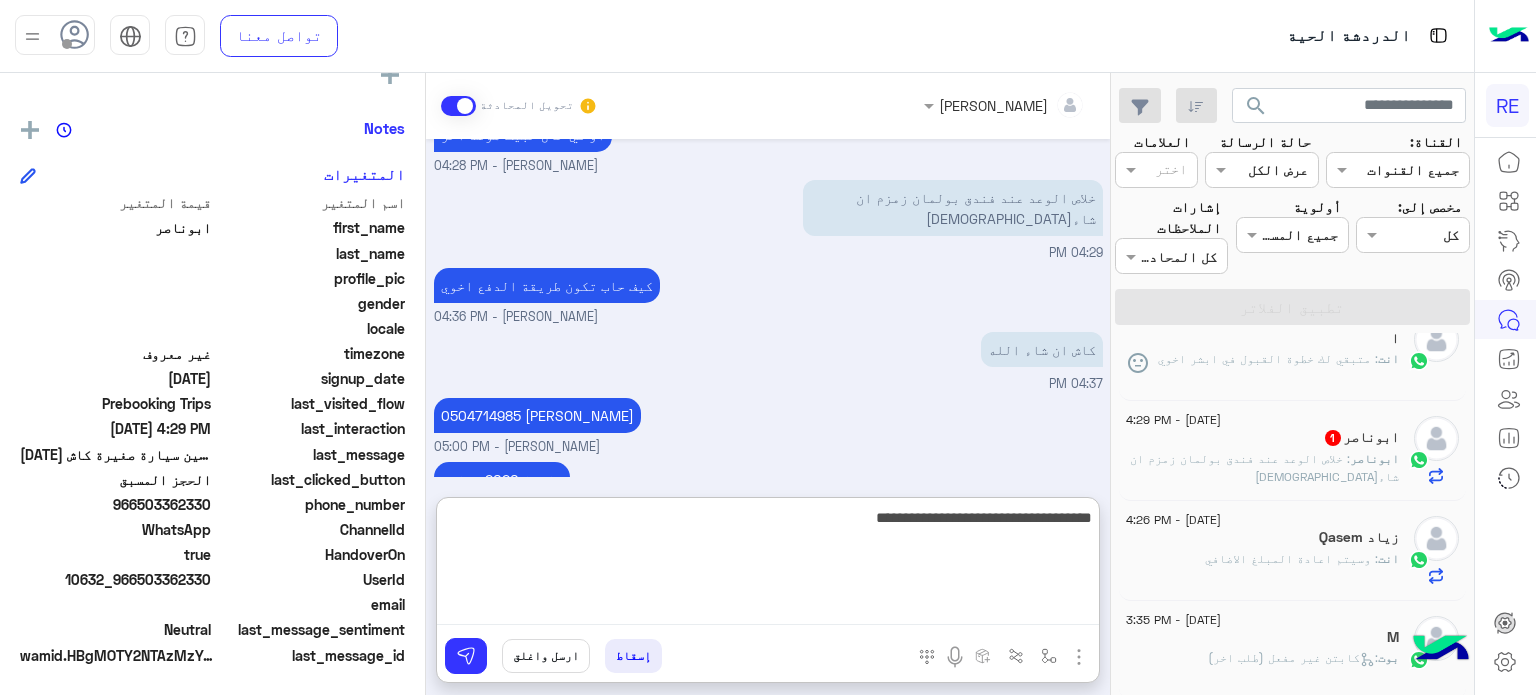 type on "**********" 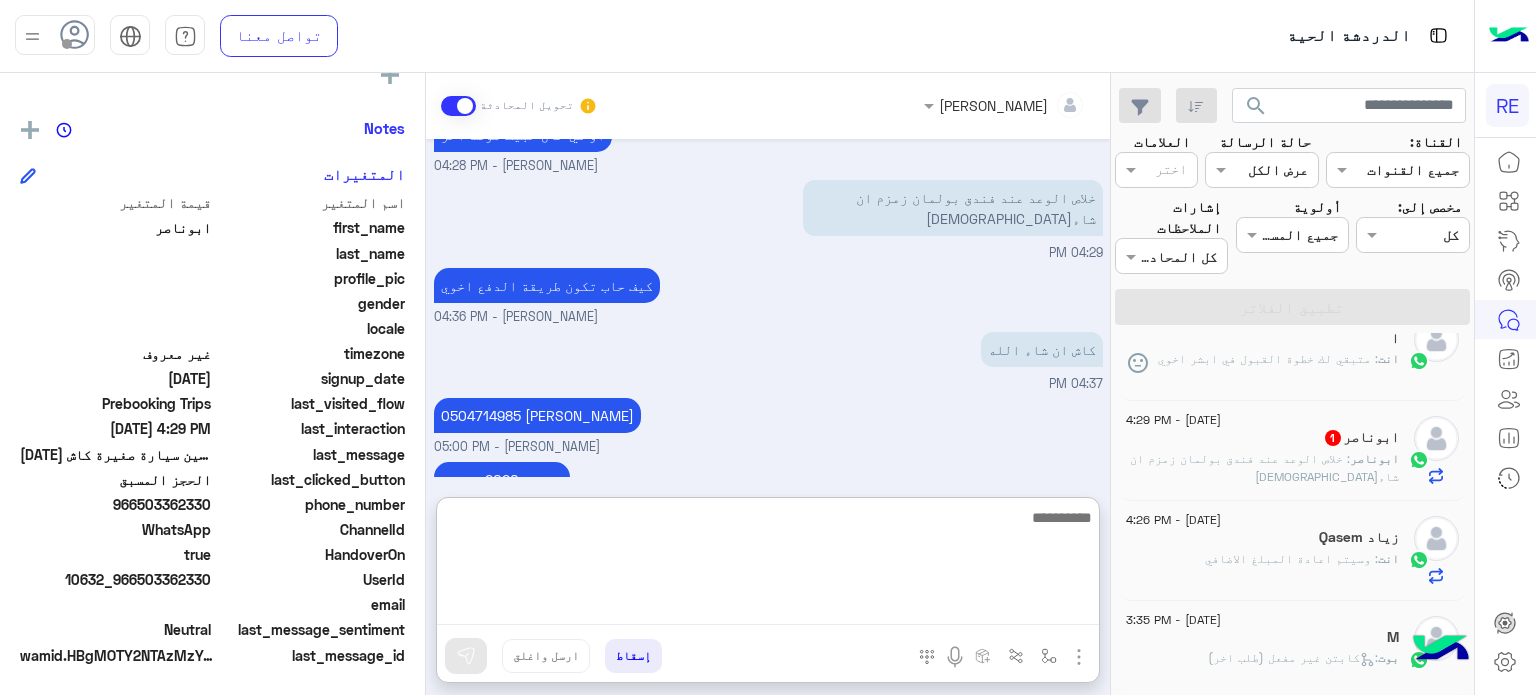 scroll, scrollTop: 687, scrollLeft: 0, axis: vertical 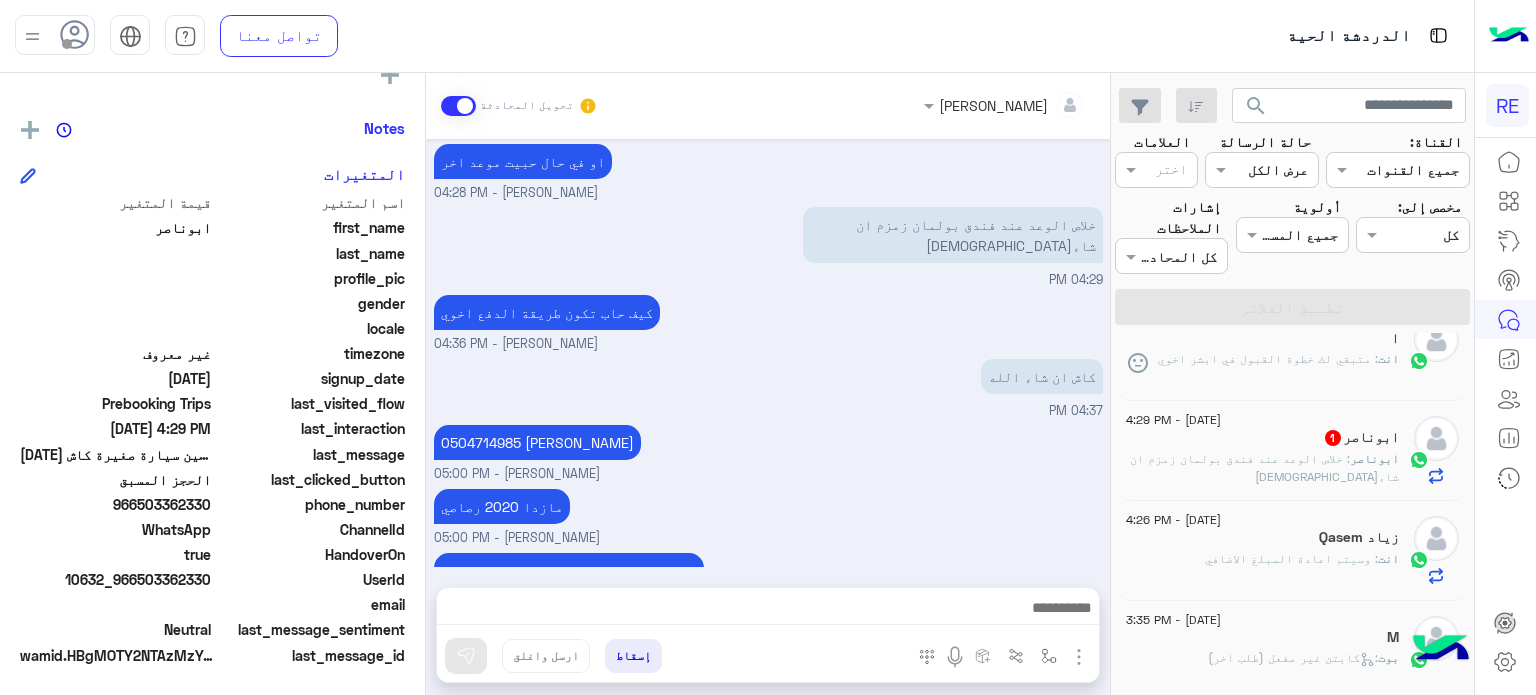 drag, startPoint x: 215, startPoint y: 504, endPoint x: 137, endPoint y: 512, distance: 78.40918 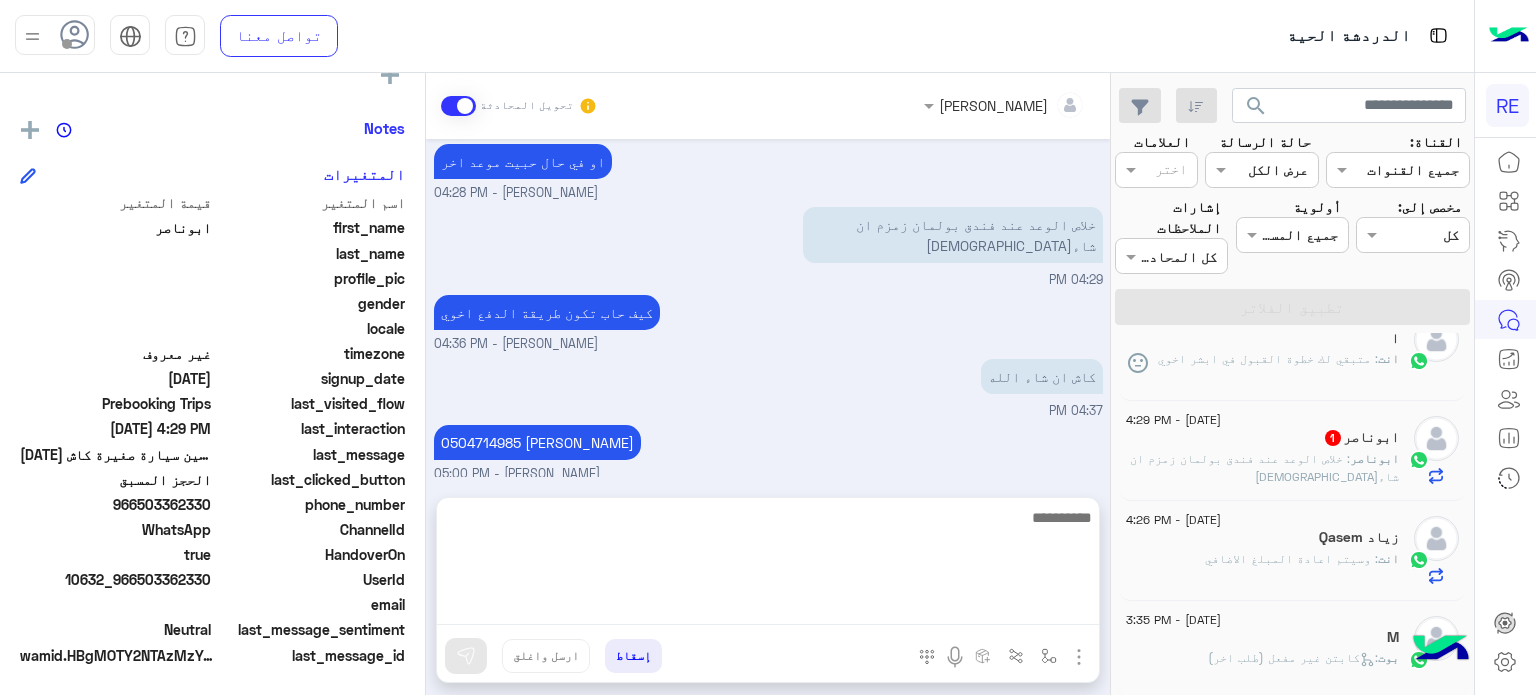 click at bounding box center [768, 565] 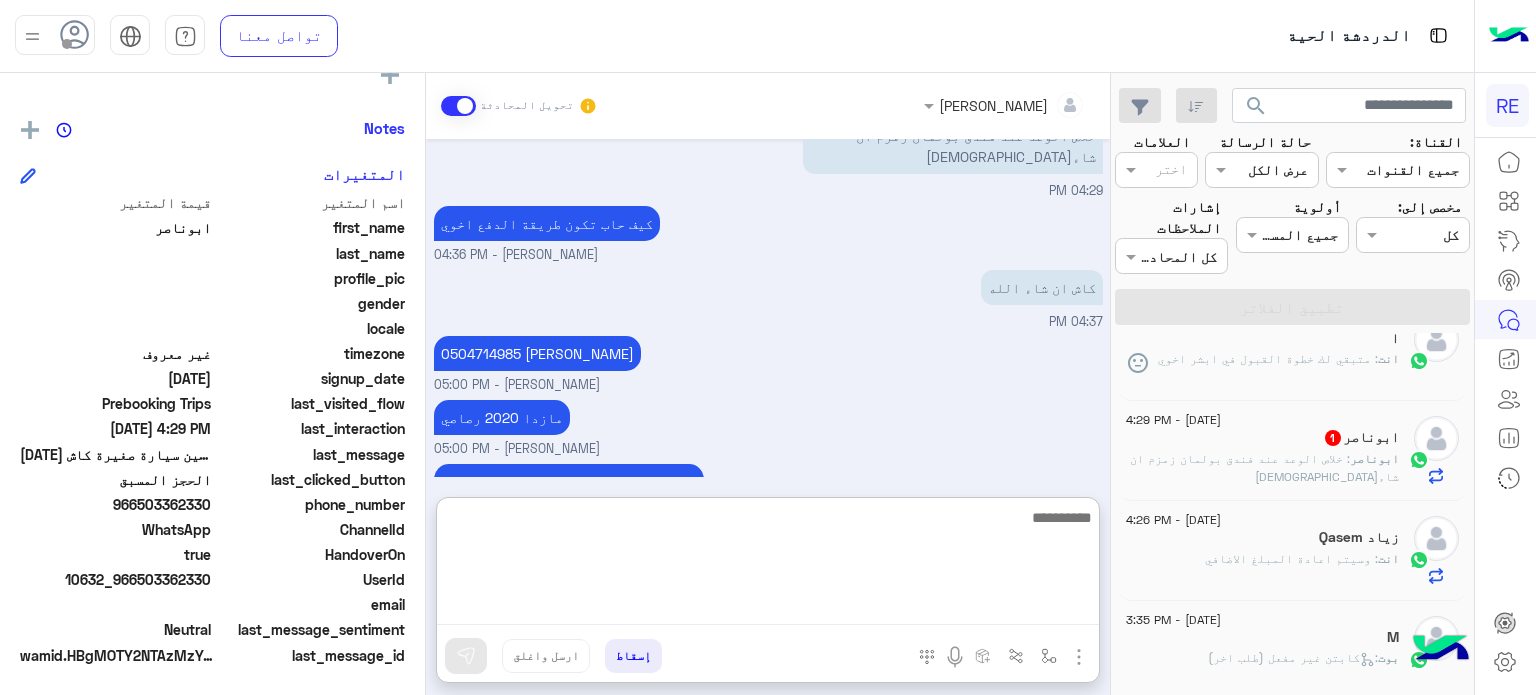 scroll, scrollTop: 687, scrollLeft: 0, axis: vertical 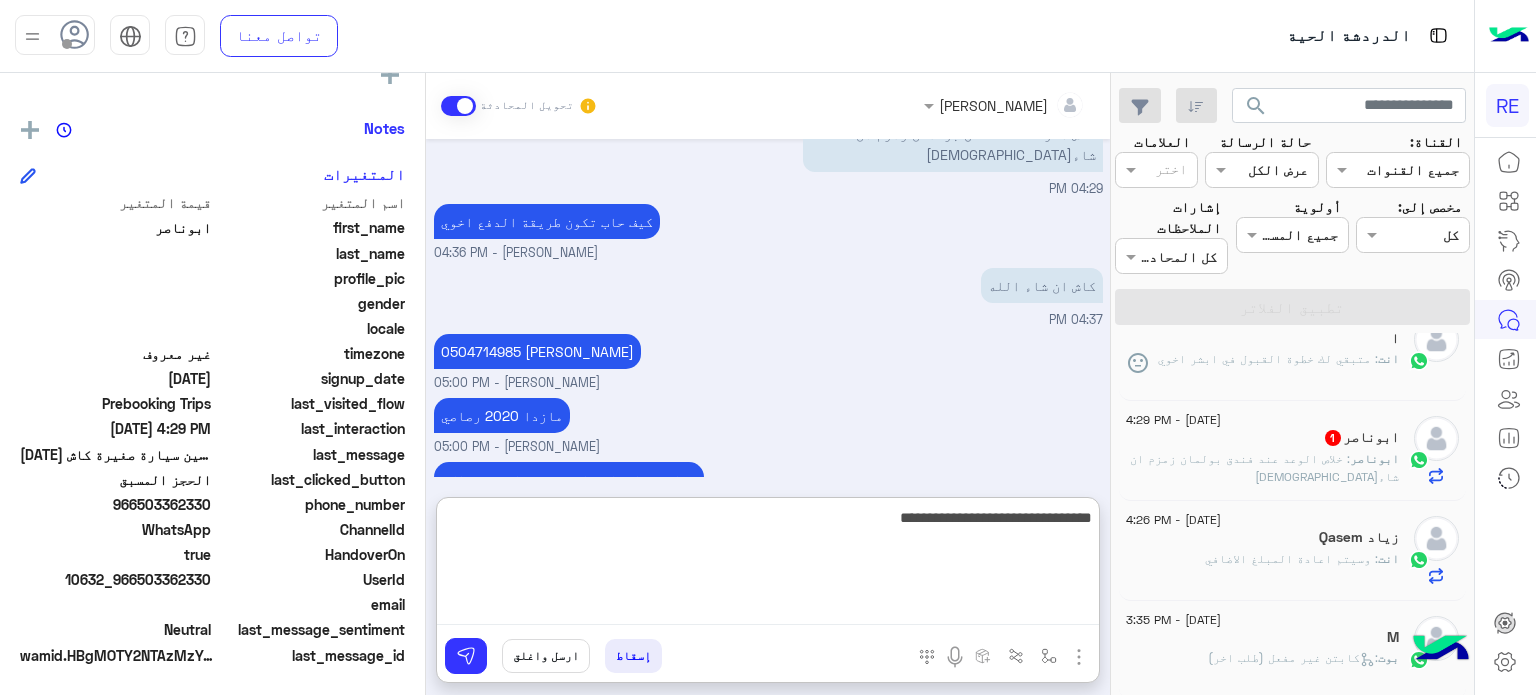 type on "**********" 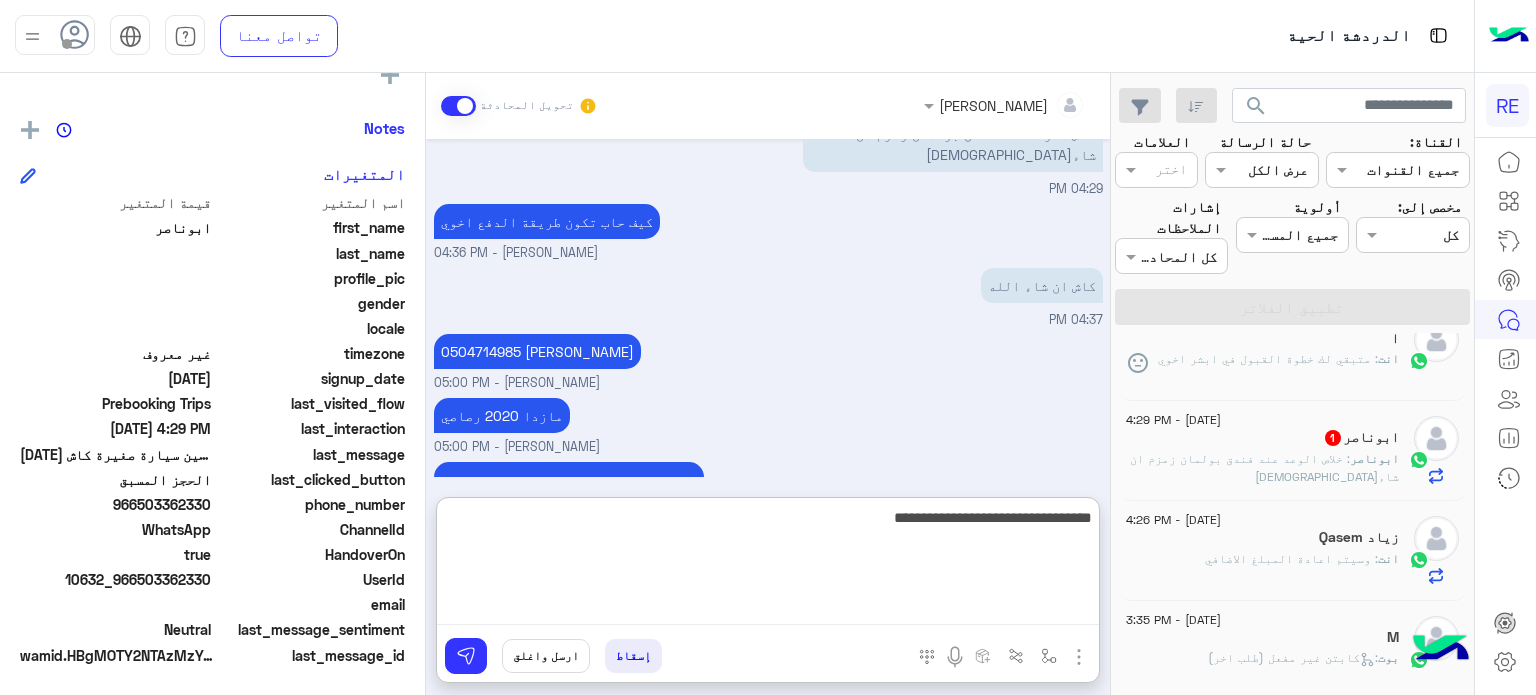 type 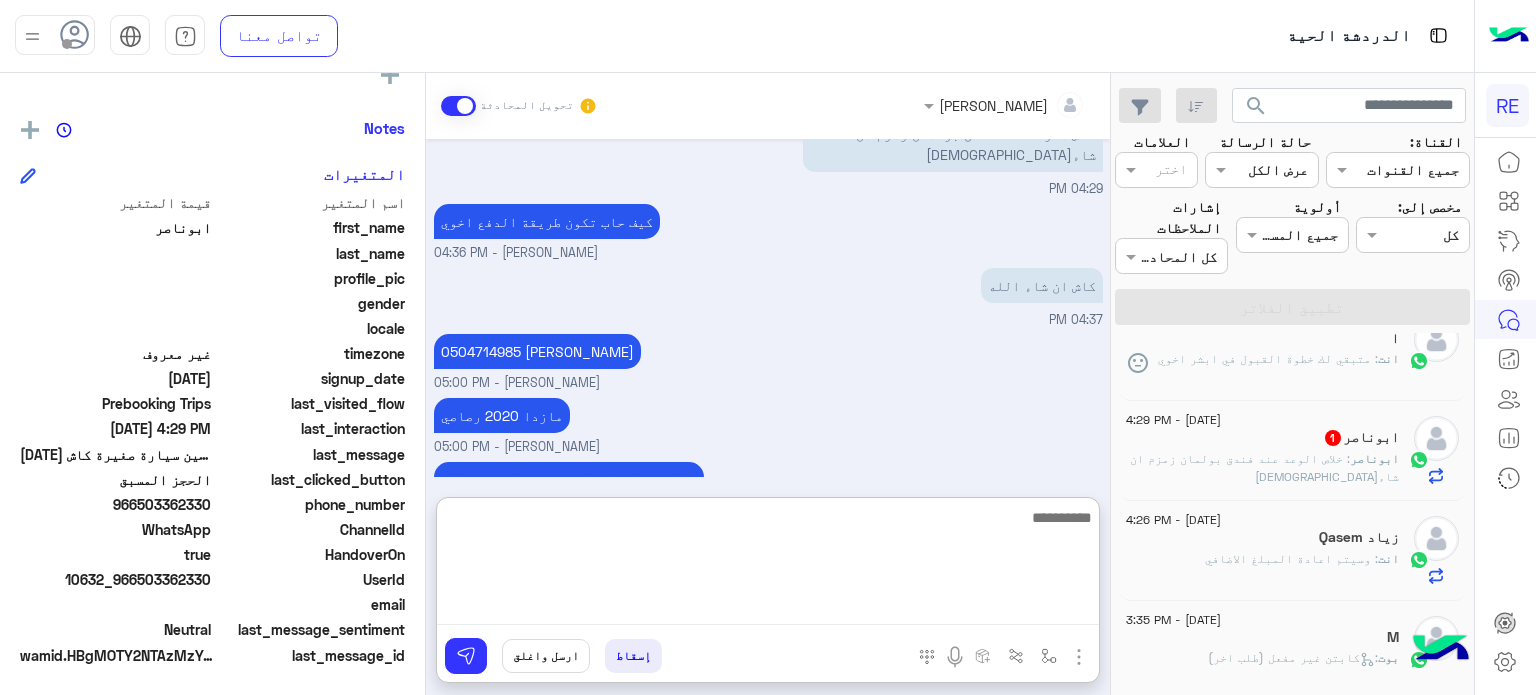 scroll, scrollTop: 750, scrollLeft: 0, axis: vertical 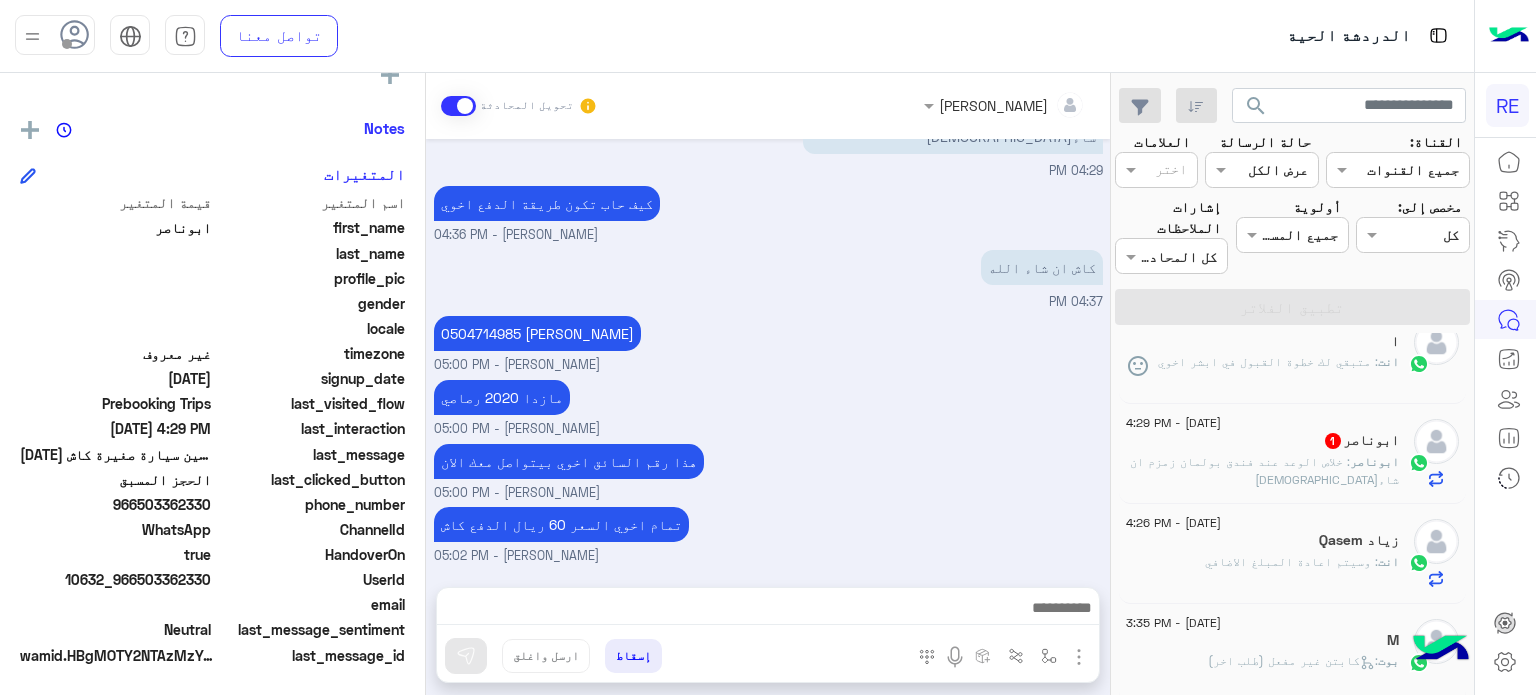 click on ": خلاص الوعد عند فندق بولمان زمزم ان شاء[DEMOGRAPHIC_DATA]" 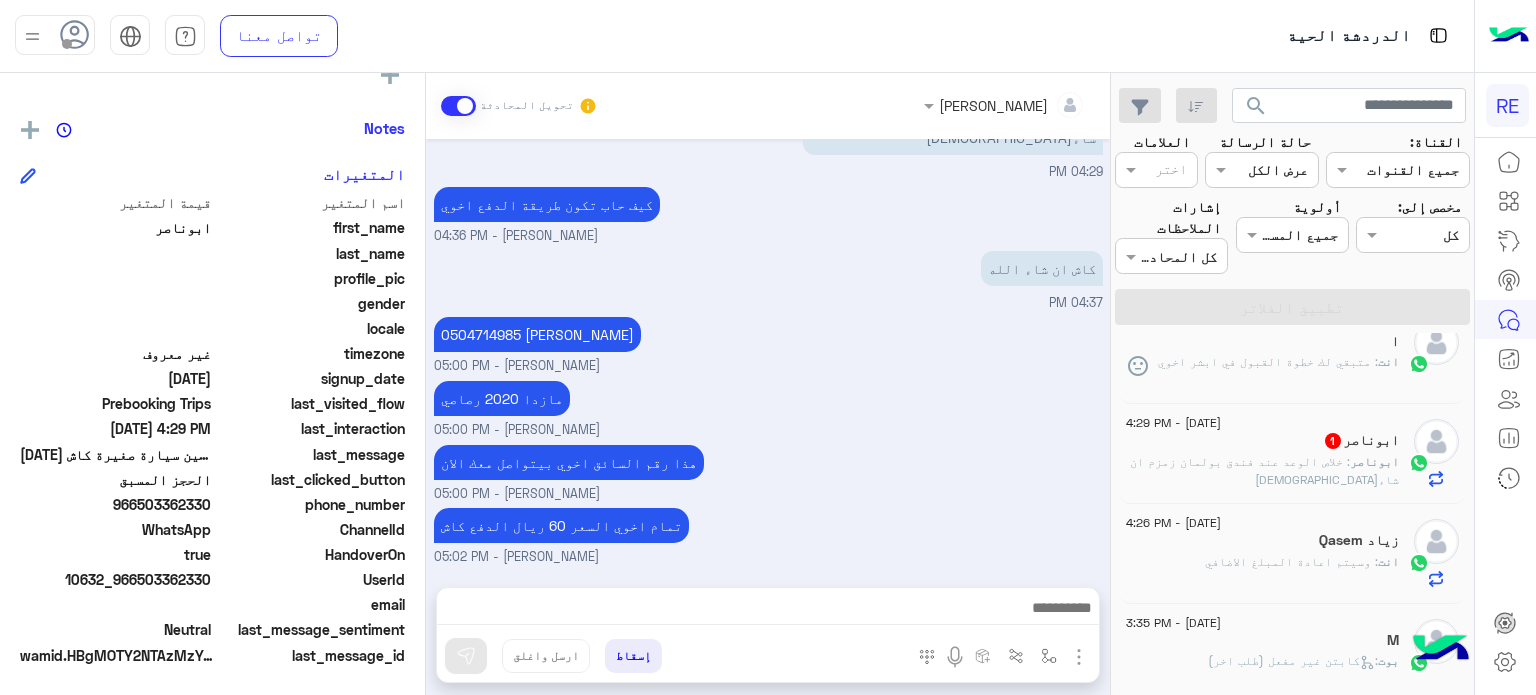 scroll, scrollTop: 660, scrollLeft: 0, axis: vertical 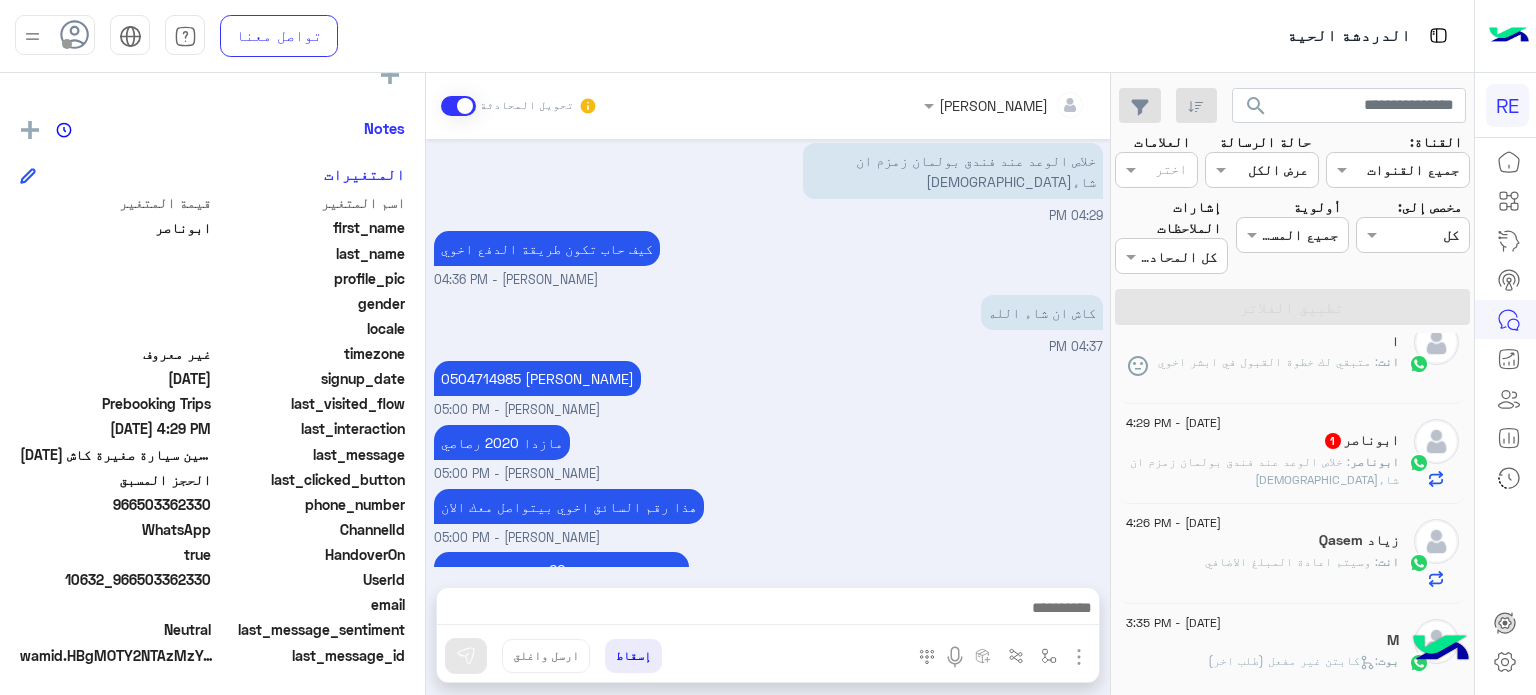 click on "ابوناصر : خلاص الوعد عند فندق بولمان زمزم ان شاء[DEMOGRAPHIC_DATA]" 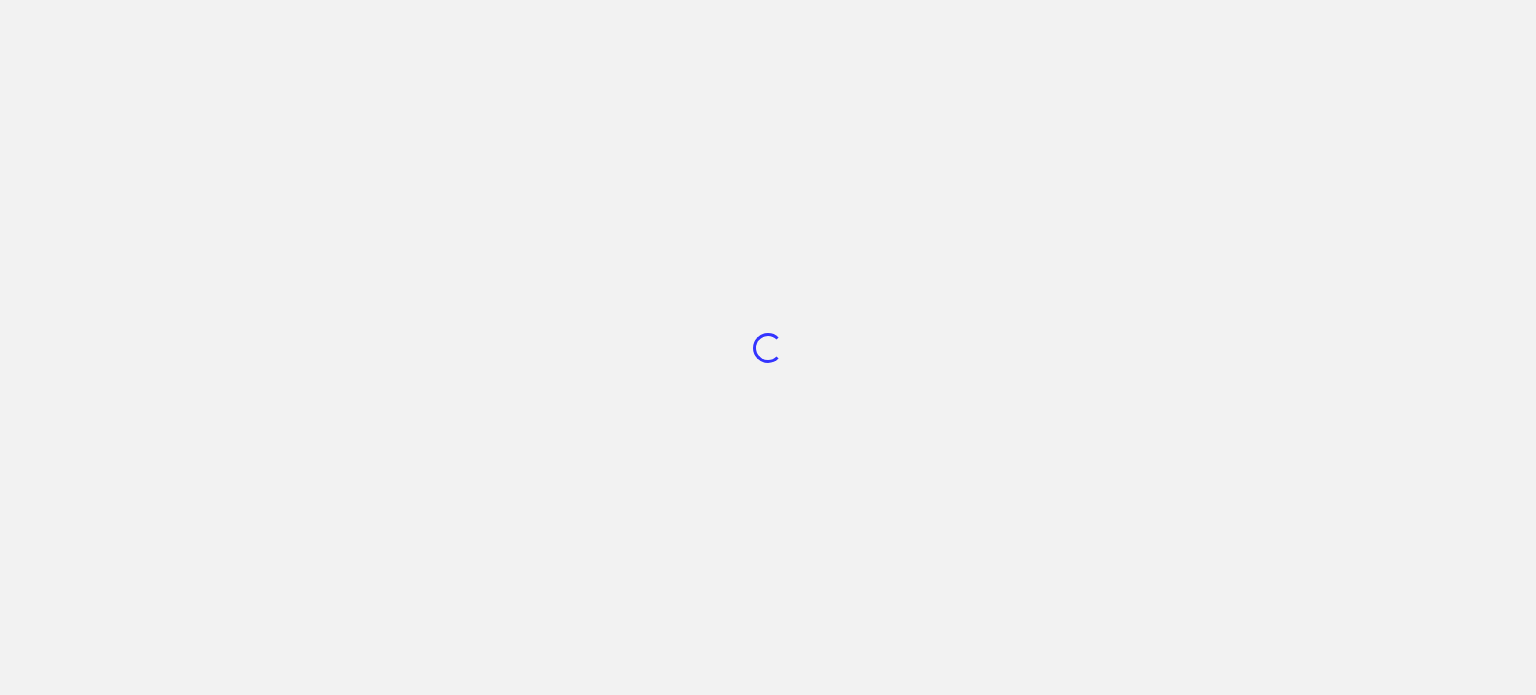 scroll, scrollTop: 0, scrollLeft: 0, axis: both 